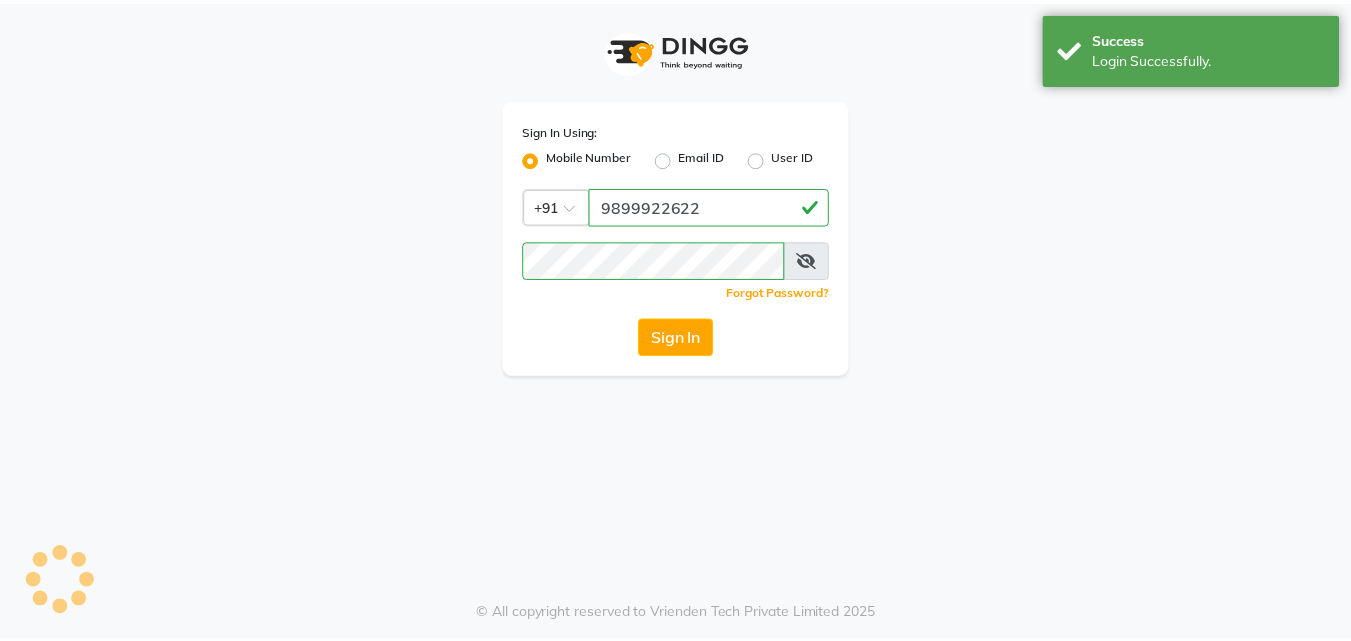 scroll, scrollTop: 0, scrollLeft: 0, axis: both 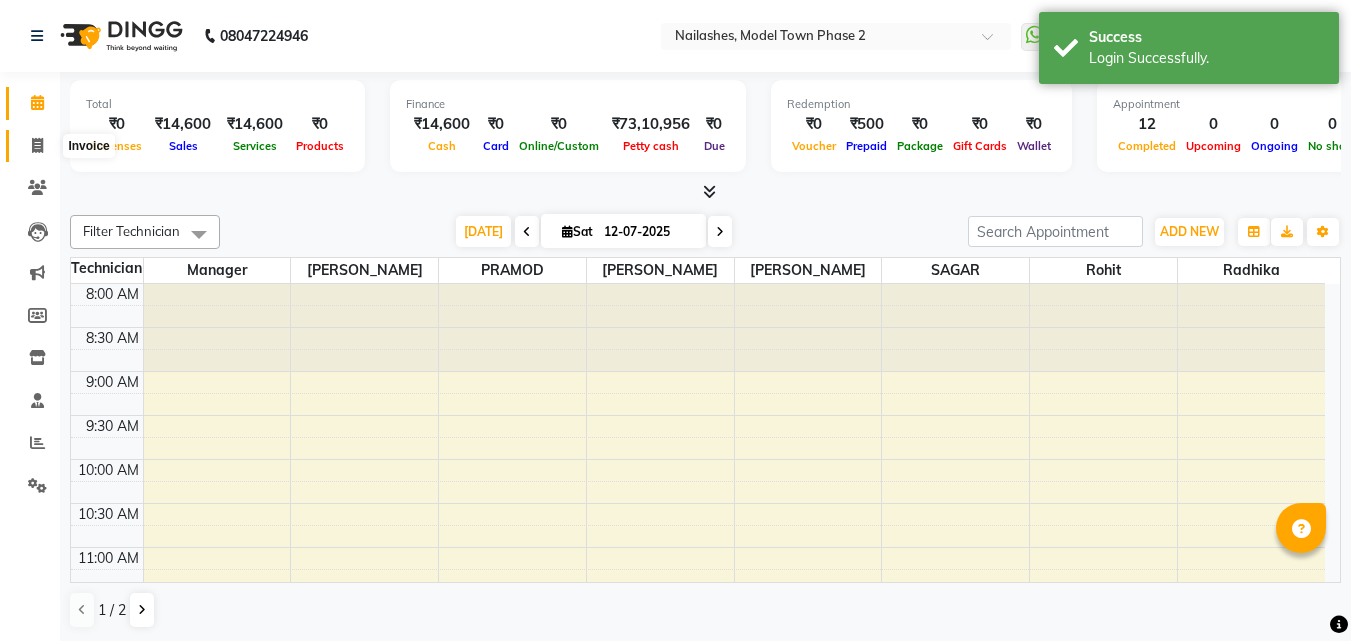 click 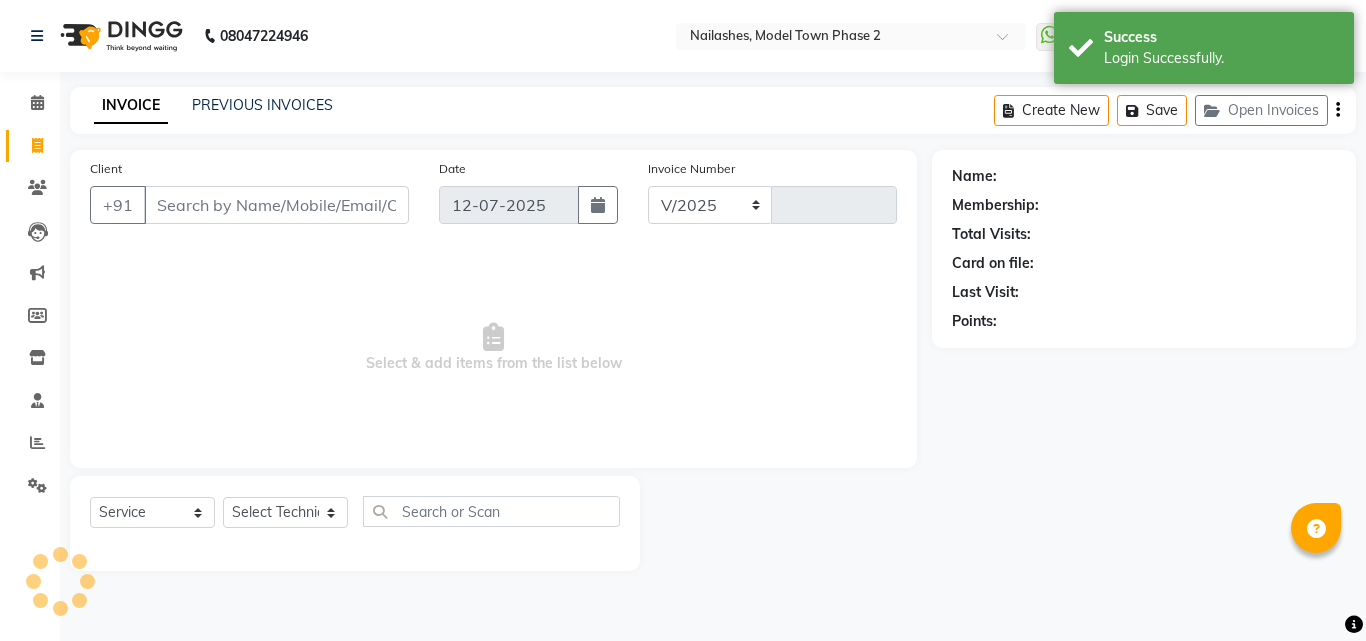 select on "3840" 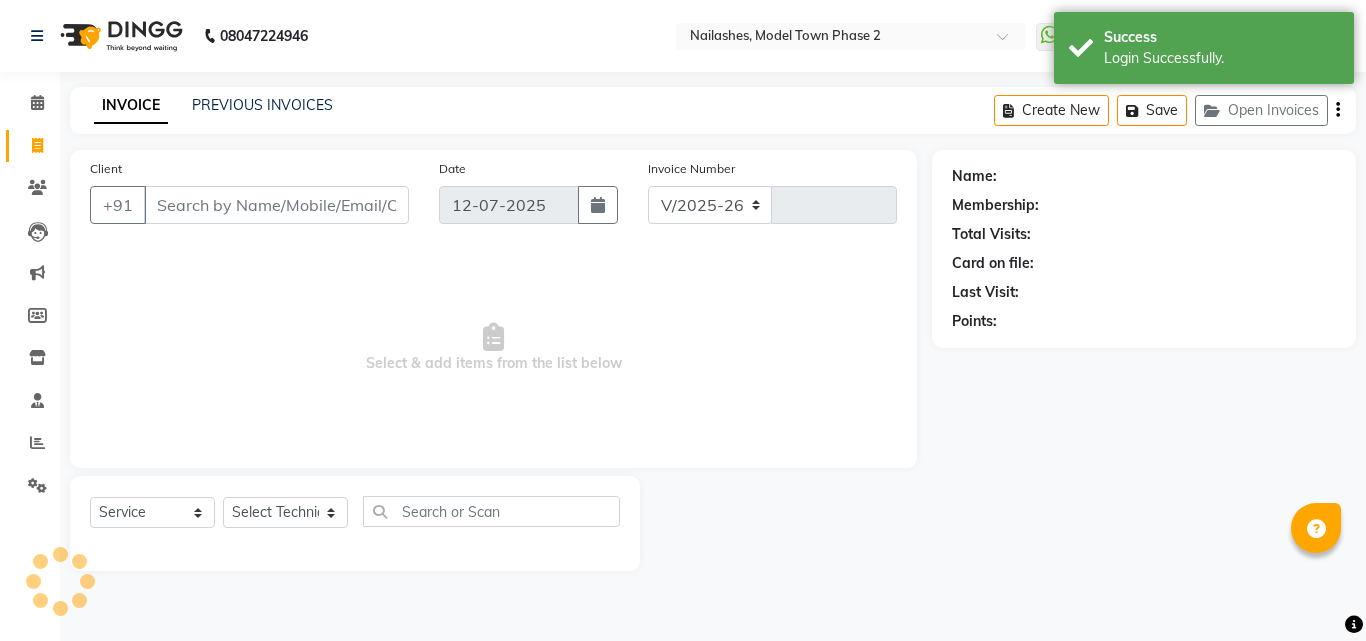 type on "0949" 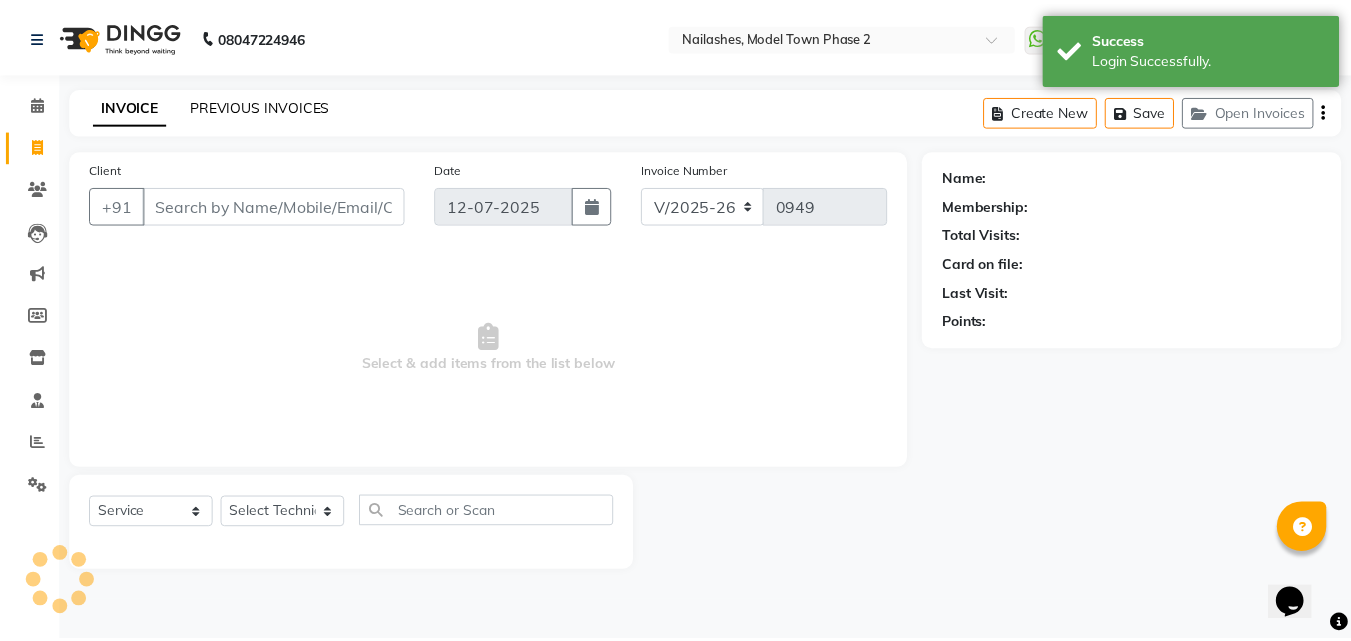 scroll, scrollTop: 0, scrollLeft: 0, axis: both 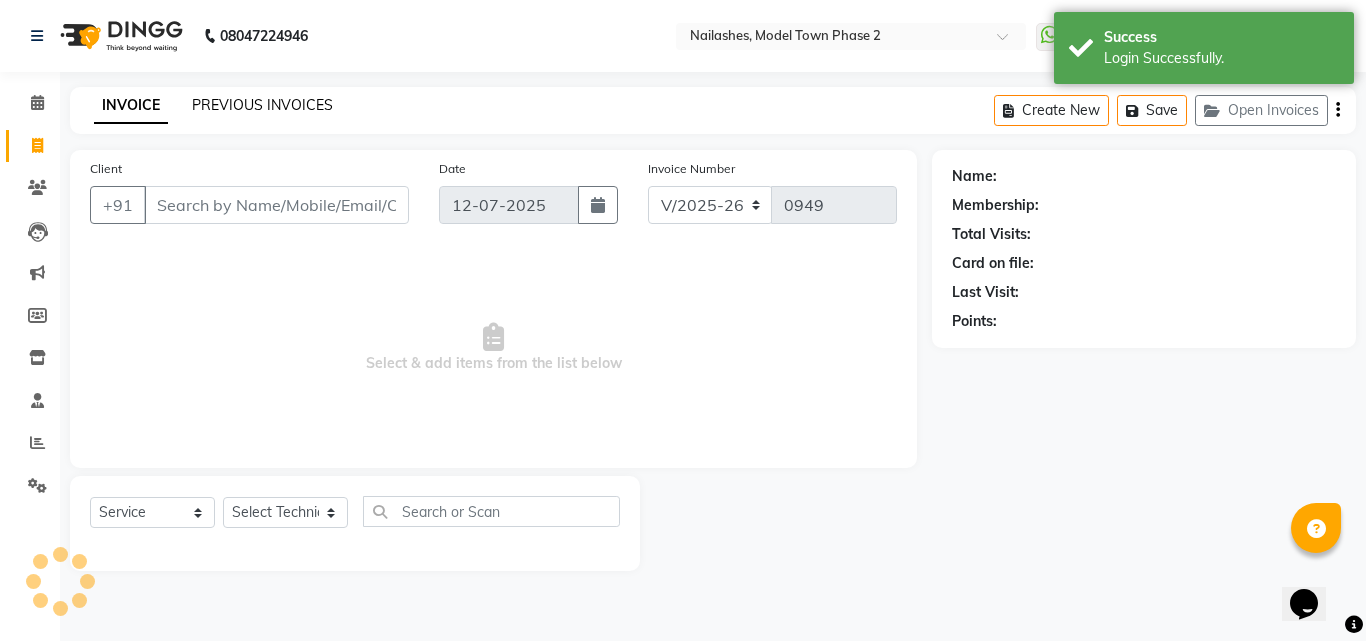 click on "PREVIOUS INVOICES" 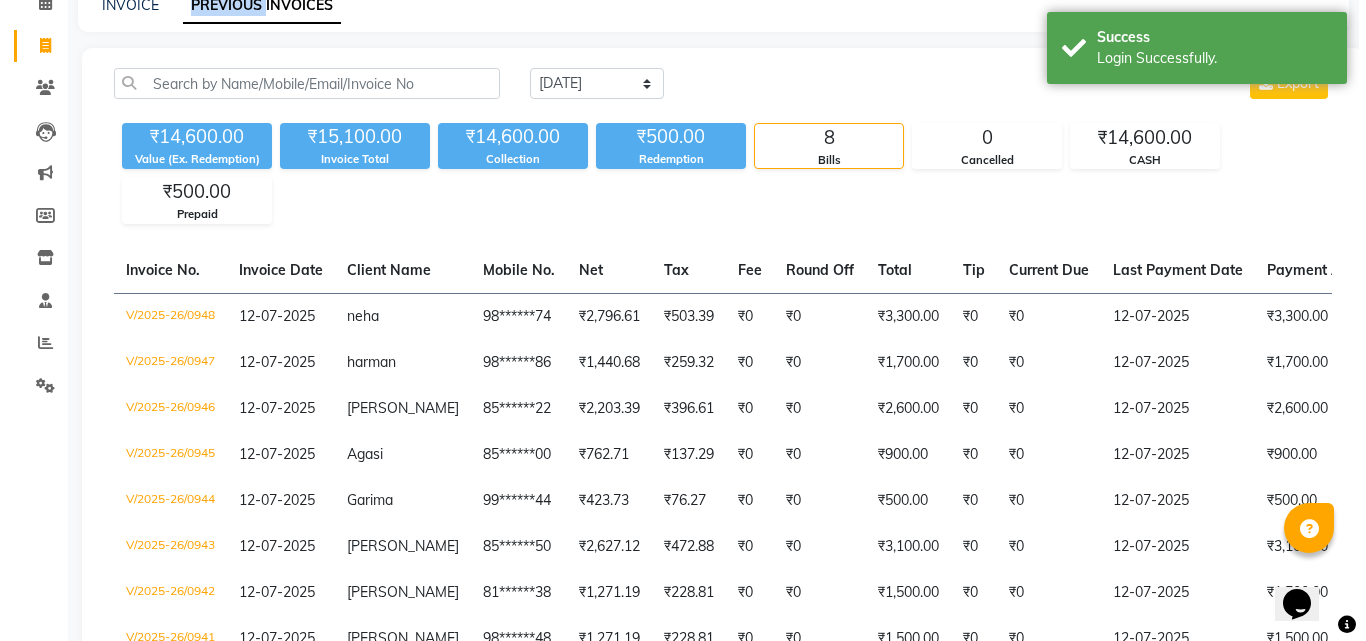 scroll, scrollTop: 0, scrollLeft: 0, axis: both 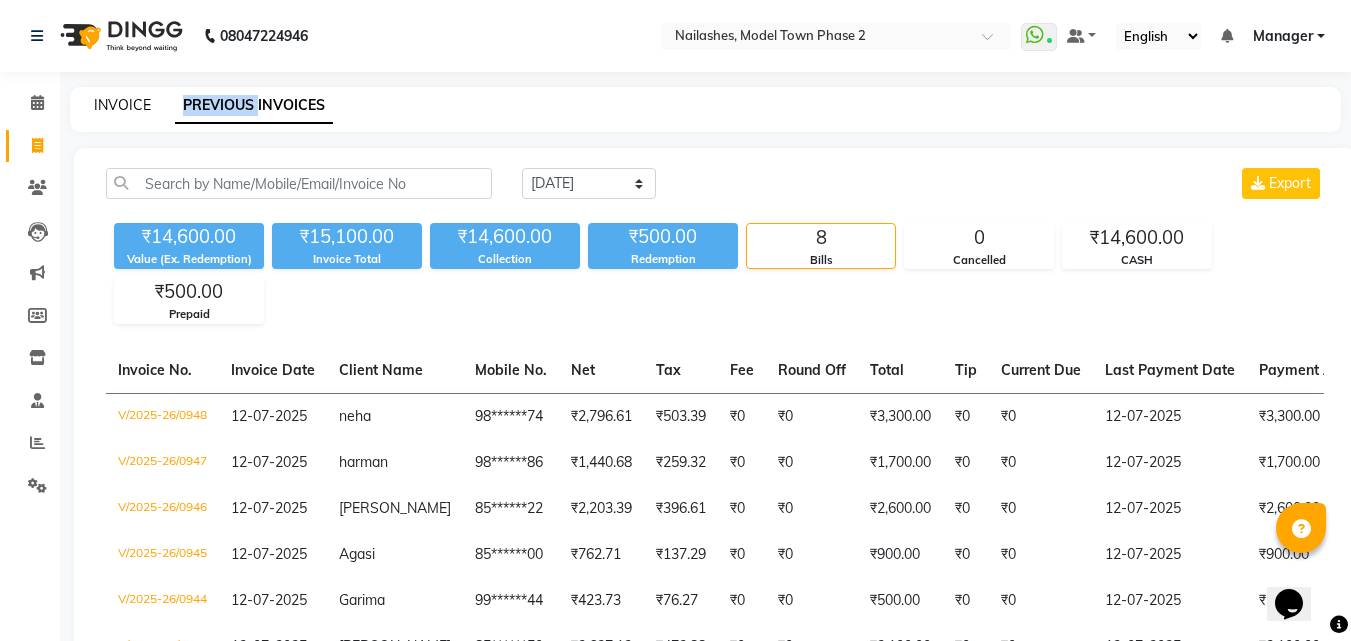 click on "INVOICE" 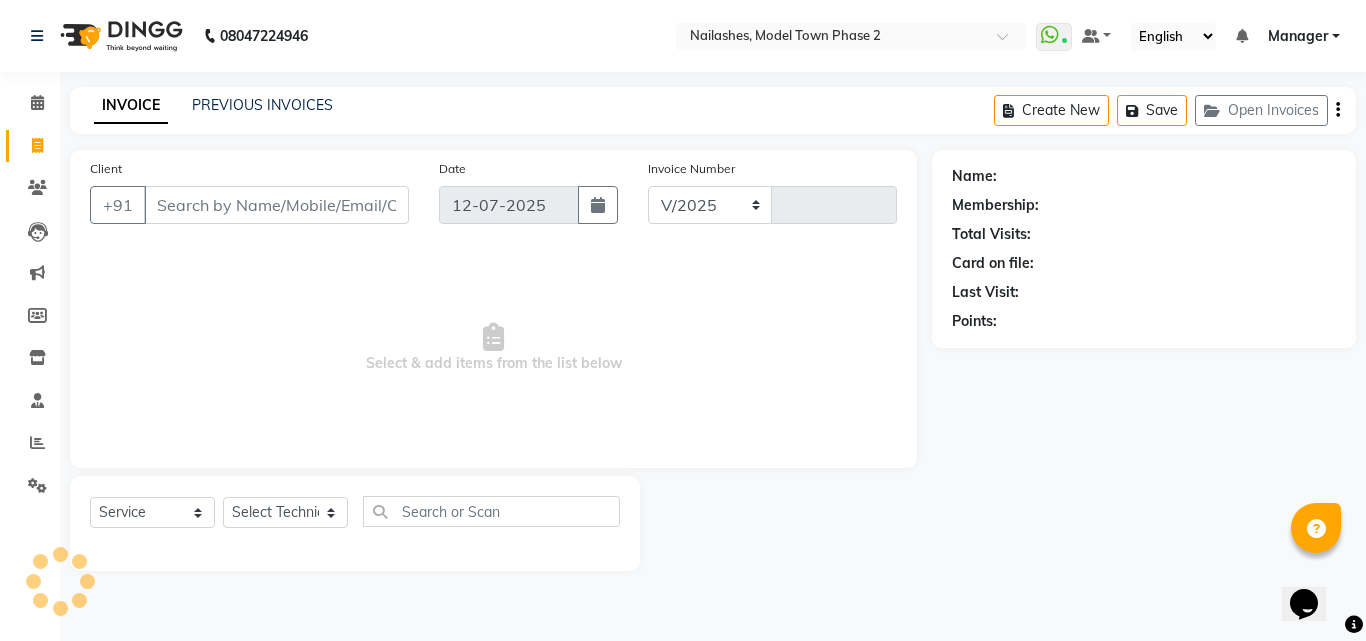 select on "3840" 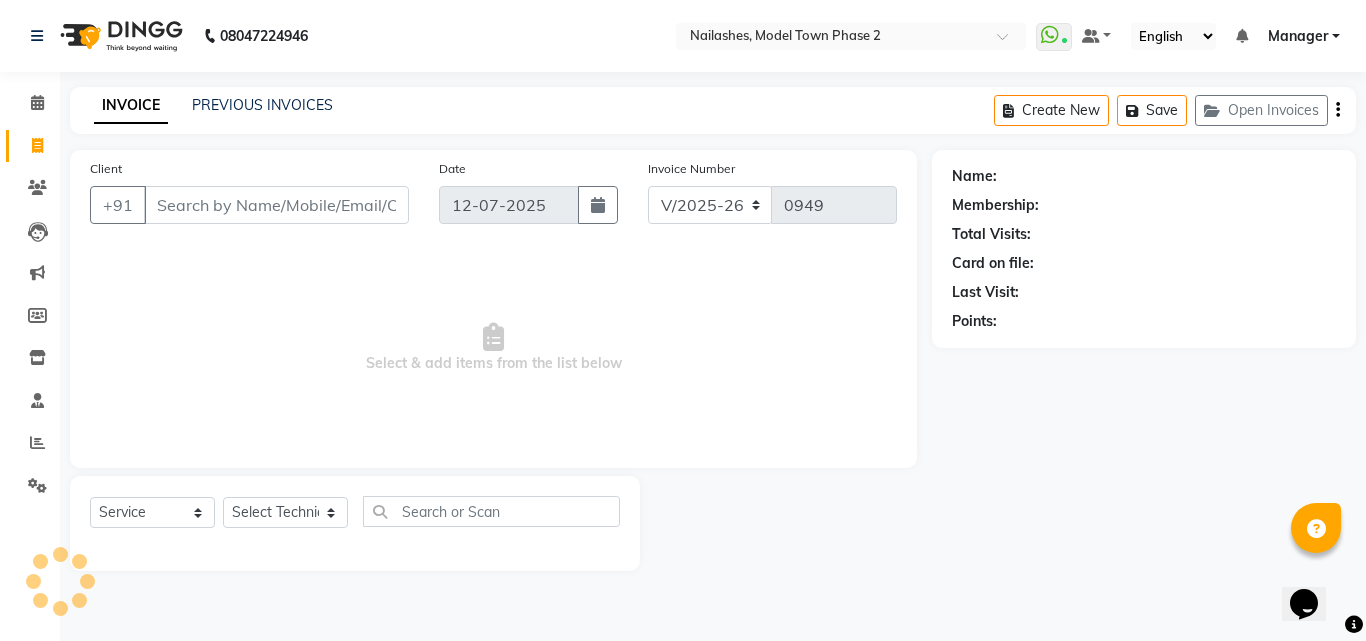click on "Client" at bounding box center [276, 205] 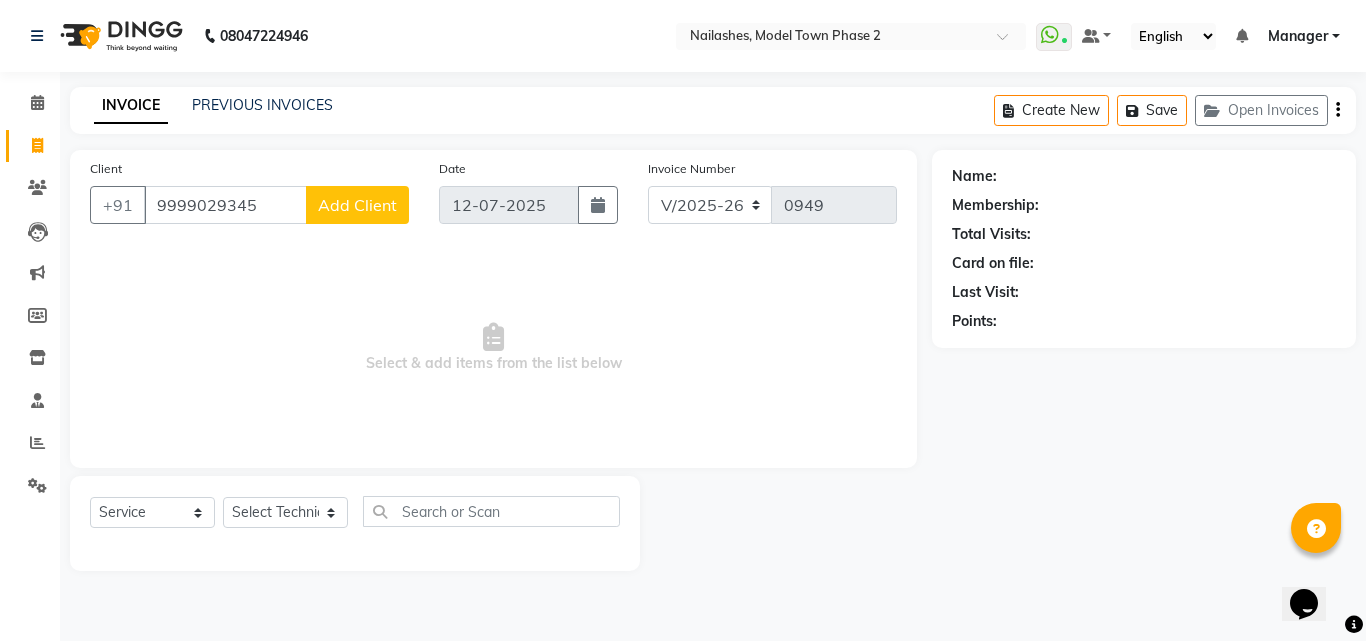 type on "9999029345" 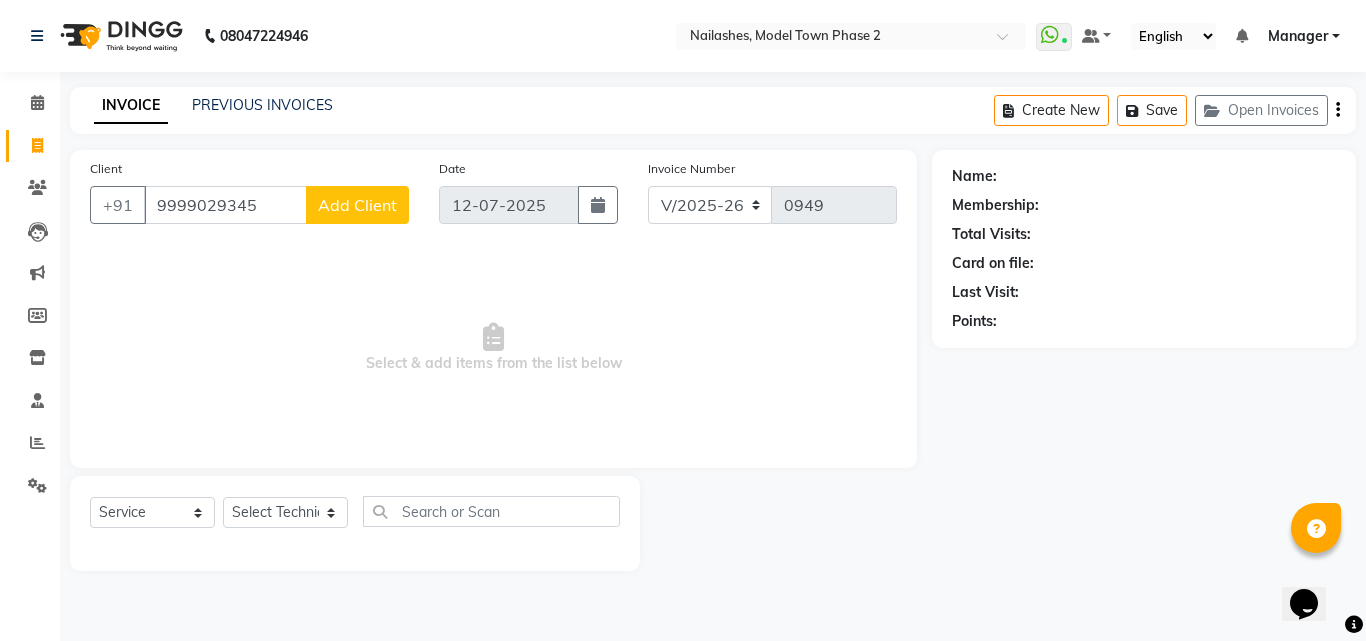 select on "21" 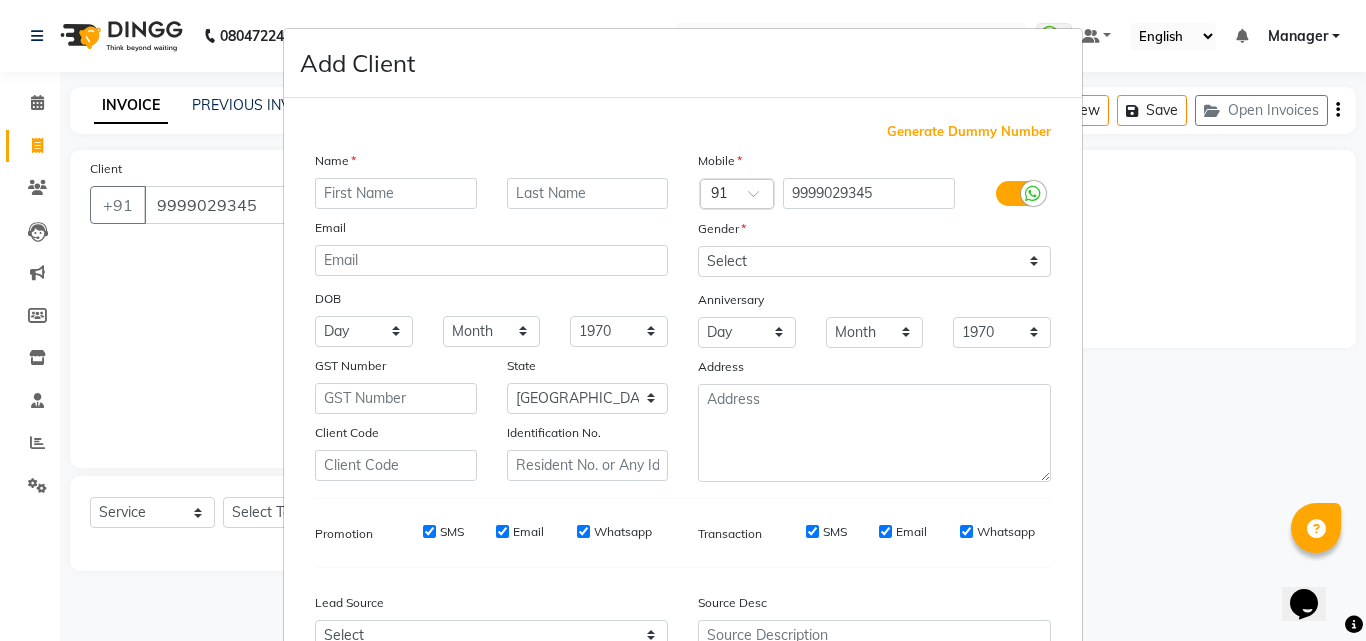 click at bounding box center (396, 193) 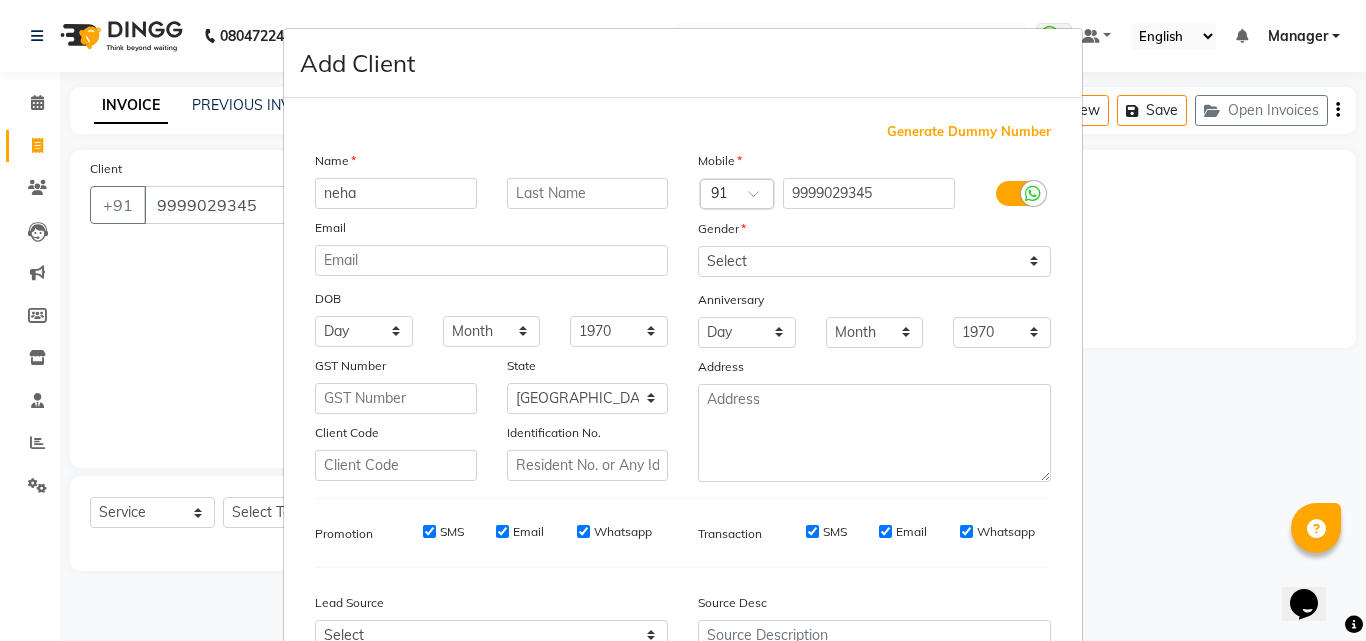 type on "neha" 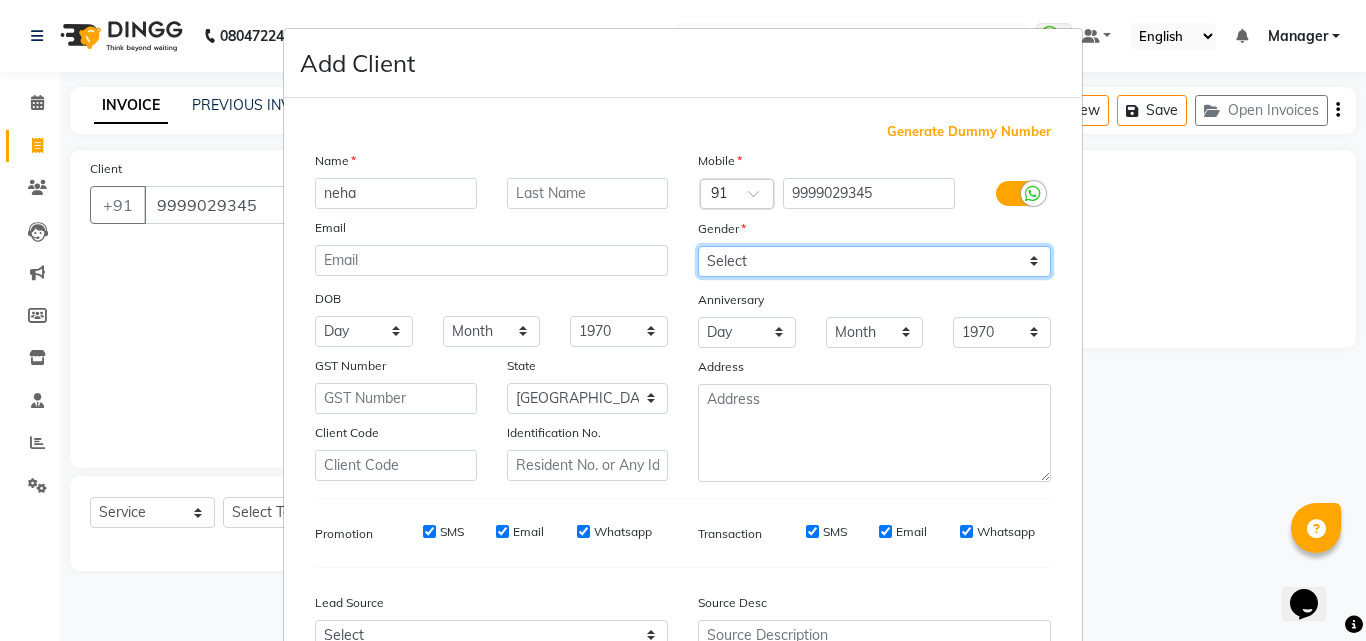 click on "Select [DEMOGRAPHIC_DATA] [DEMOGRAPHIC_DATA] Other Prefer Not To Say" at bounding box center (874, 261) 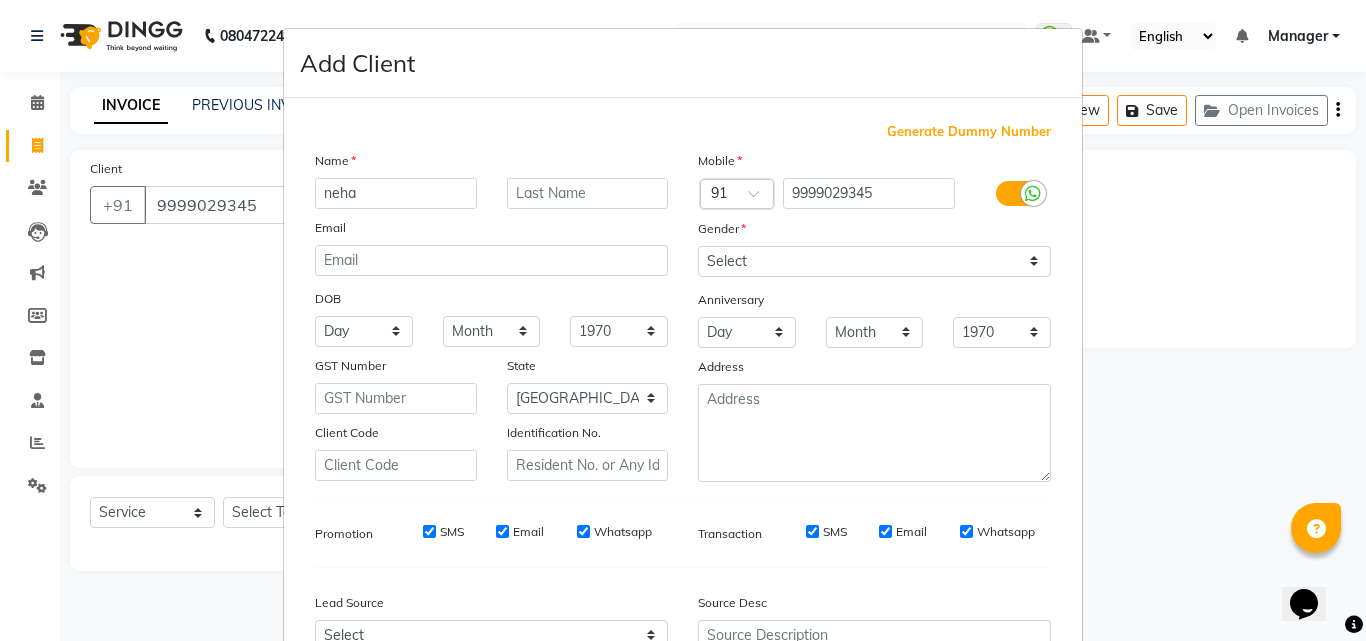 drag, startPoint x: 761, startPoint y: 274, endPoint x: 792, endPoint y: 337, distance: 70.21396 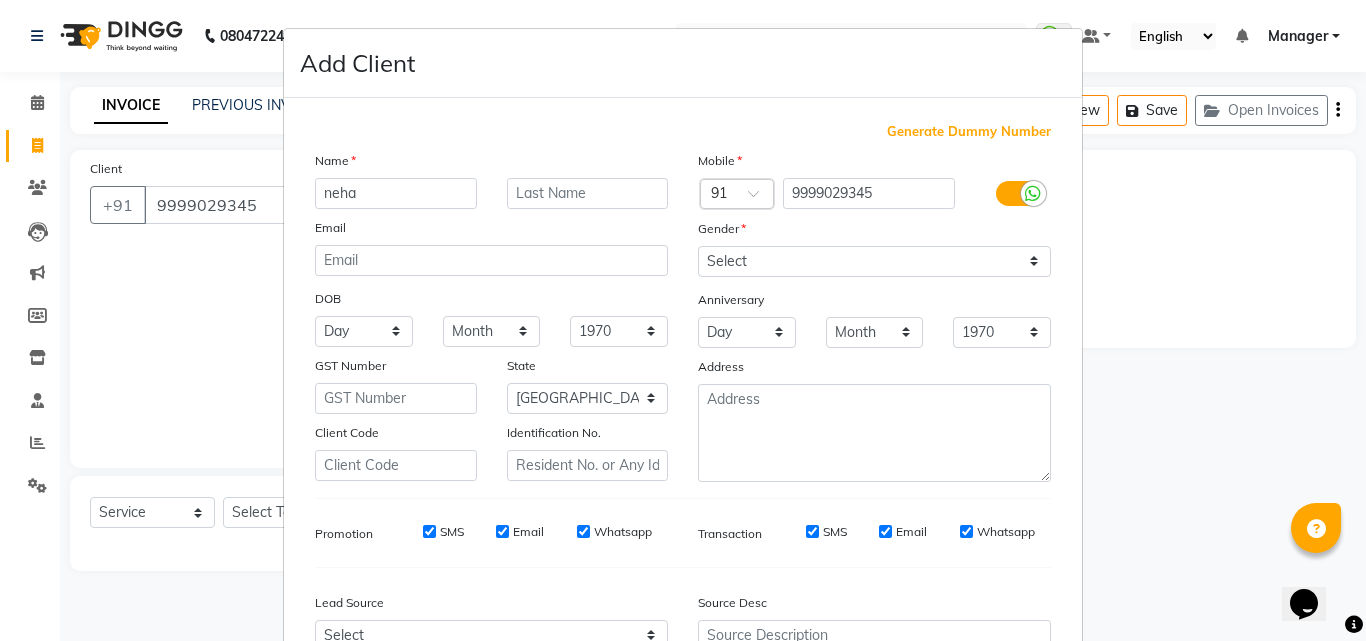 click on "Day 01 02 03 04 05 06 07 08 09 10 11 12 13 14 15 16 17 18 19 20 21 22 23 24 25 26 27 28 29 30 31" at bounding box center (747, 332) 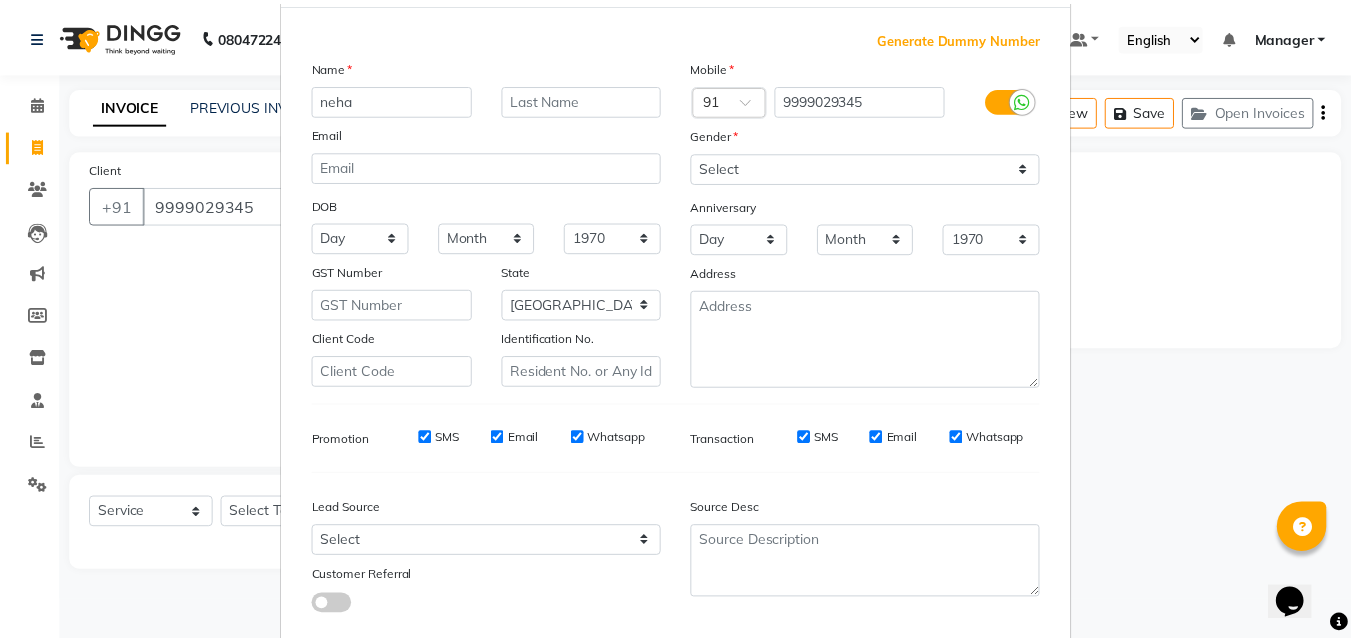 scroll, scrollTop: 208, scrollLeft: 0, axis: vertical 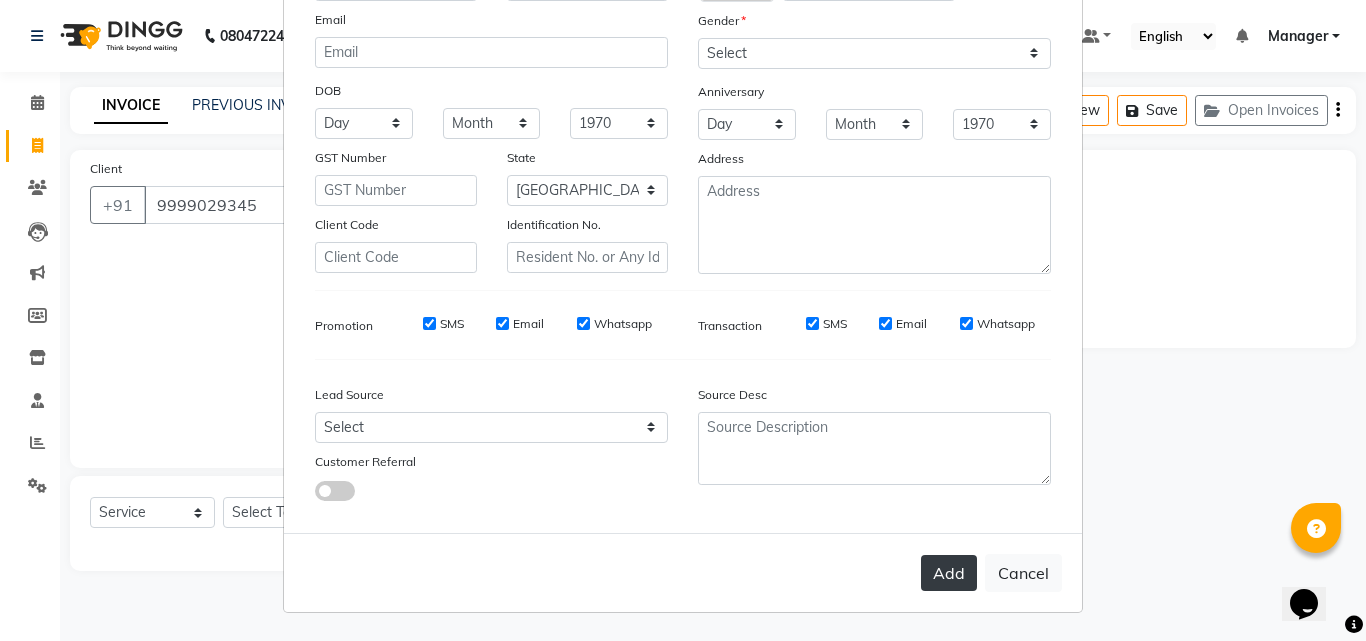 click on "Add" at bounding box center [949, 573] 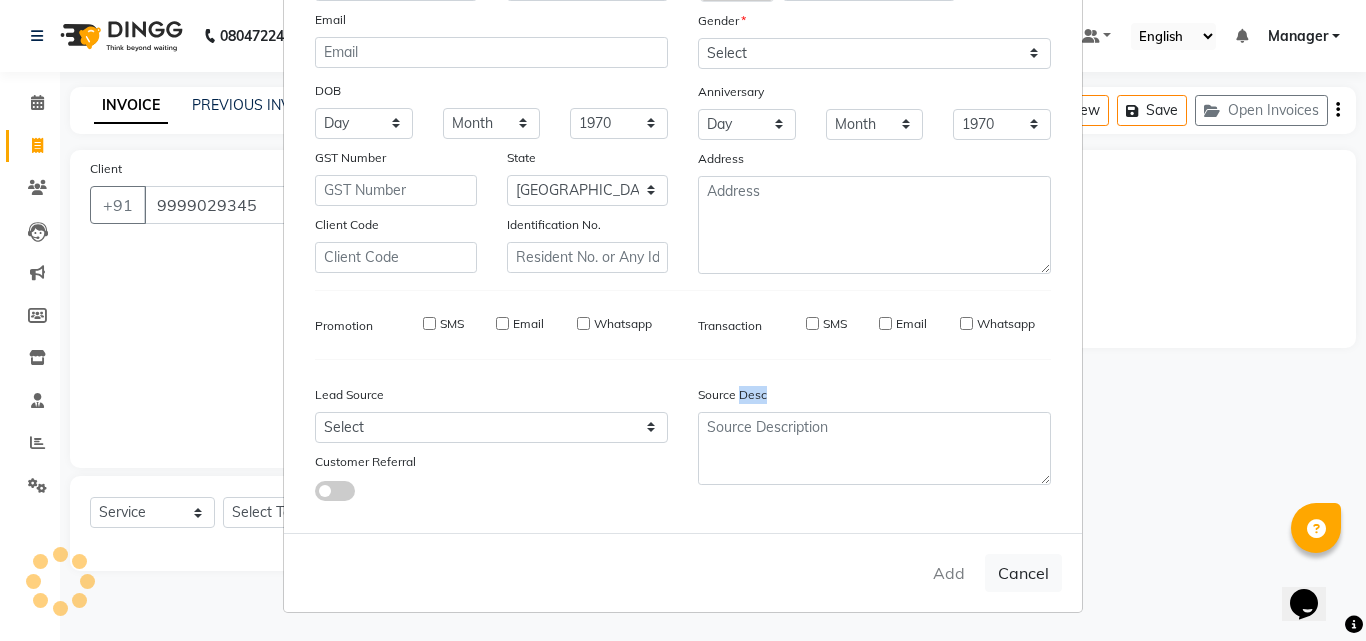 type on "99******45" 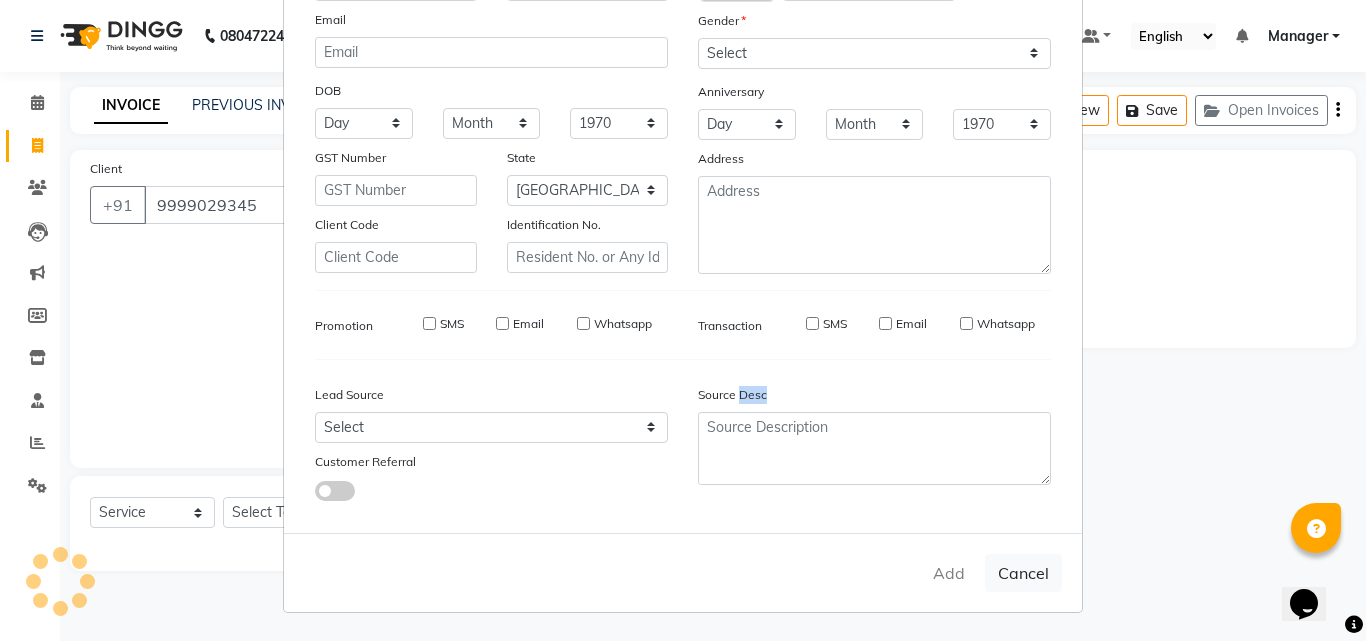 type 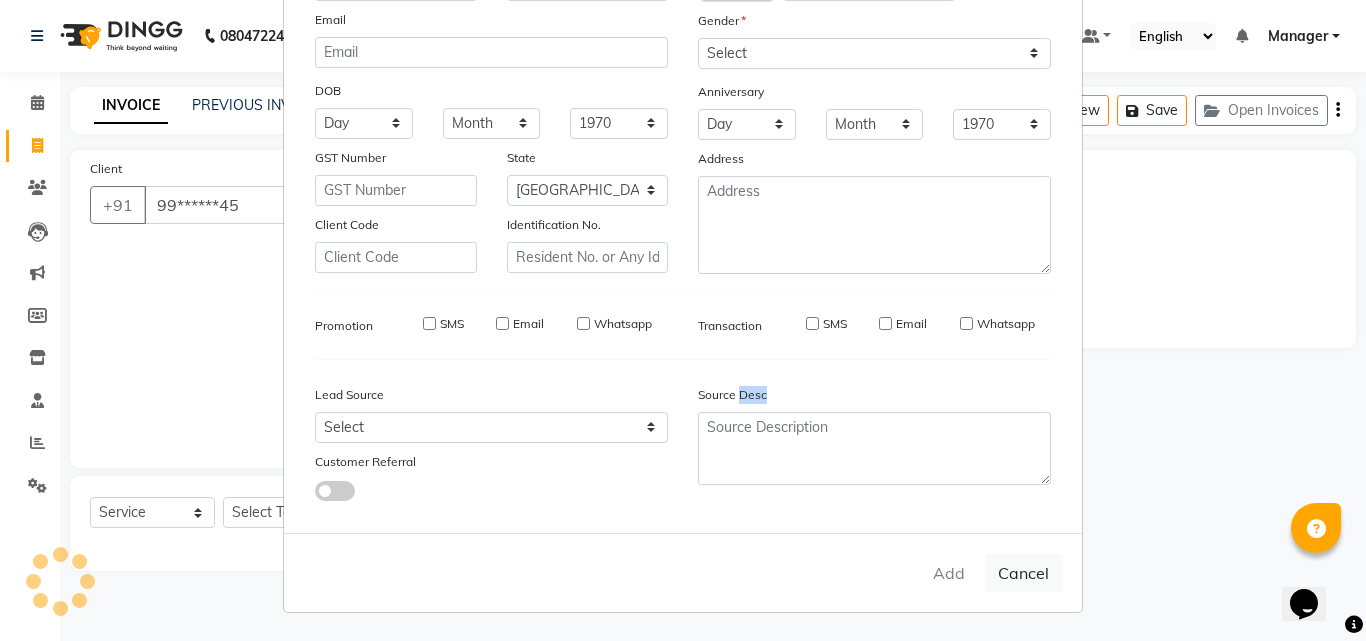 select 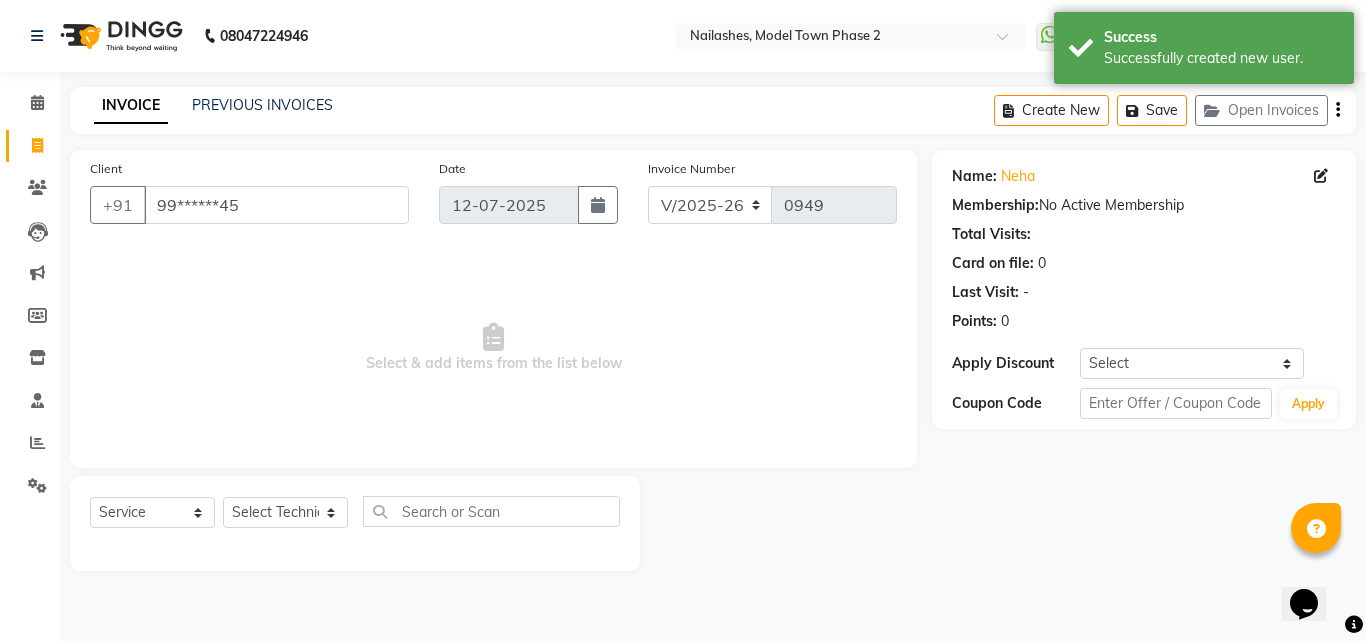 click on "Membership:  No Active Membership" 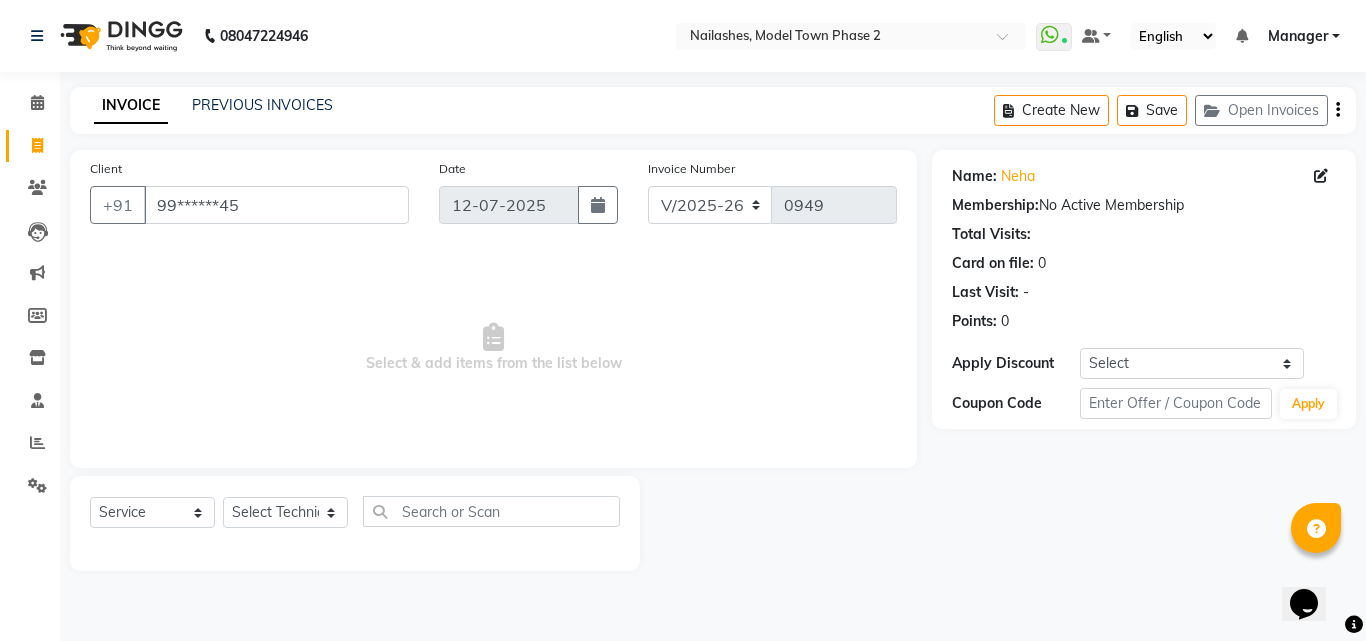 click on "Manager" at bounding box center [1298, 36] 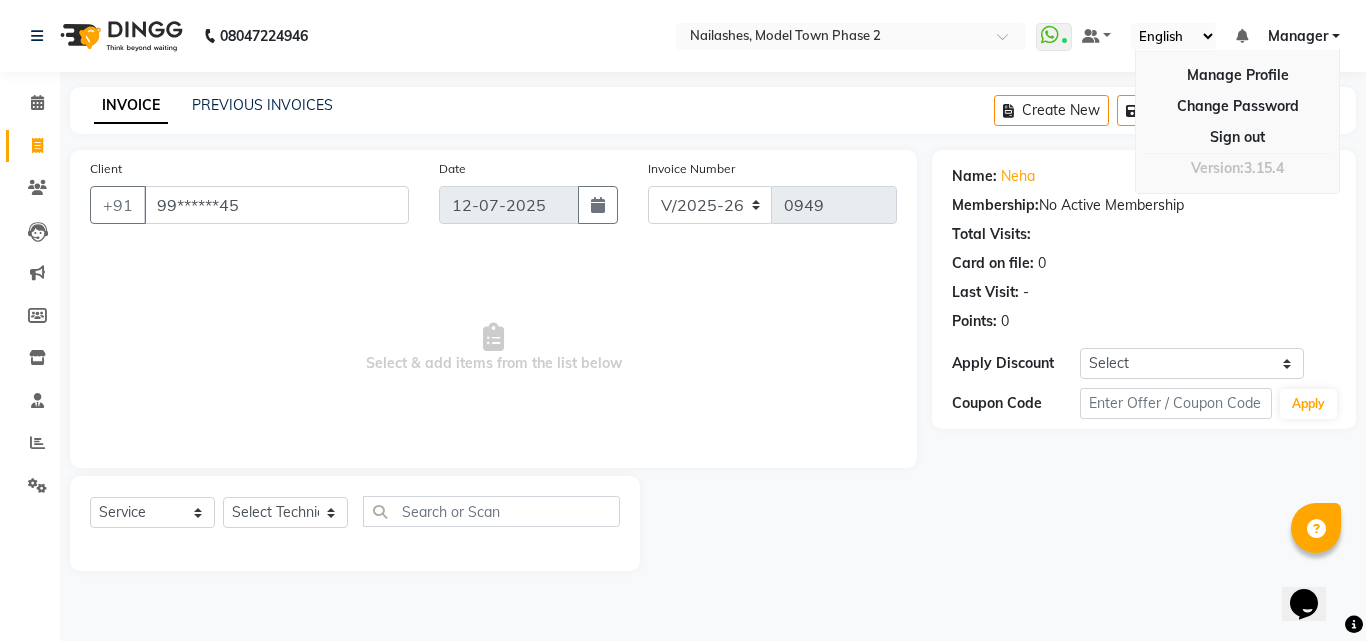 click on "Membership:  No Active Membership" 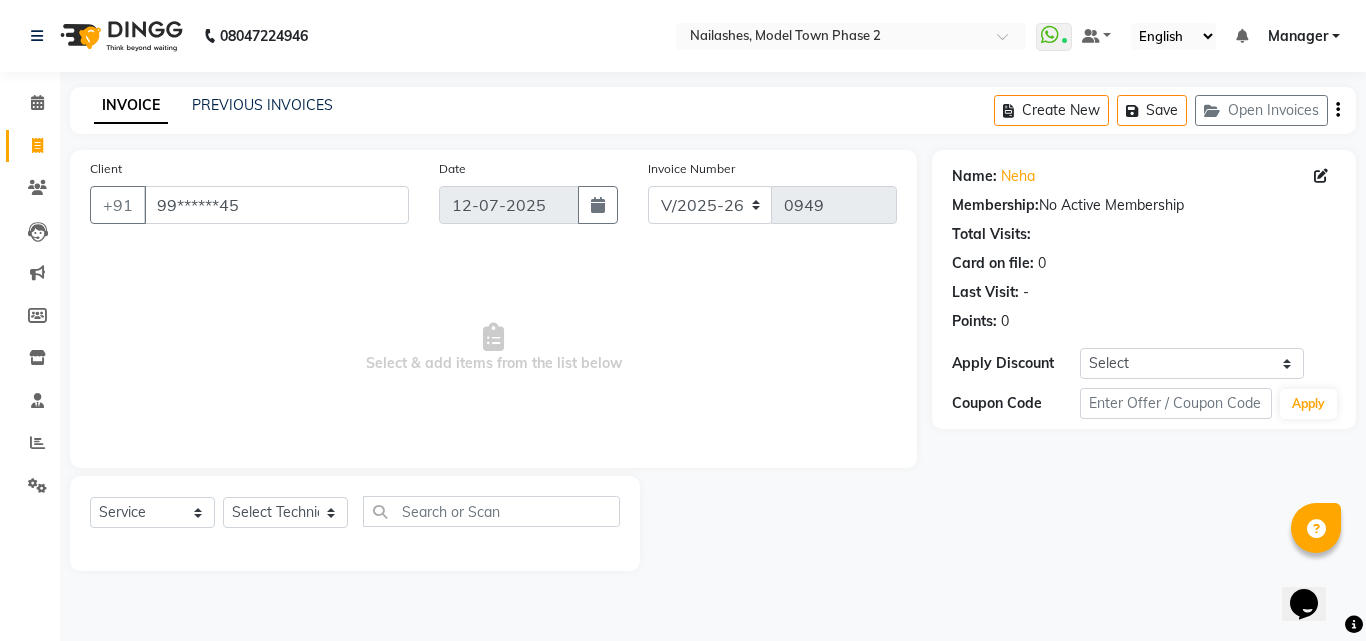 click on "Name: [PERSON_NAME]" 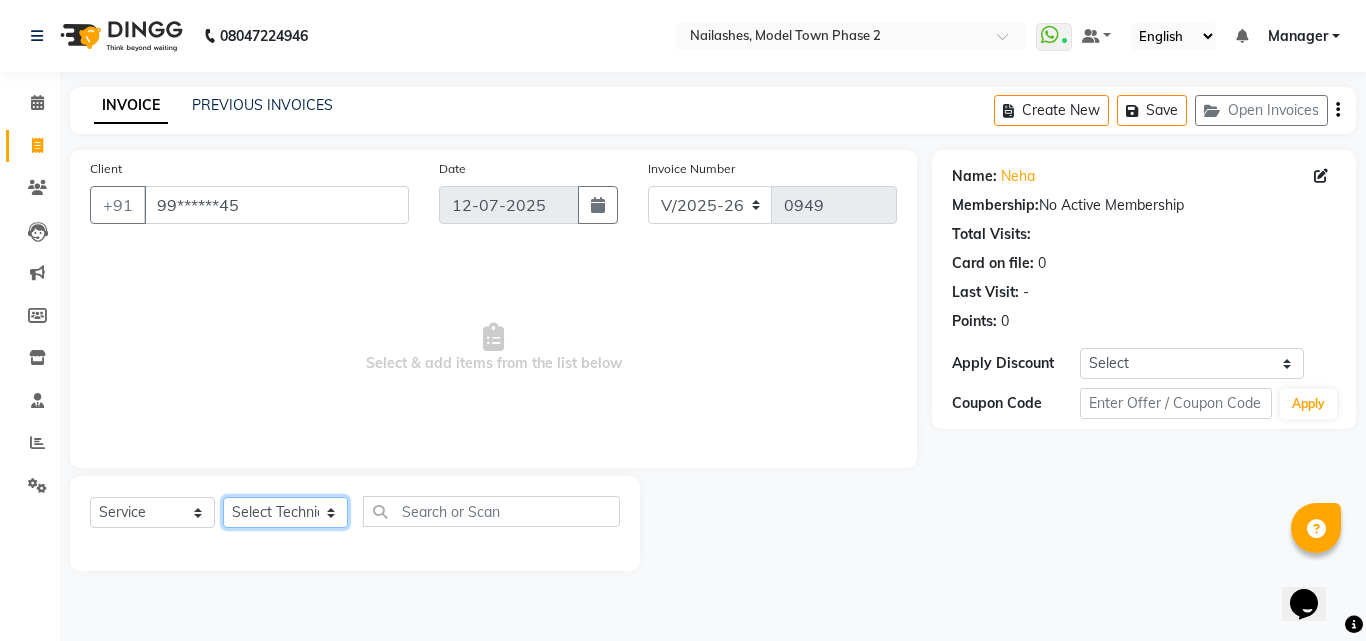 click on "Select Technician [PERSON_NAME] Manager [PERSON_NAME] [PERSON_NAME] [PERSON_NAME] [PERSON_NAME]" 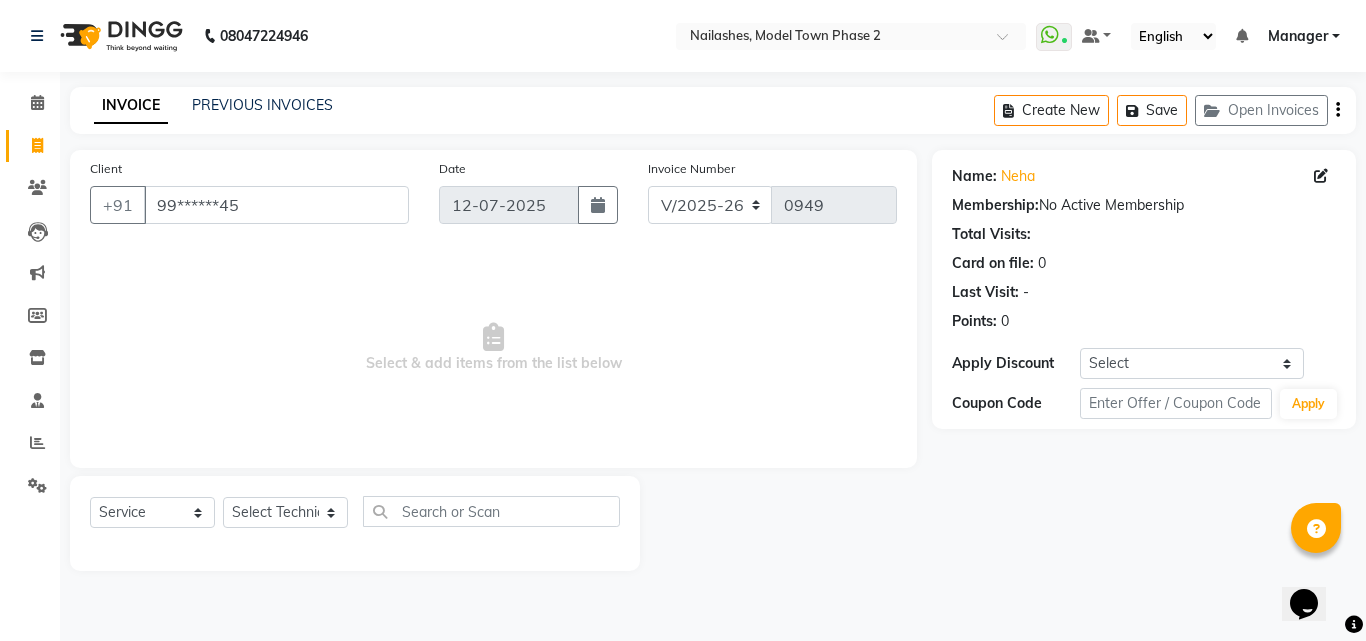 click on "Select & add items from the list below" at bounding box center (493, 348) 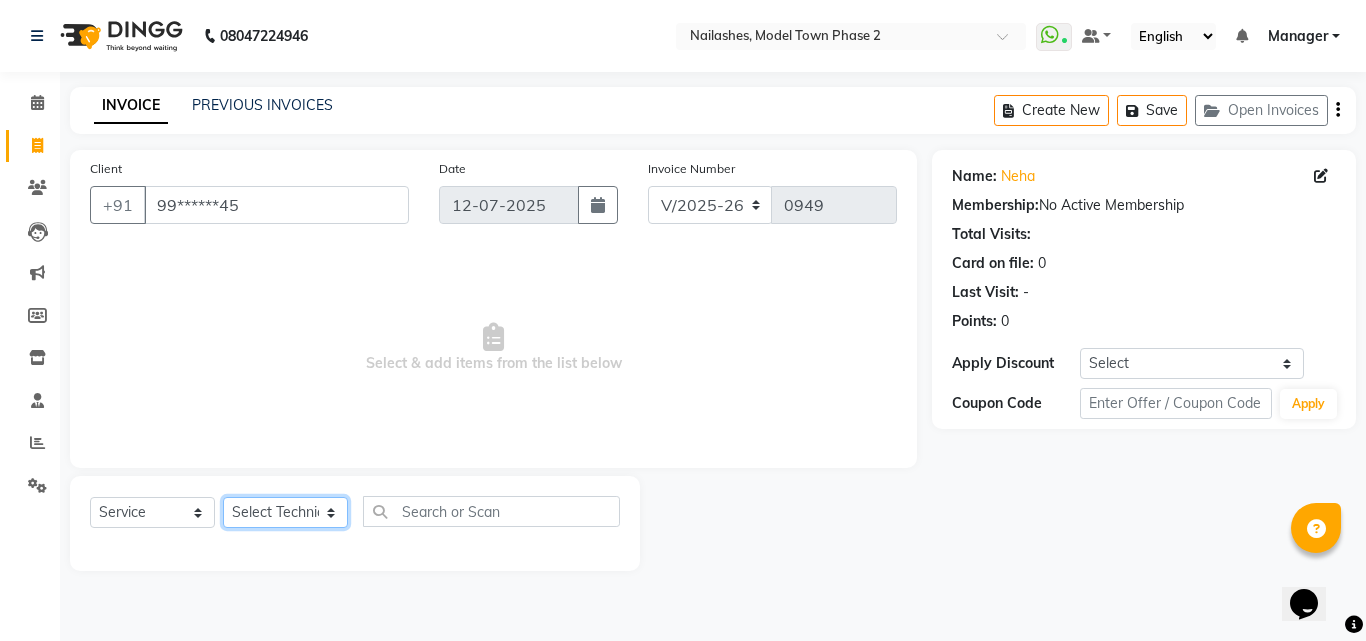 click on "Select Technician [PERSON_NAME] Manager [PERSON_NAME] [PERSON_NAME] [PERSON_NAME] [PERSON_NAME]" 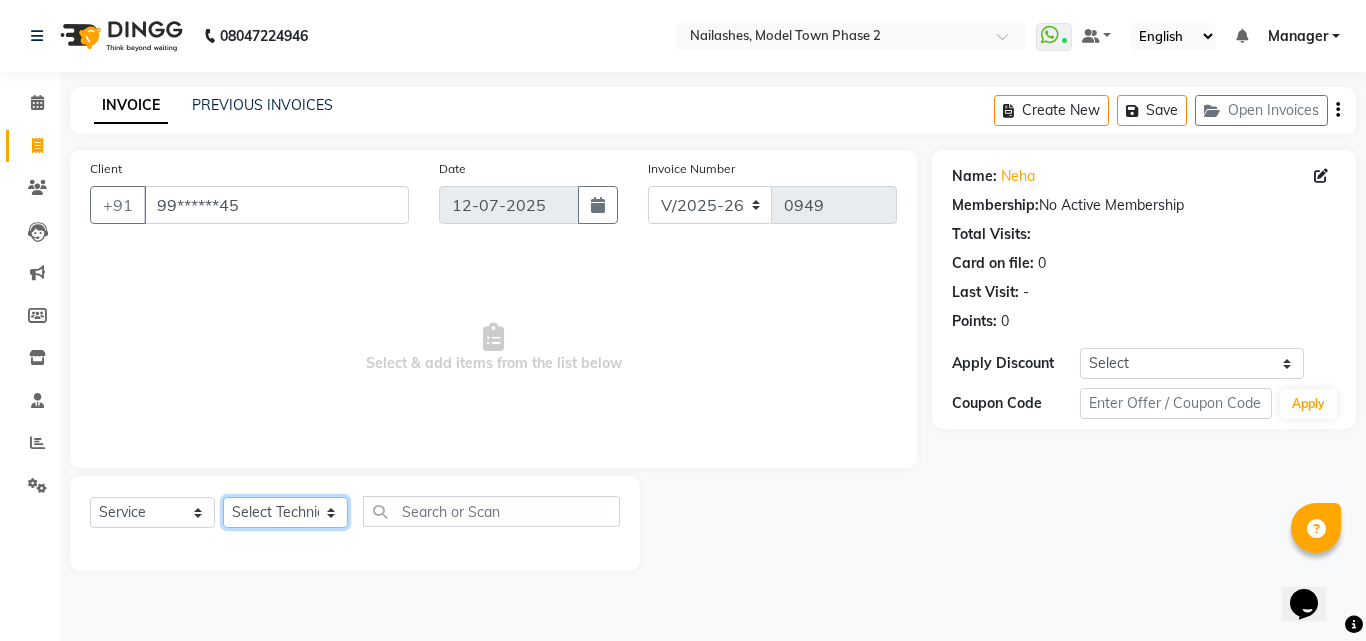 select on "85506" 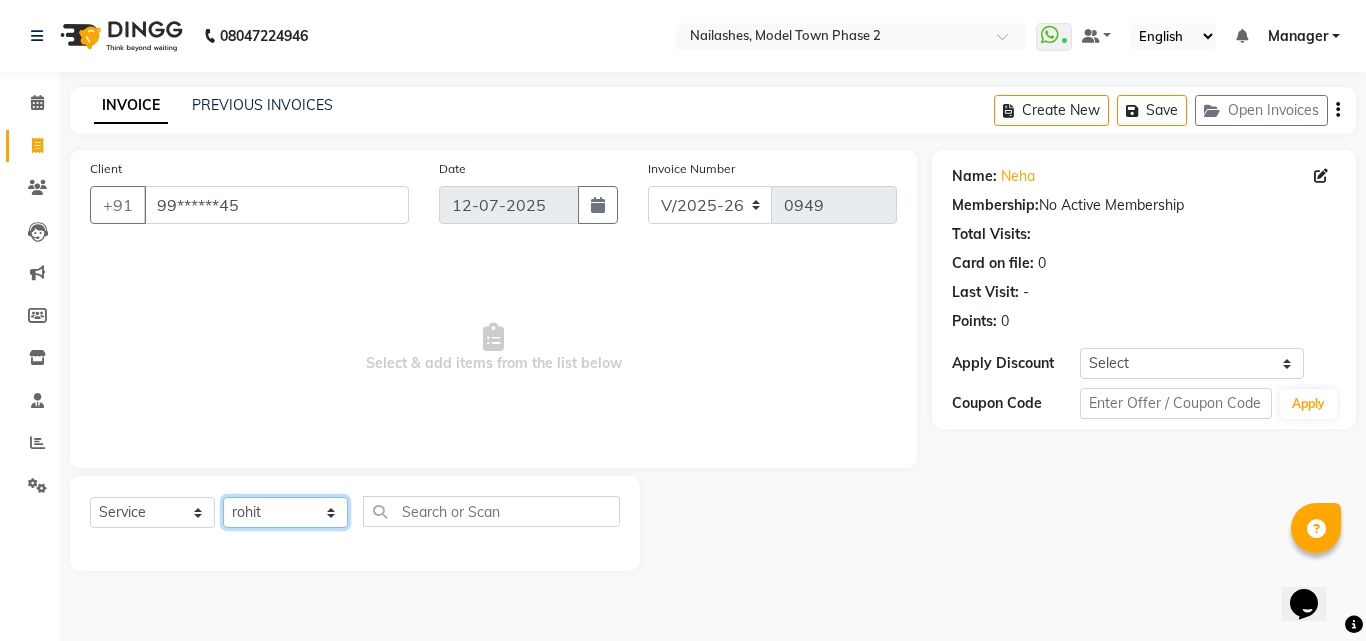 click on "Select Technician [PERSON_NAME] Manager [PERSON_NAME] [PERSON_NAME] [PERSON_NAME] [PERSON_NAME]" 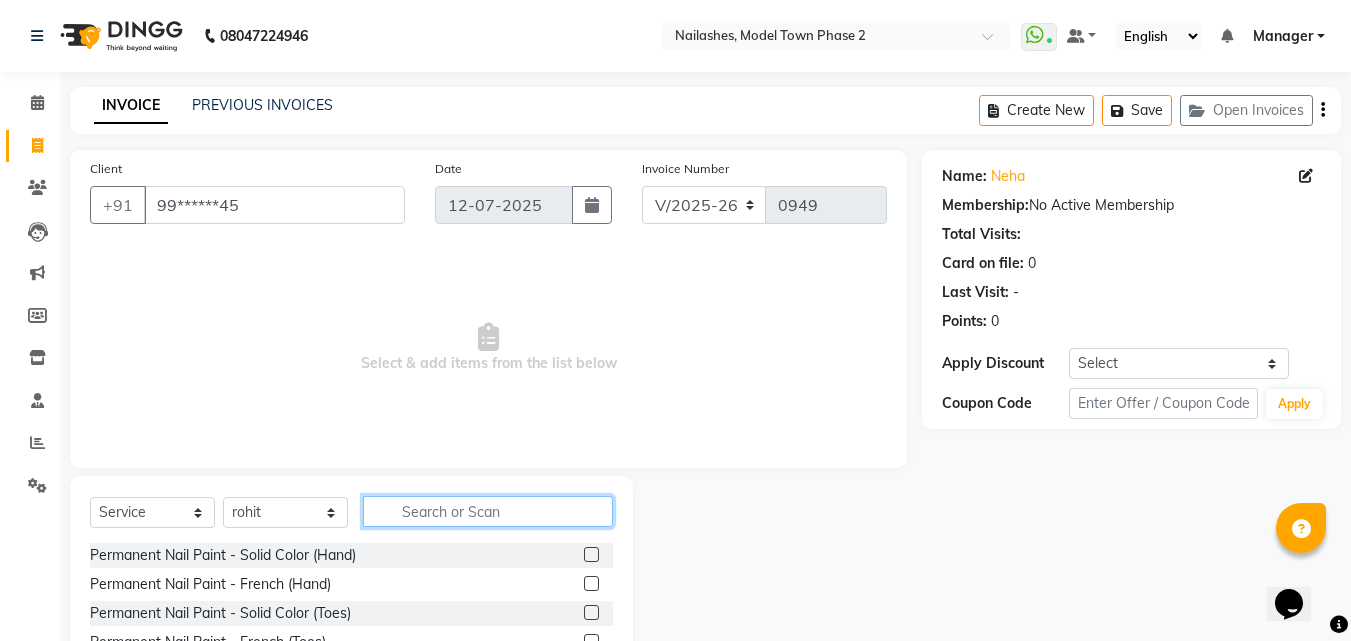 click 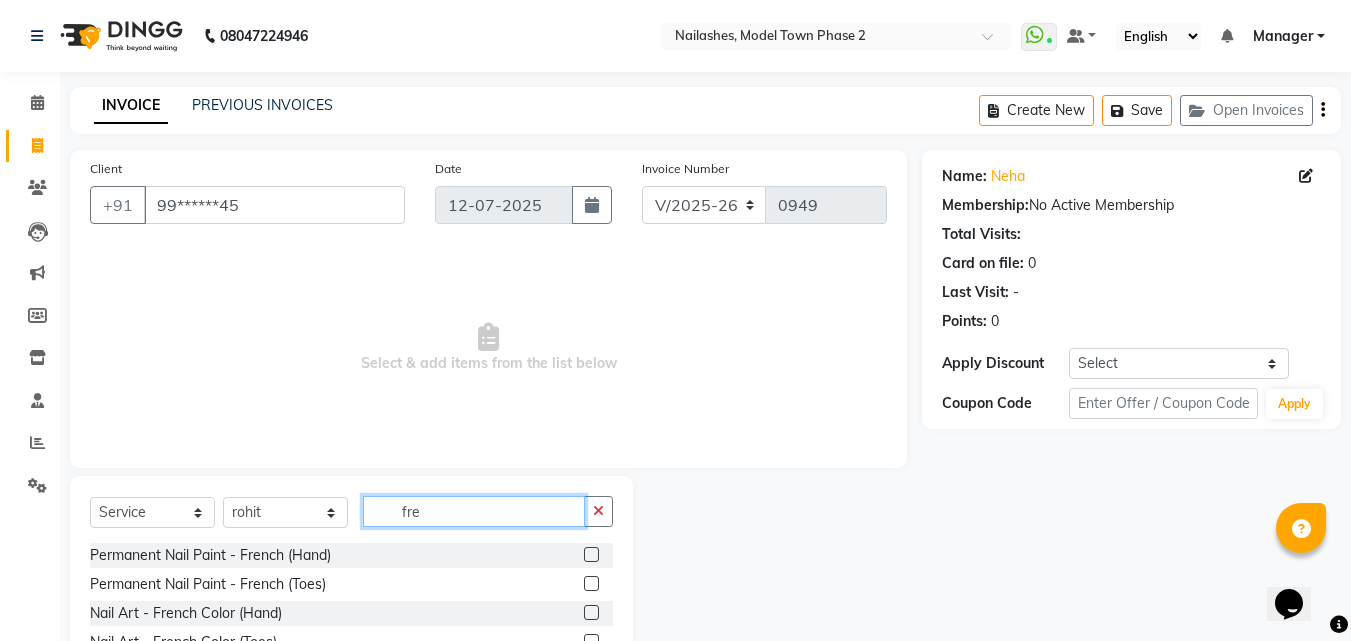type on "fre" 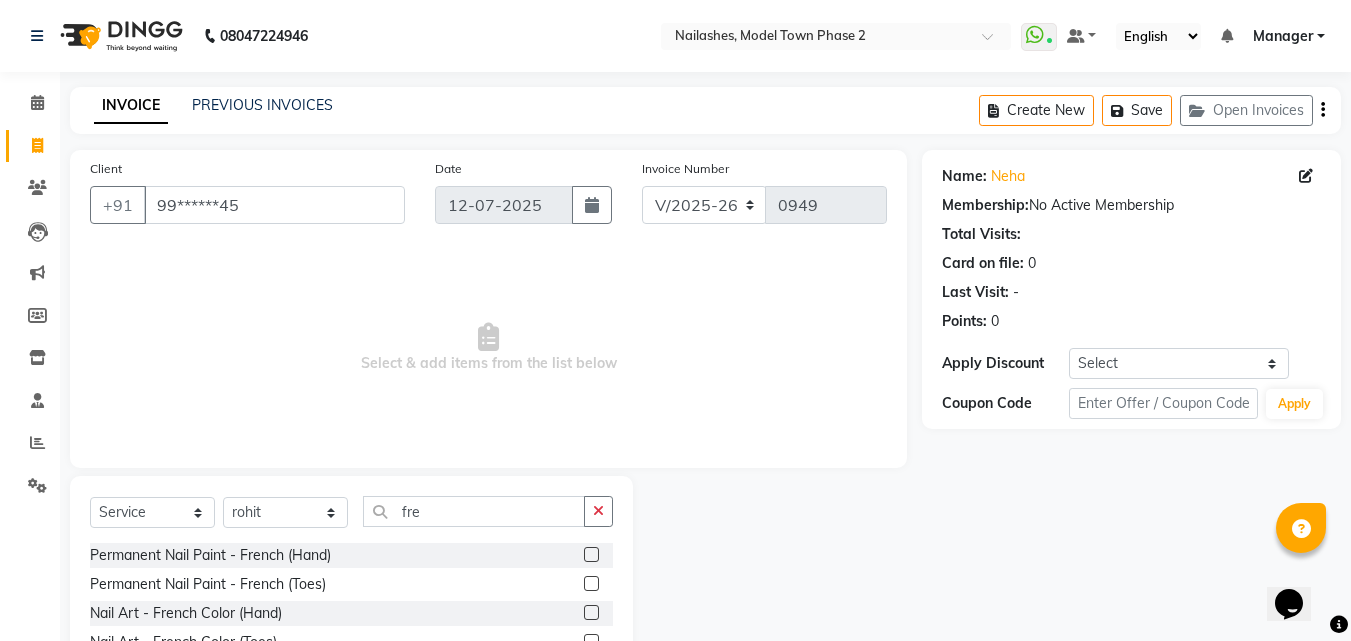 click 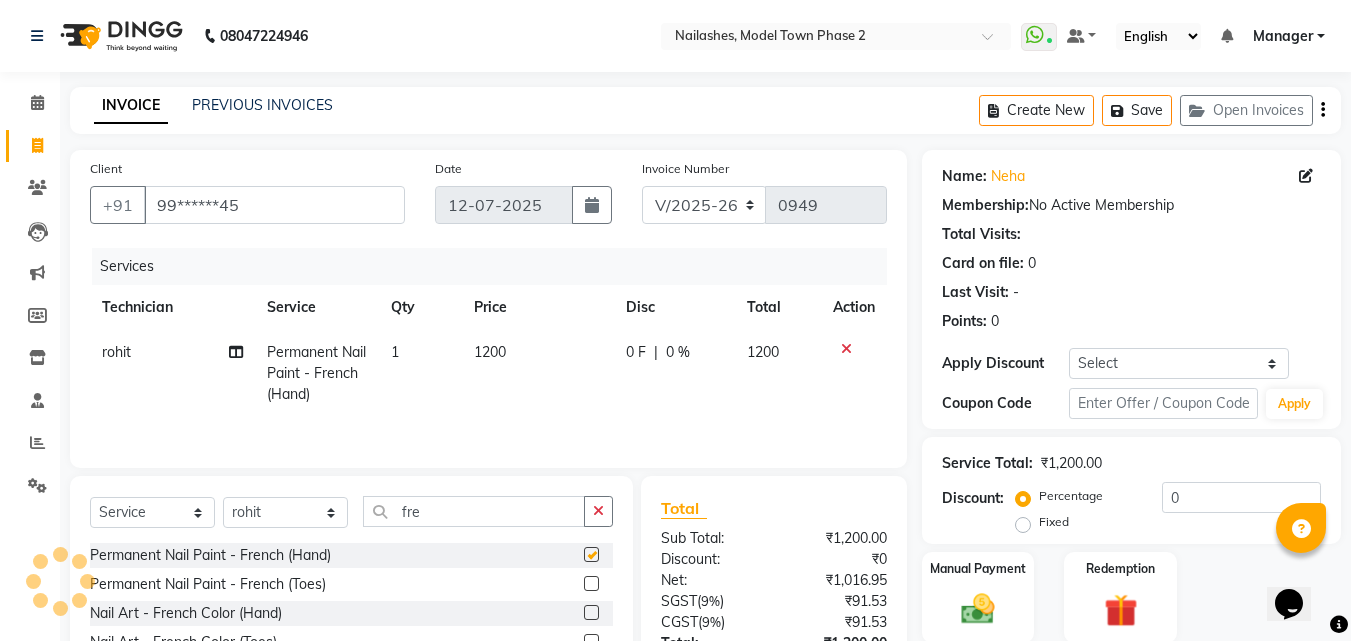 checkbox on "false" 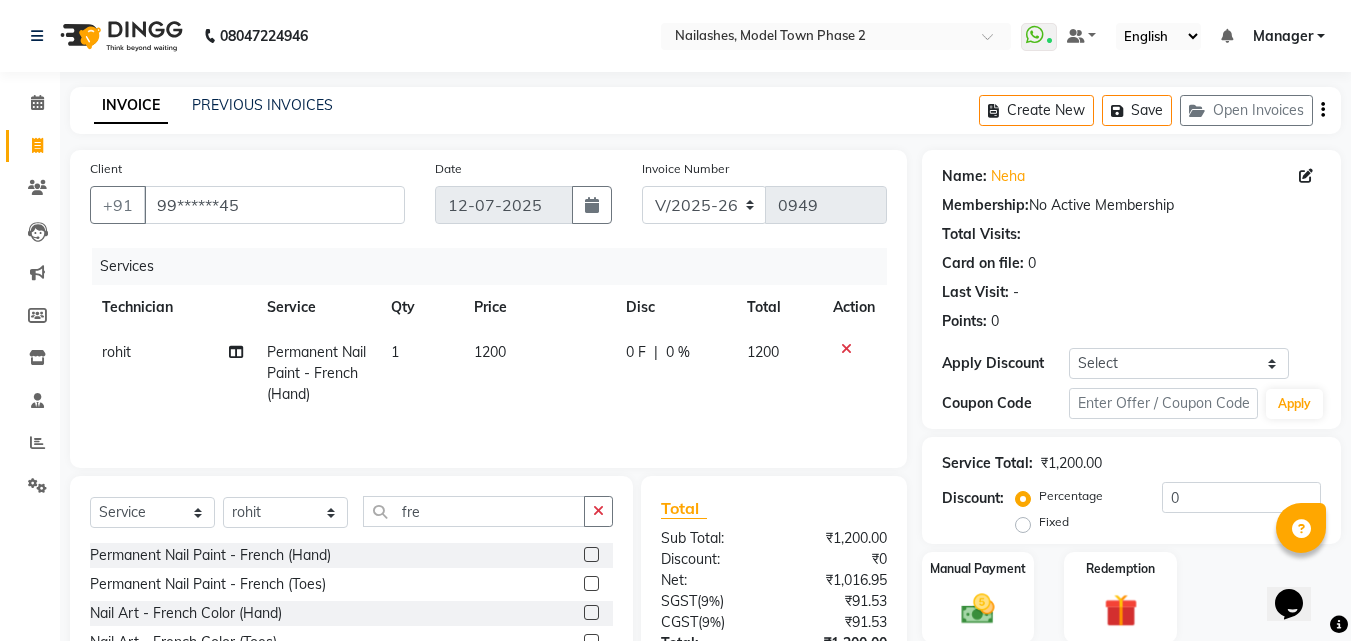 click on "1200" 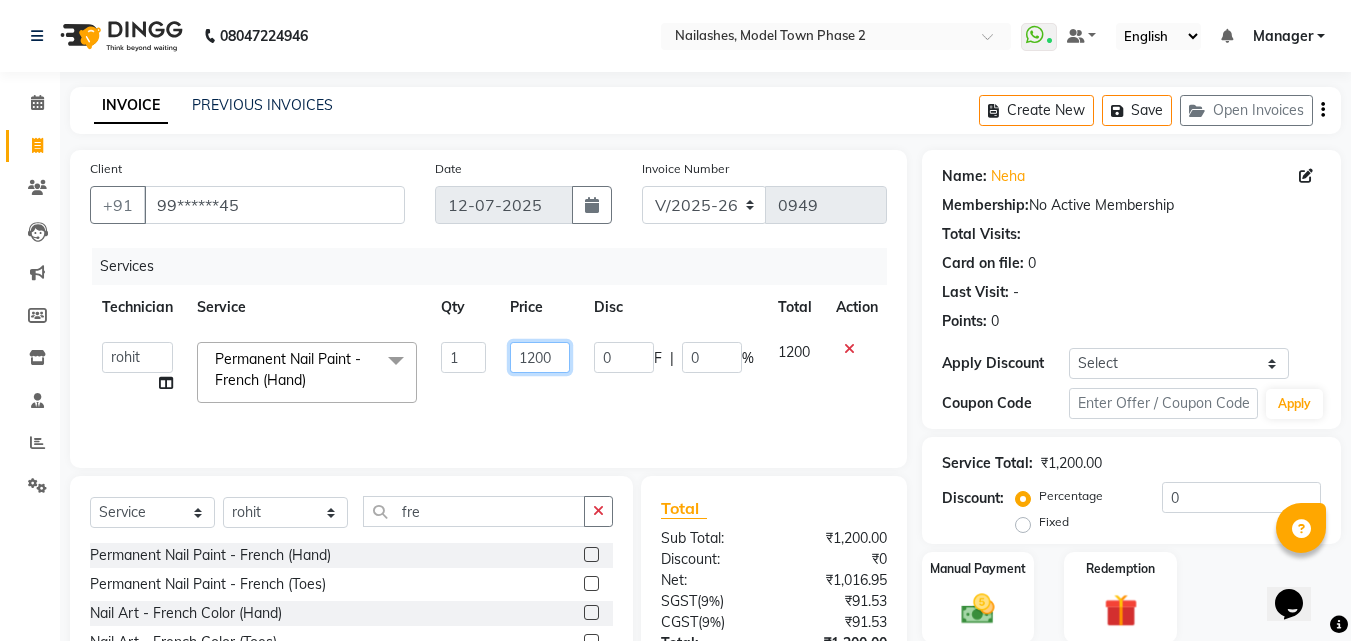 click on "1200" 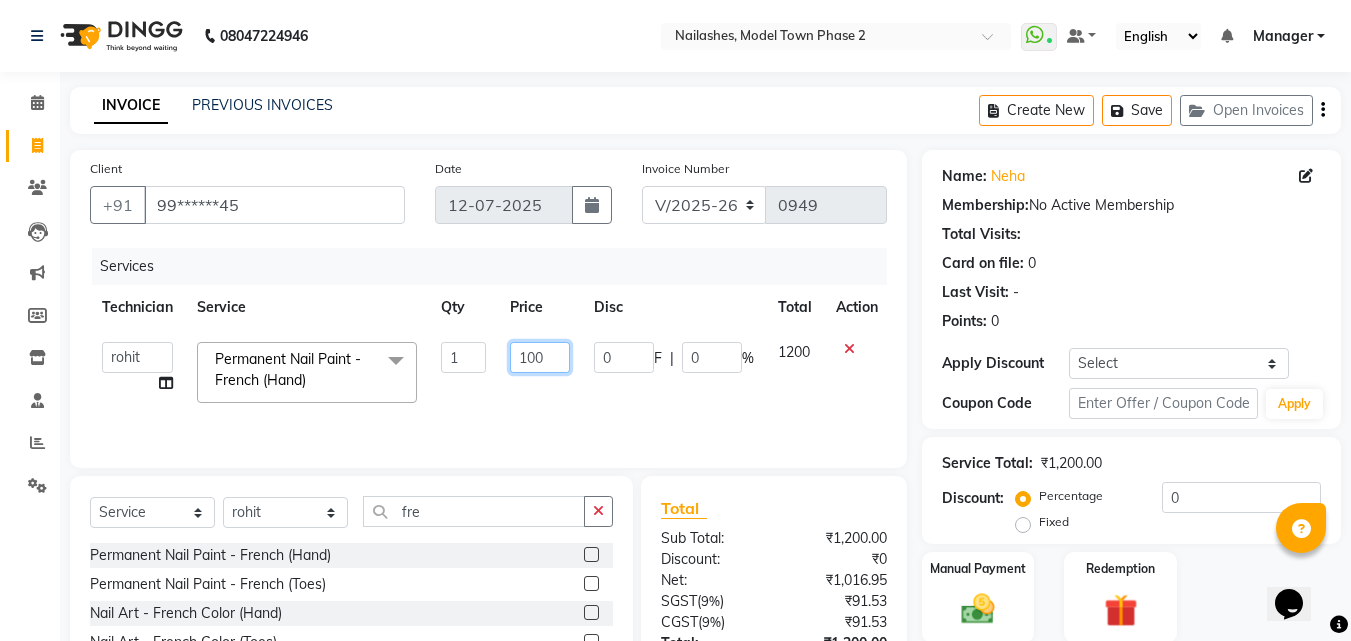 type on "1000" 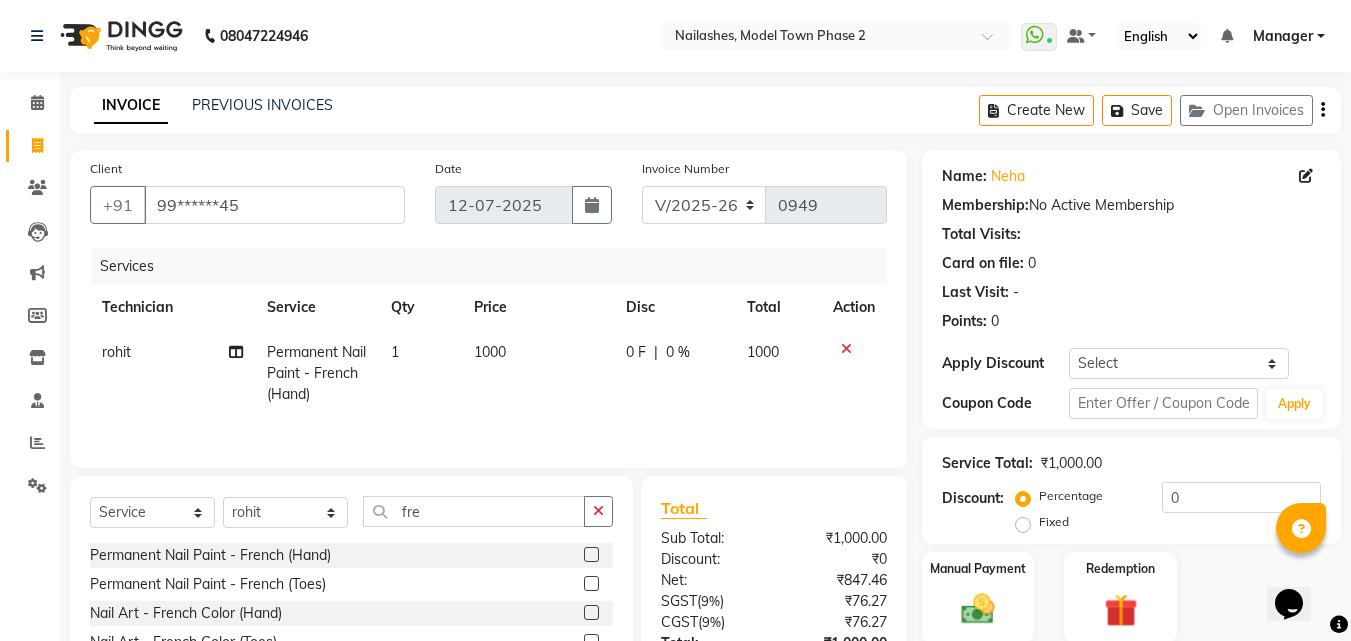 click on "1000" 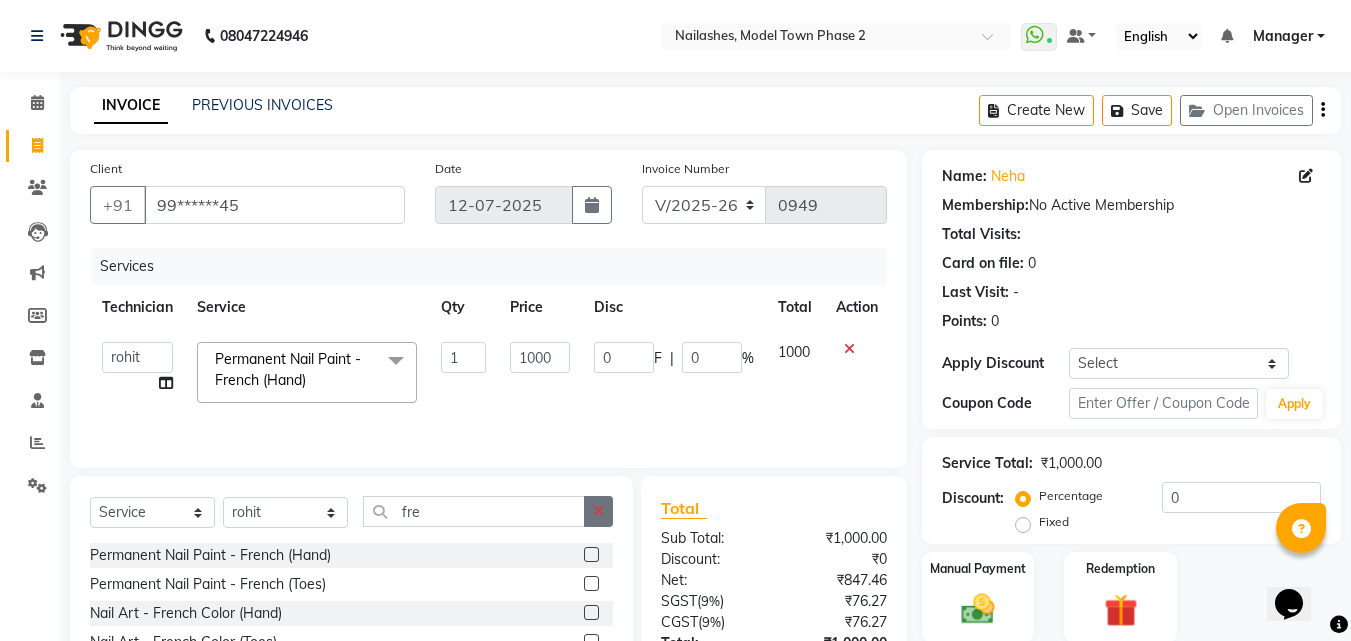 click 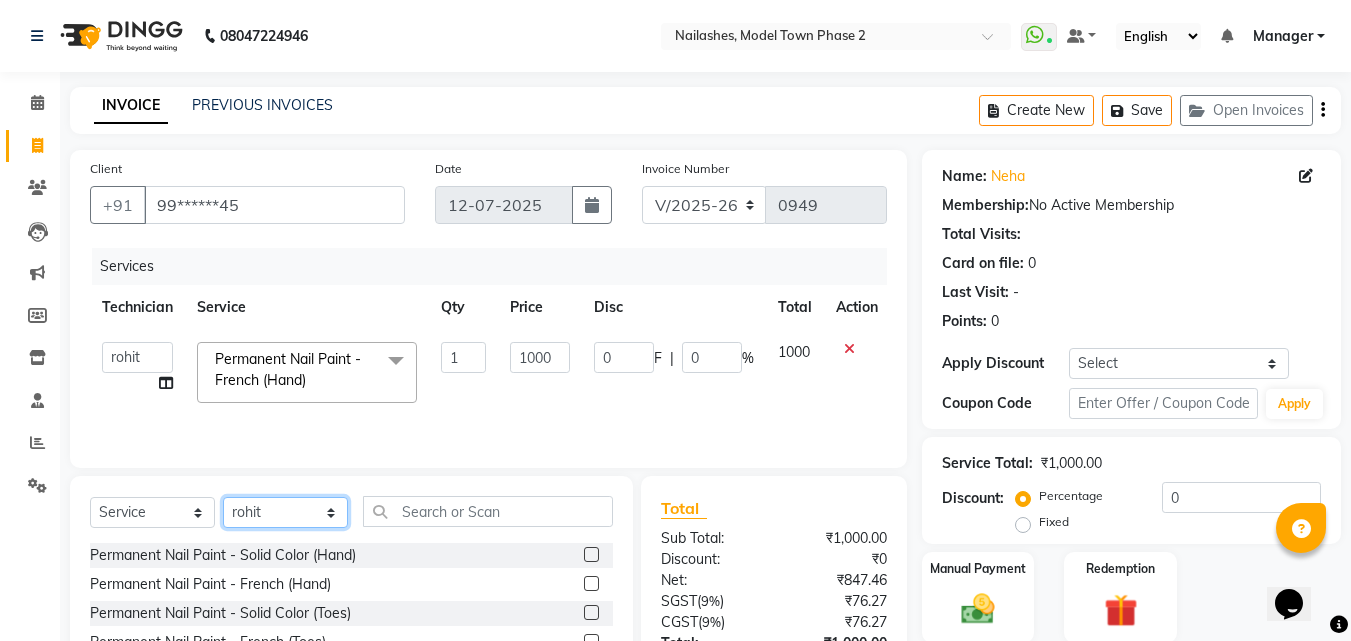 click on "Select Technician [PERSON_NAME] Manager [PERSON_NAME] [PERSON_NAME] [PERSON_NAME] [PERSON_NAME]" 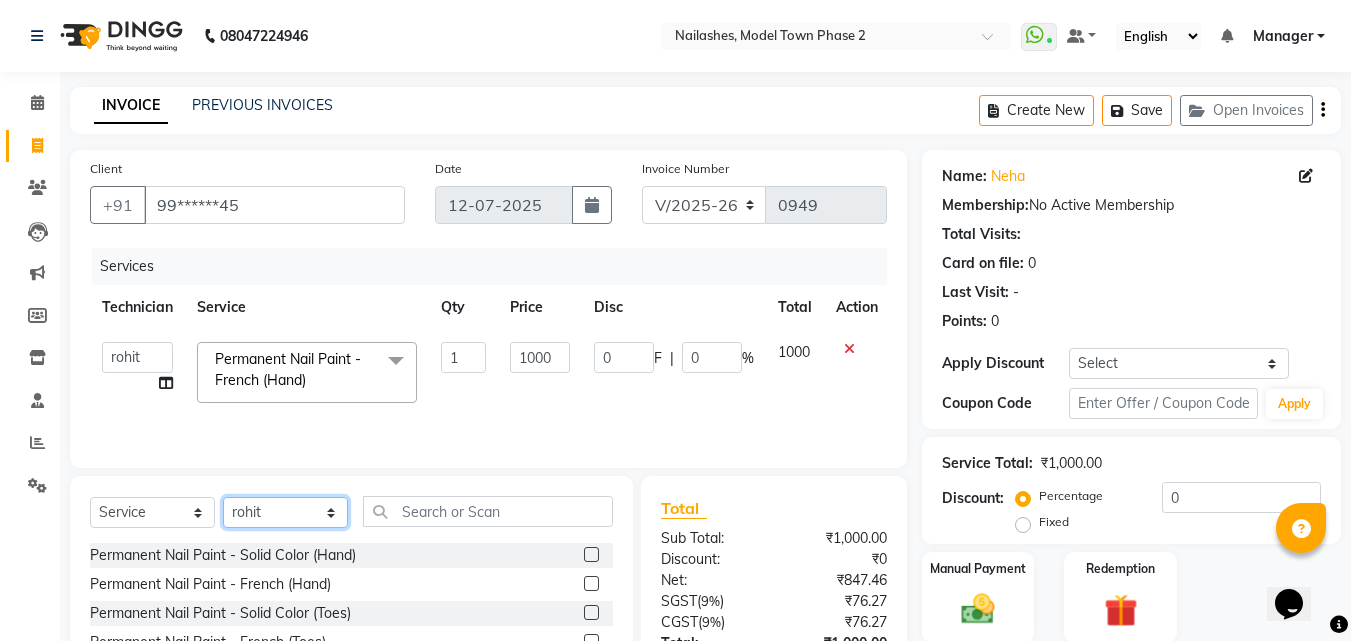 click on "Select Technician [PERSON_NAME] Manager [PERSON_NAME] [PERSON_NAME] [PERSON_NAME] [PERSON_NAME]" 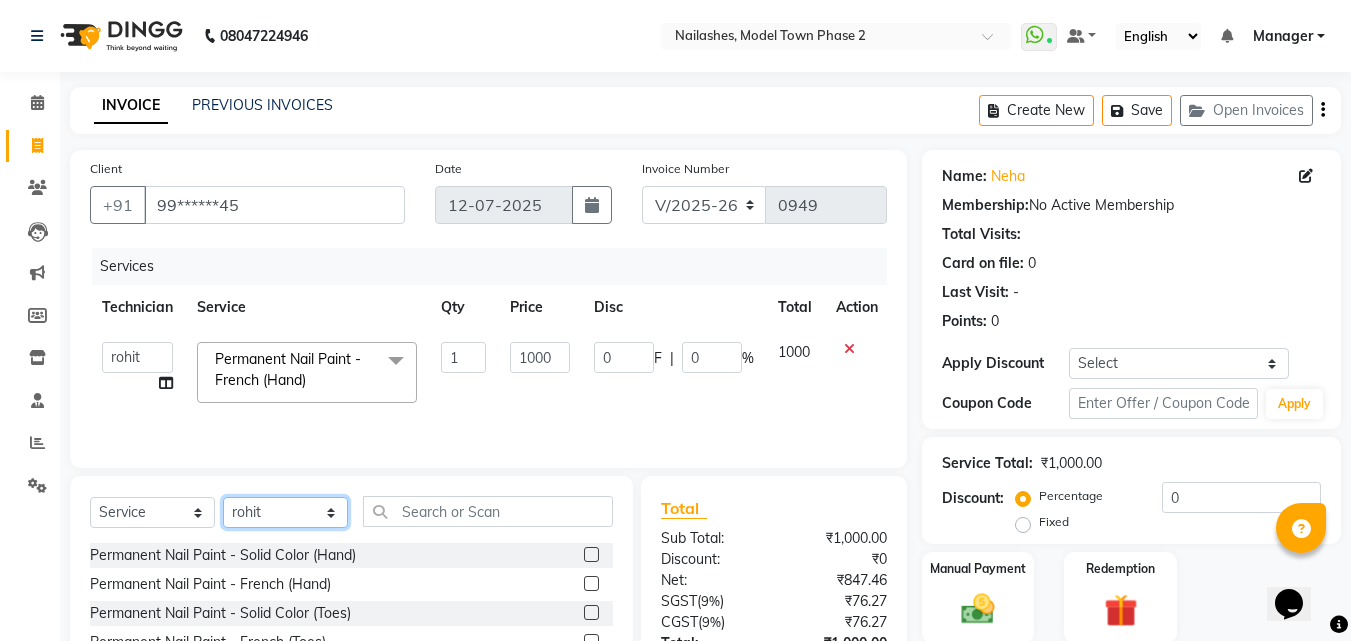 click on "Select Technician [PERSON_NAME] Manager [PERSON_NAME] [PERSON_NAME] [PERSON_NAME] [PERSON_NAME]" 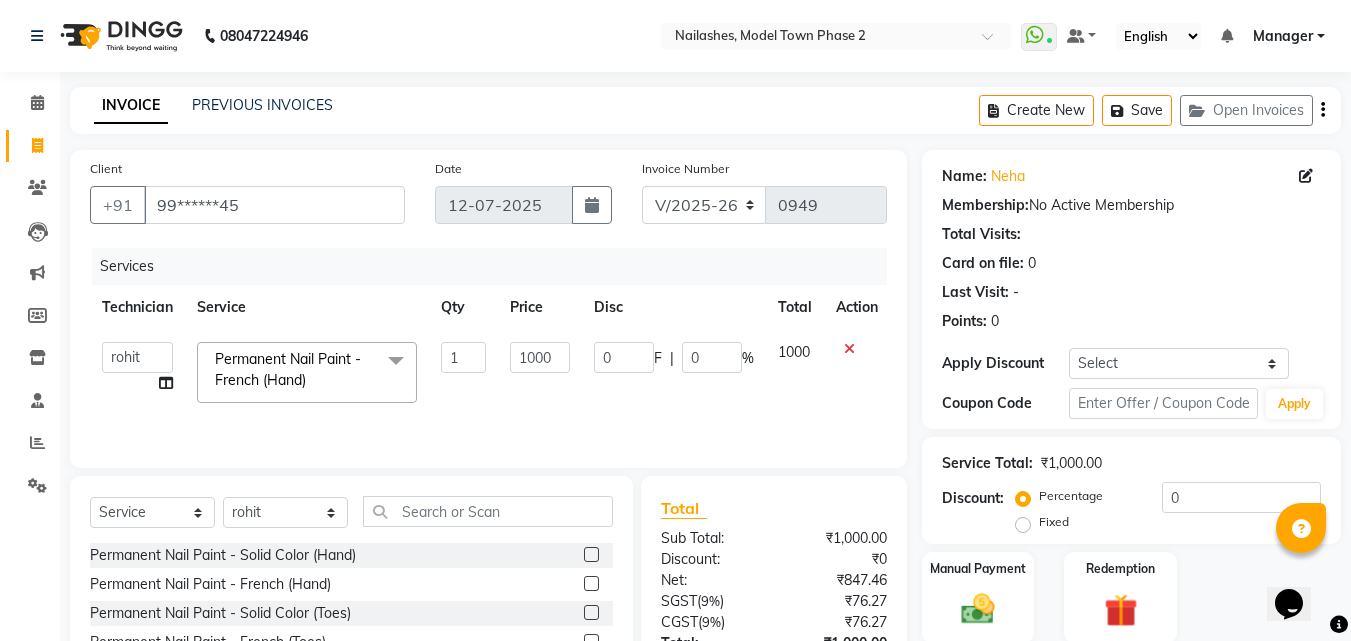 click on "Permanent Nail Paint - French (Hand)  x Permanent Nail Paint - Solid Color (Hand) Permanent Nail Paint - French (Hand) Permanent Nail Paint - Solid Color (Toes) Permanent Nail Paint - French (Toes) Oil product Restoration - Gel (Hand) Restoration - Tip Replacement (Hand) Restoration - Touch -up (Hand) Restoration - Gel Color Changes (Hand) Restoration - Removal of Extension (Hand) Restoration - Removal of Nail Paint (Hand) Restoration - Gel (Toes) Restoration - Tip Replacement (Toes) Restoration - Touch -up (Toes) Restoration - Gel Color Changes (Toes) Restoration - Removal of Extension (Toes) Restoration - Removal of Nail Paint (Toes) Pedicure - Classic Pedicure - Deluxe Pedicure - Premium Pedicure - Platinum Manicure  - Classic Manicure  - Deluxe Manicure  - Premium Eyelash Refil - Classic Eyelash Refil - Hybrid Eyelash Refil - Volume Eyelash Refil - Mega Volume Eyelash Refil - Lash Removal Nail Extension - Gel (Hand) Nail Extension - Acrylic (Hand) Nail Extension - Silicon (Hand) Overlays - Gel (Hand)" 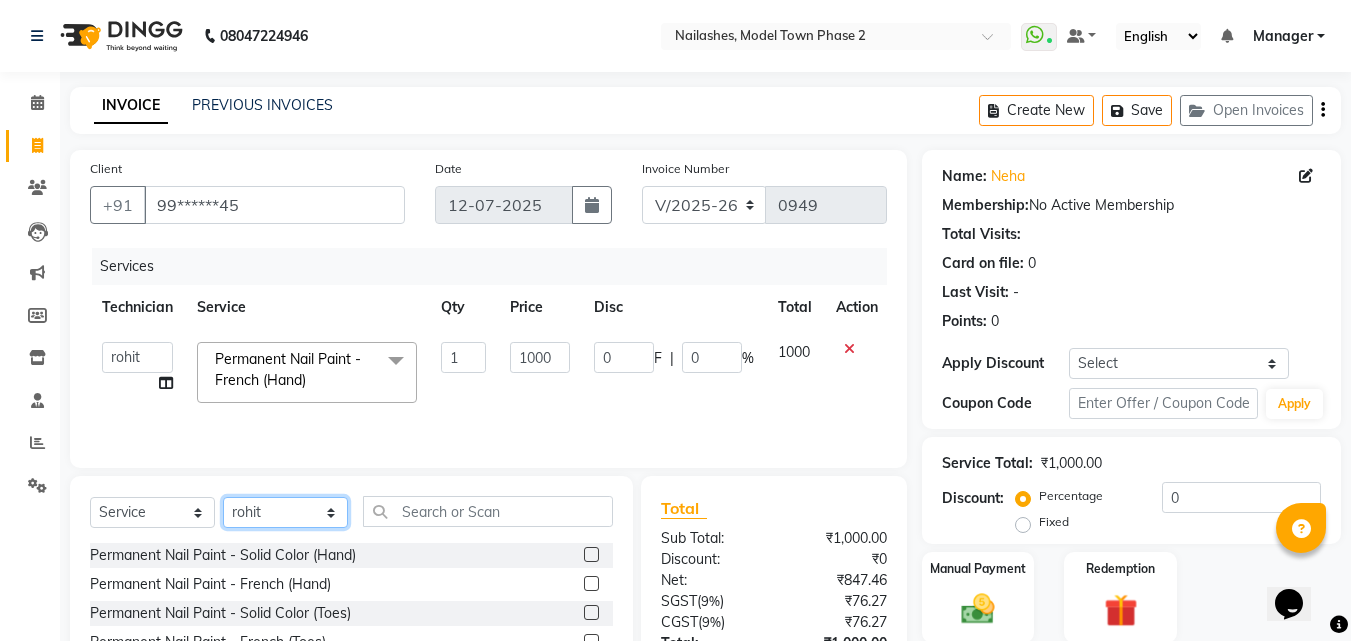 click on "Select Technician [PERSON_NAME] Manager [PERSON_NAME] [PERSON_NAME] [PERSON_NAME] [PERSON_NAME]" 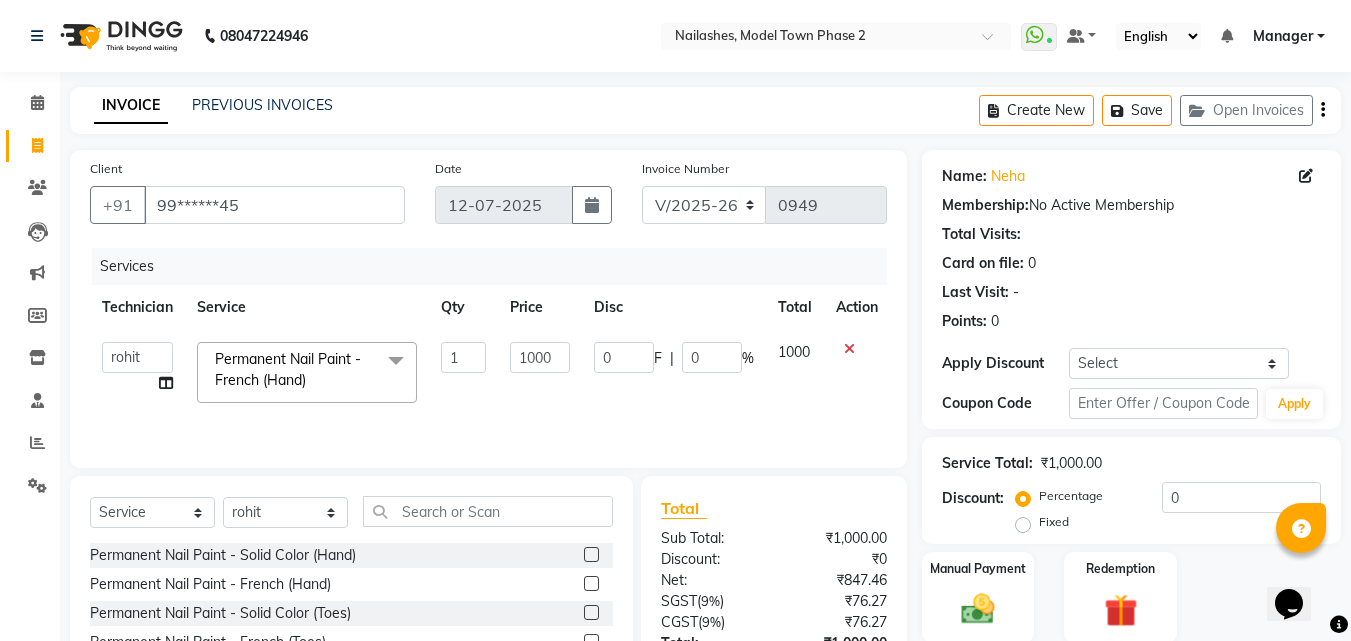 click on "Client +91 99******45 Date [DATE] Invoice Number V/2025 V/[PHONE_NUMBER] Services Technician Service Qty Price Disc Total Action  [PERSON_NAME]   Manager   [PERSON_NAME]   radhika    [PERSON_NAME]   [PERSON_NAME]   Sumit   Varun  Permanent Nail Paint - French (Hand)  x Permanent Nail Paint - Solid Color (Hand) Permanent Nail Paint - French (Hand) Permanent Nail Paint - Solid Color (Toes) Permanent Nail Paint - French (Toes) Oil product Restoration - Gel (Hand) Restoration - Tip Replacement (Hand) Restoration - Touch -up (Hand) Restoration - Gel Color Changes (Hand) Restoration - Removal of Extension (Hand) Restoration - Removal of Nail Paint (Hand) Restoration - Gel (Toes) Restoration - Tip Replacement (Toes) Restoration - Touch -up (Toes) Restoration - Gel Color Changes (Toes) Restoration - Removal of Extension (Toes) Restoration - Removal of Nail Paint (Toes) Pedicure - Classic Pedicure - Deluxe Pedicure - Premium Pedicure - Platinum Manicure  - Classic Manicure  - Deluxe Manicure  - Premium Nail course Basic 1" 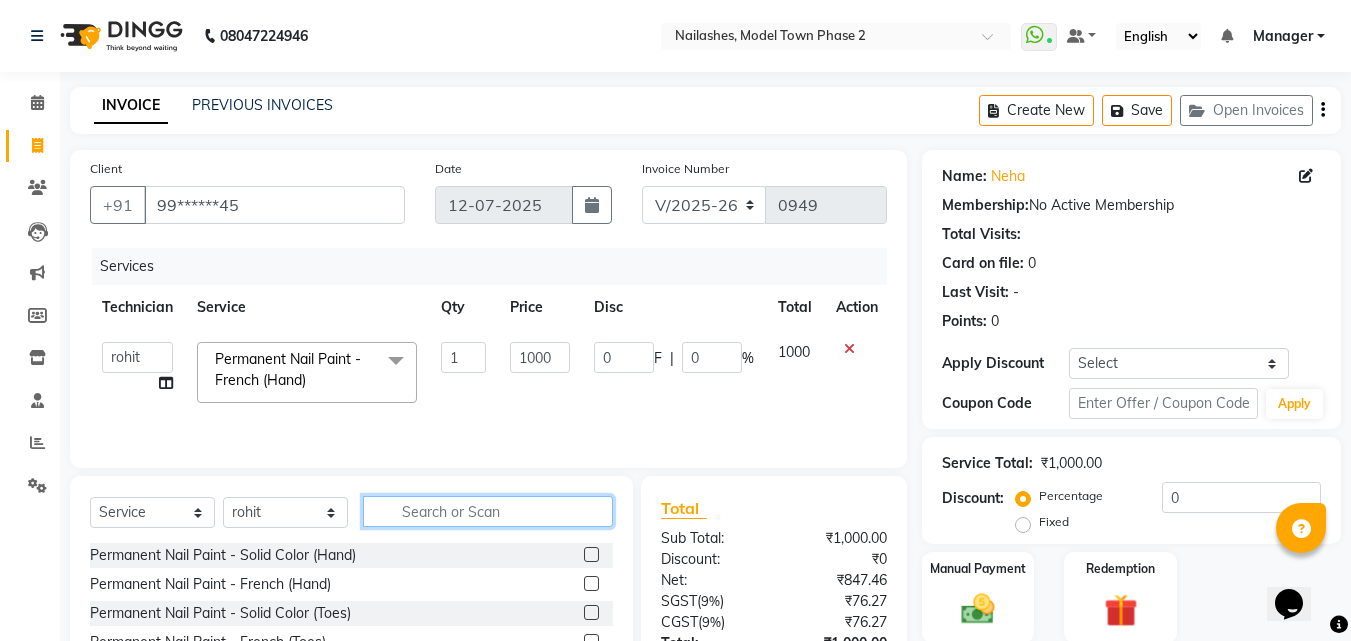 click 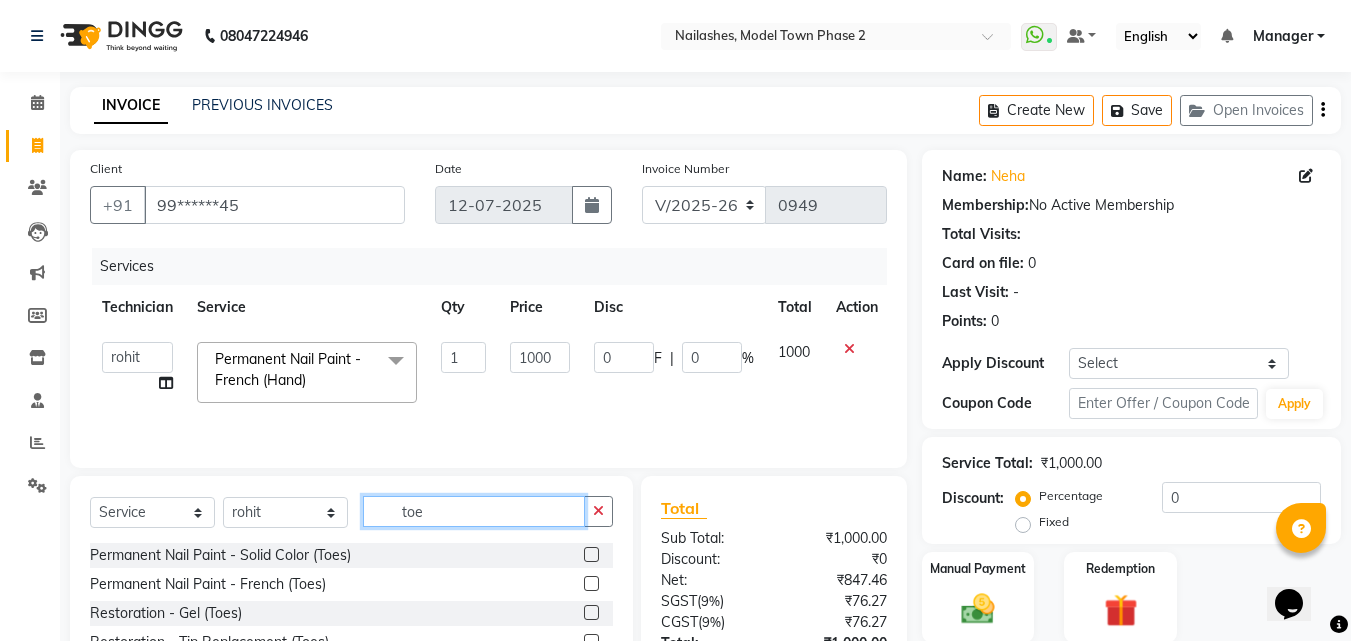 type on "toe" 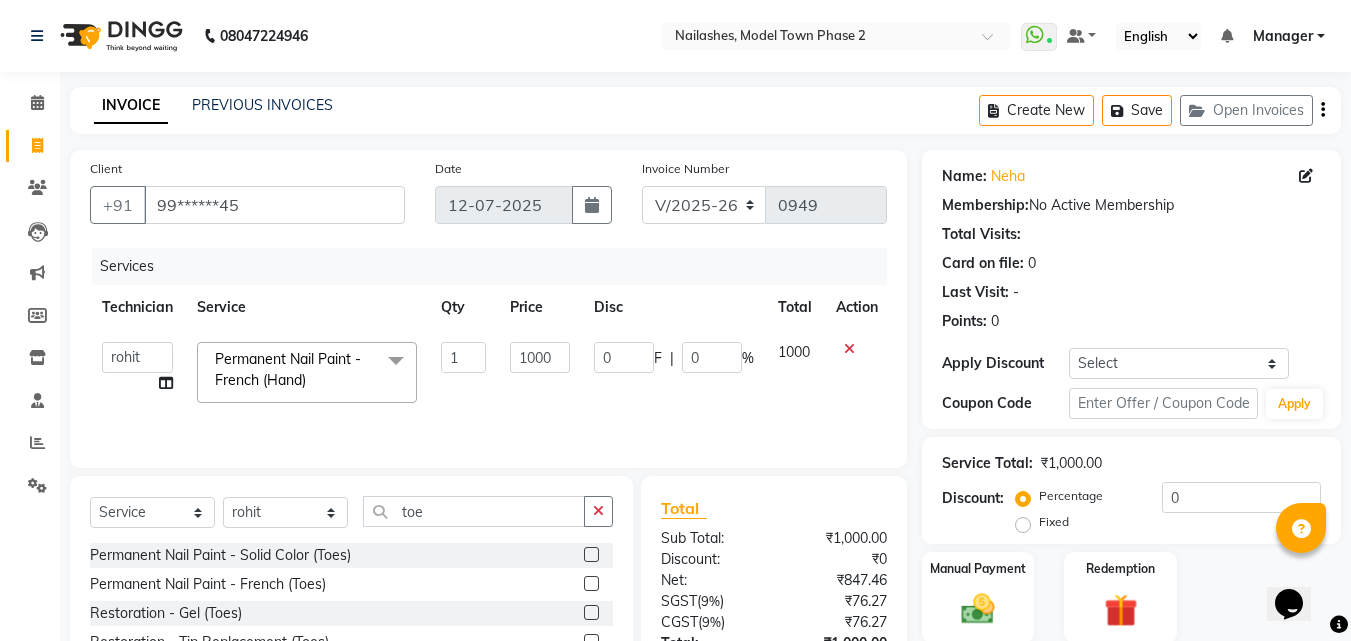 click 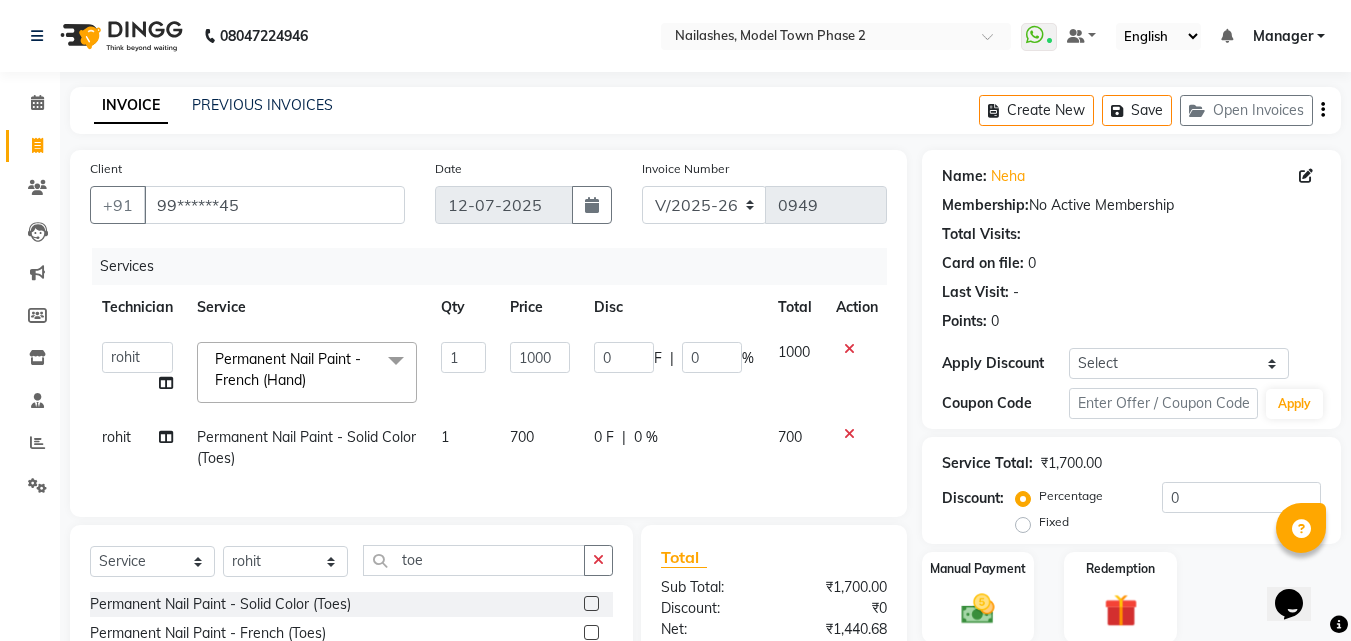 checkbox on "false" 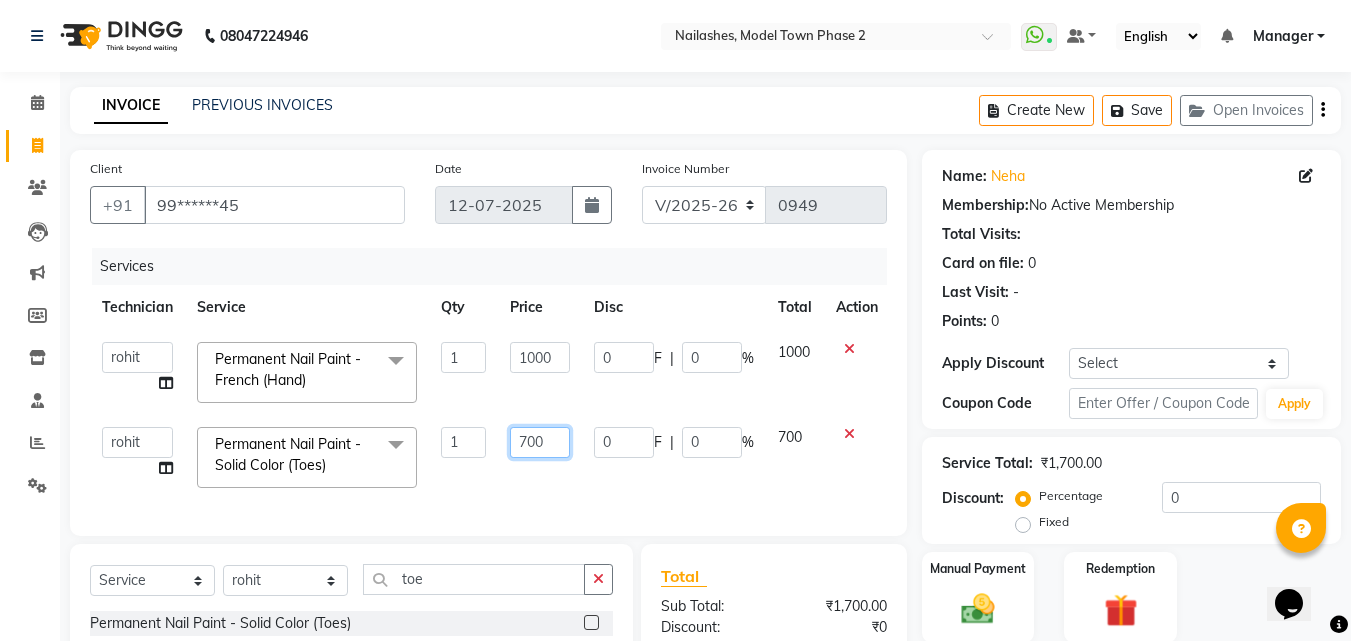 click on "700" 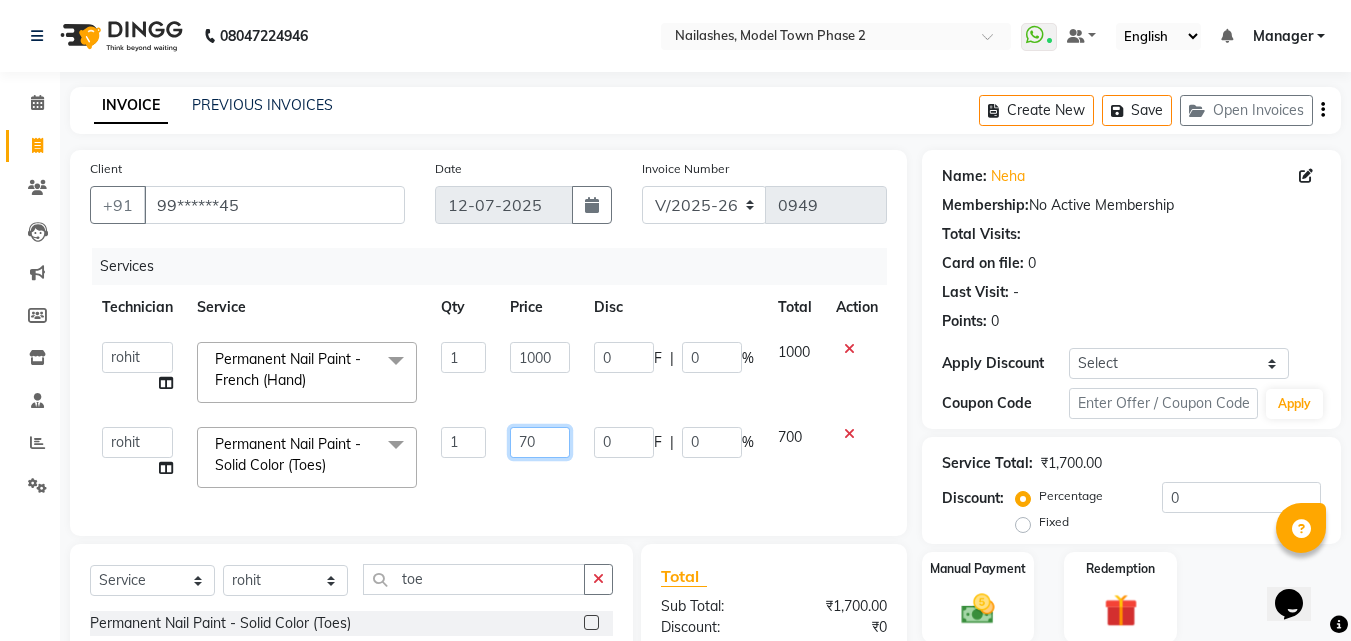type on "7" 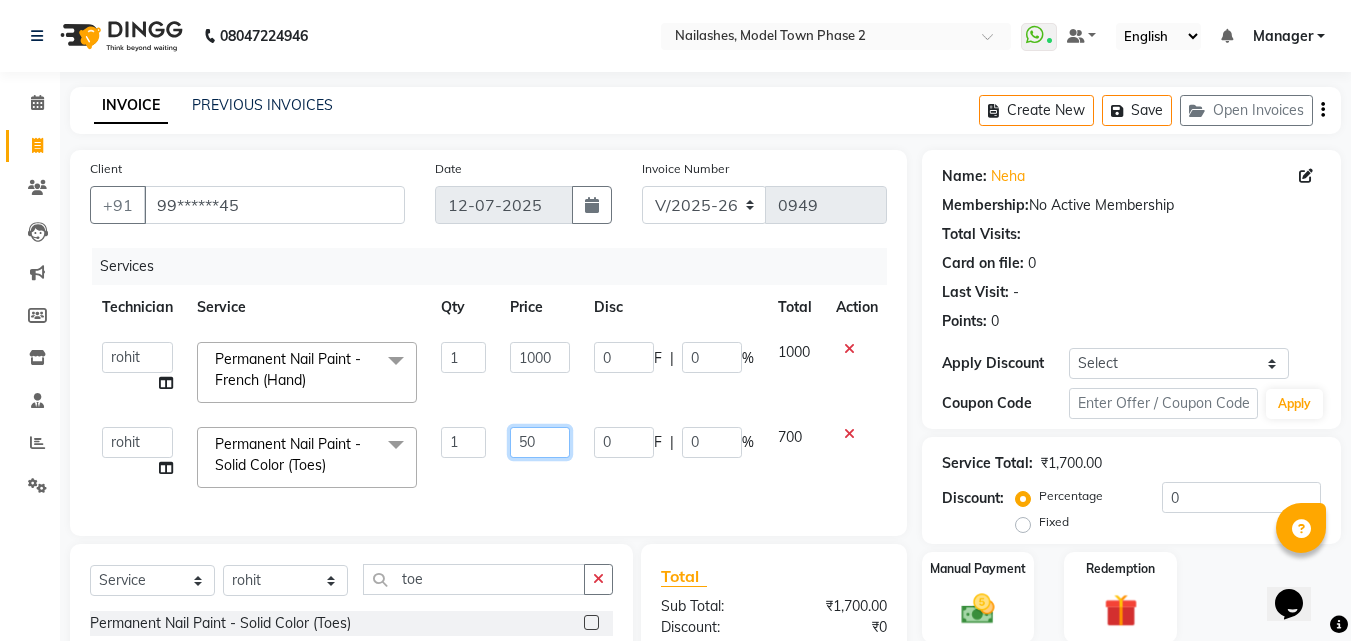 type on "500" 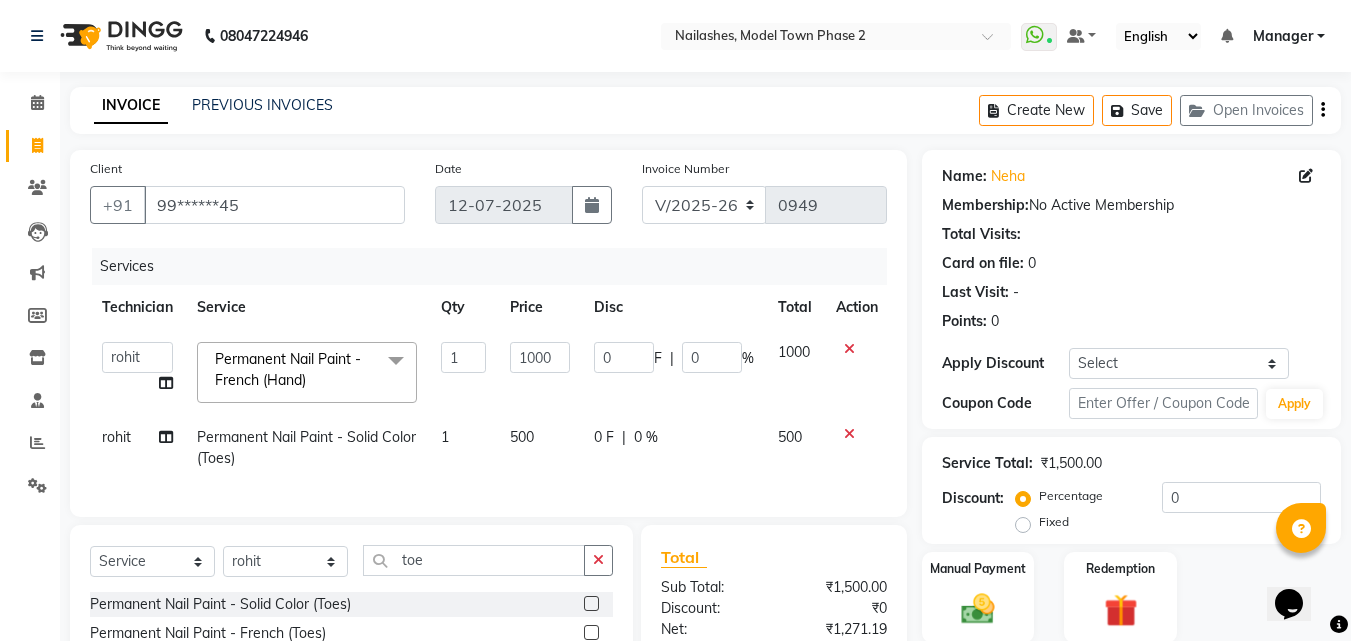 click on "Services Technician Service Qty Price Disc Total Action  [PERSON_NAME]   Manager   [PERSON_NAME]   radhika    [PERSON_NAME]   [PERSON_NAME]   Sumit   Varun  Permanent Nail Paint - French (Hand)  x Permanent Nail Paint - Solid Color (Hand) Permanent Nail Paint - French (Hand) Permanent Nail Paint - Solid Color (Toes) Permanent Nail Paint - French (Toes) Oil product Restoration - Gel (Hand) Restoration - Tip Replacement (Hand) Restoration - Touch -up (Hand) Restoration - Gel Color Changes (Hand) Restoration - Removal of Extension (Hand) Restoration - Removal of Nail Paint (Hand) Restoration - Gel (Toes) Restoration - Tip Replacement (Toes) Restoration - Touch -up (Toes) Restoration - Gel Color Changes (Toes) Restoration - Removal of Extension (Toes) Restoration - Removal of Nail Paint (Toes) Pedicure - Classic Pedicure - Deluxe Pedicure - Premium Pedicure - Platinum Manicure  - Classic Manicure  - Deluxe Manicure  - Premium Eyelash Refil - Classic Eyelash Refil - Hybrid Eyelash Refil - Volume Overlays - Gel (Hand) 1" 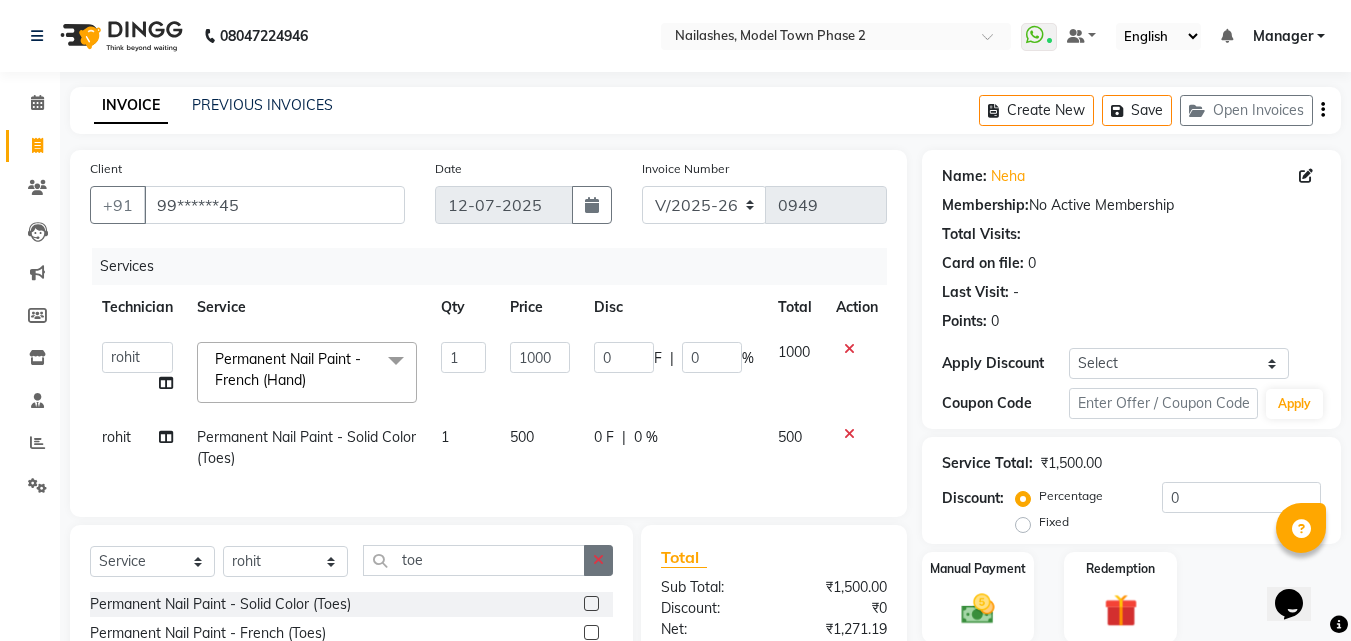 click 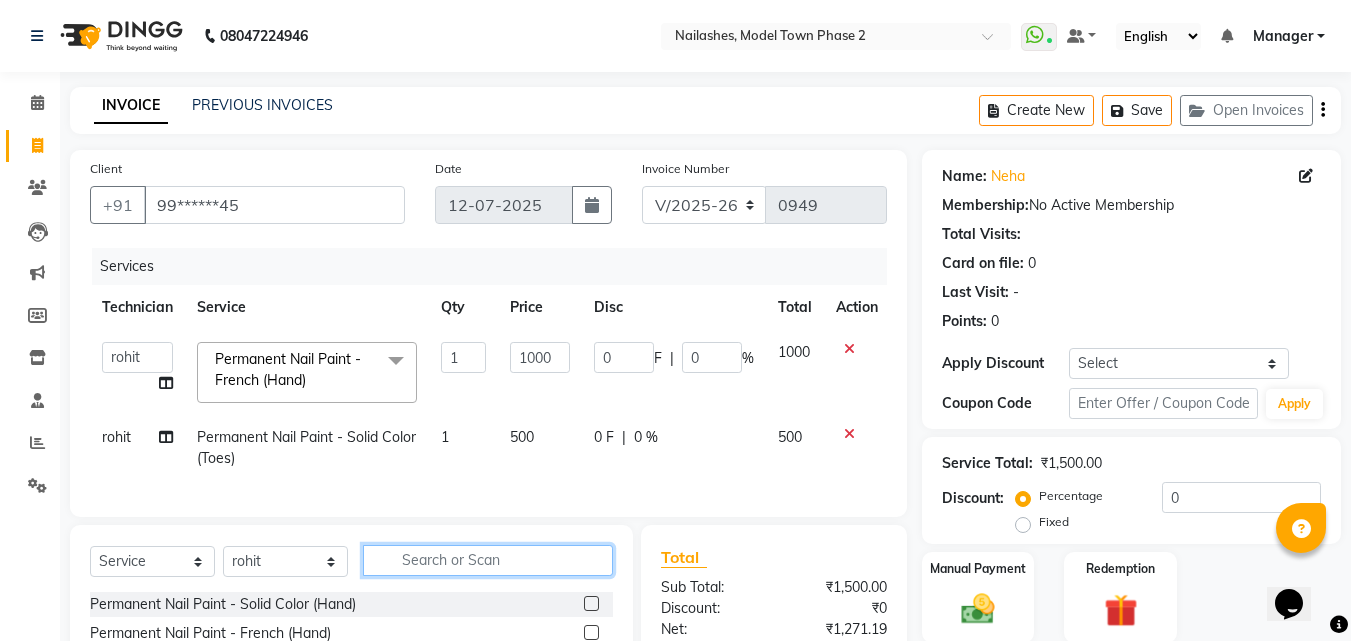 click 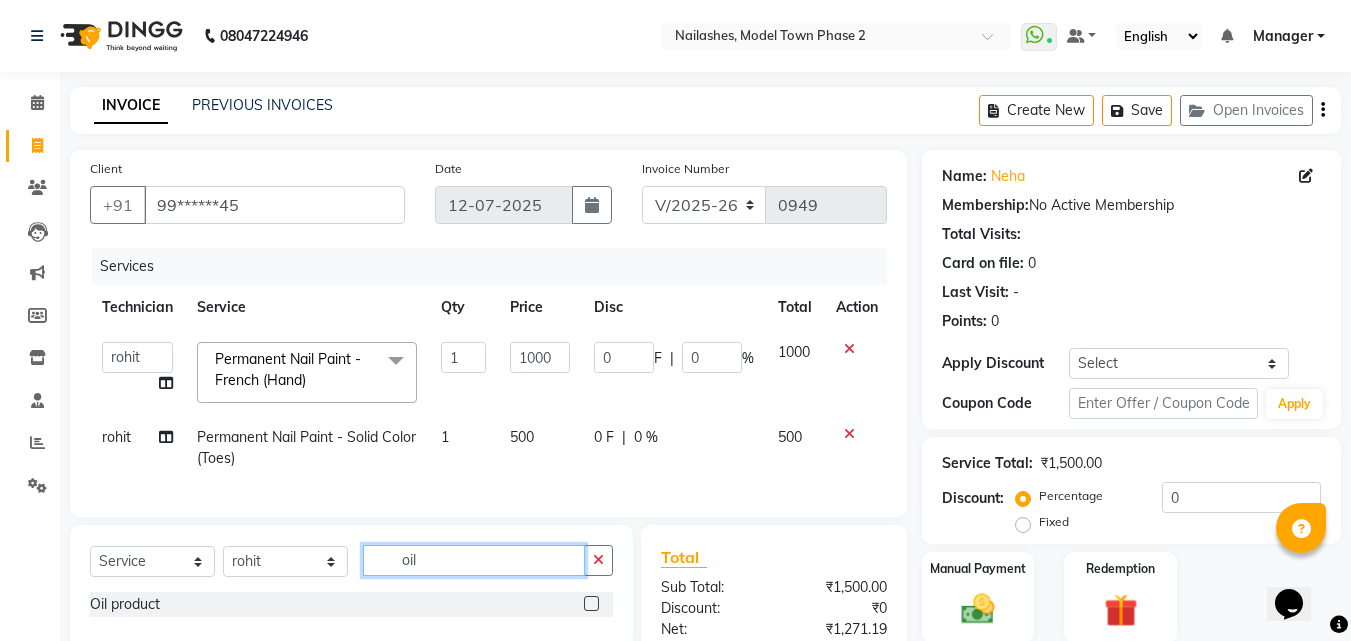 type on "oil" 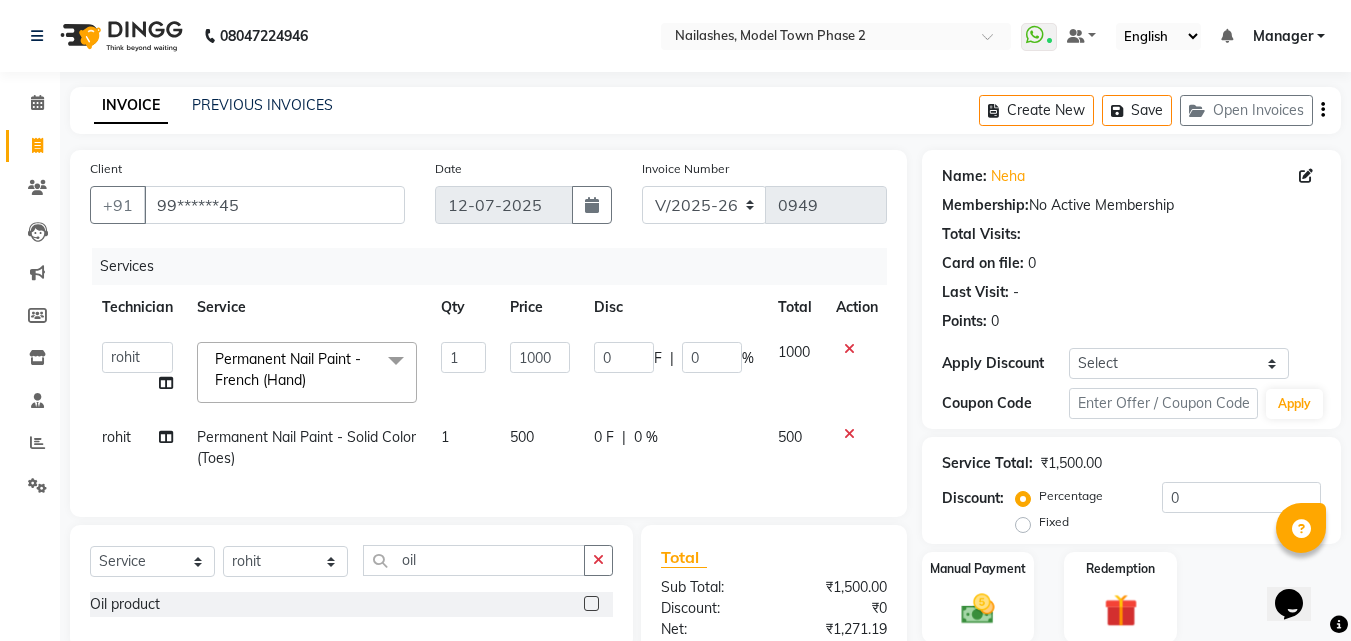 click 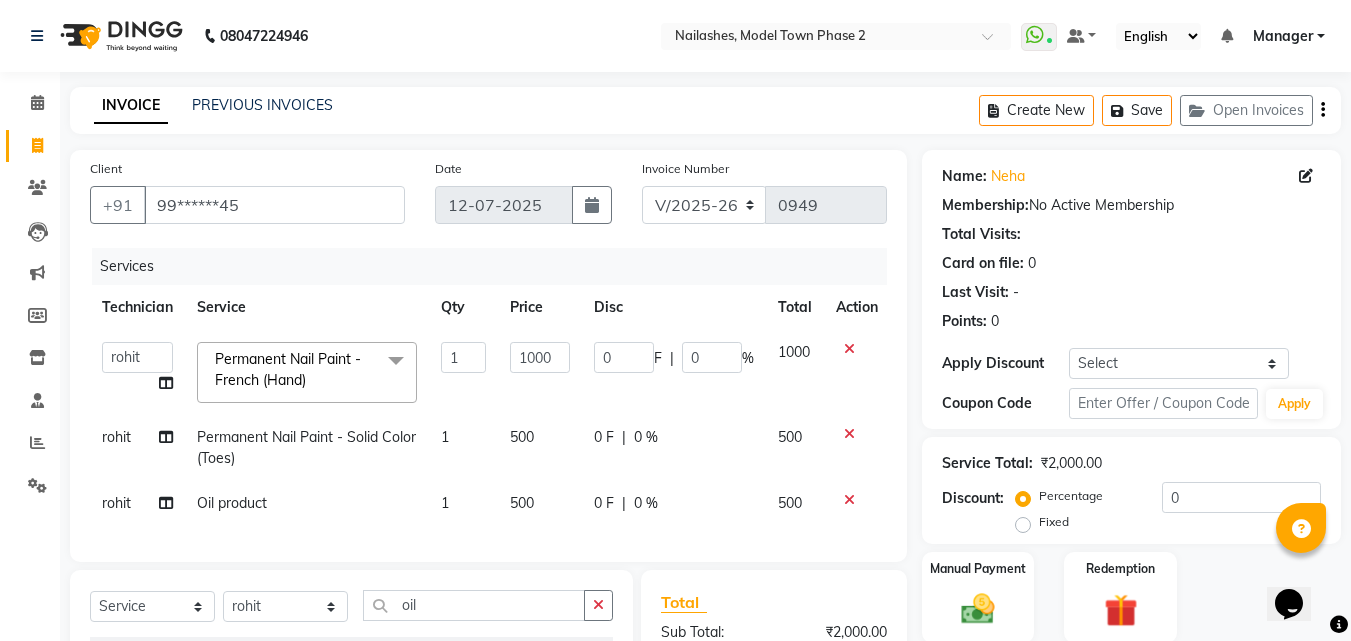checkbox on "false" 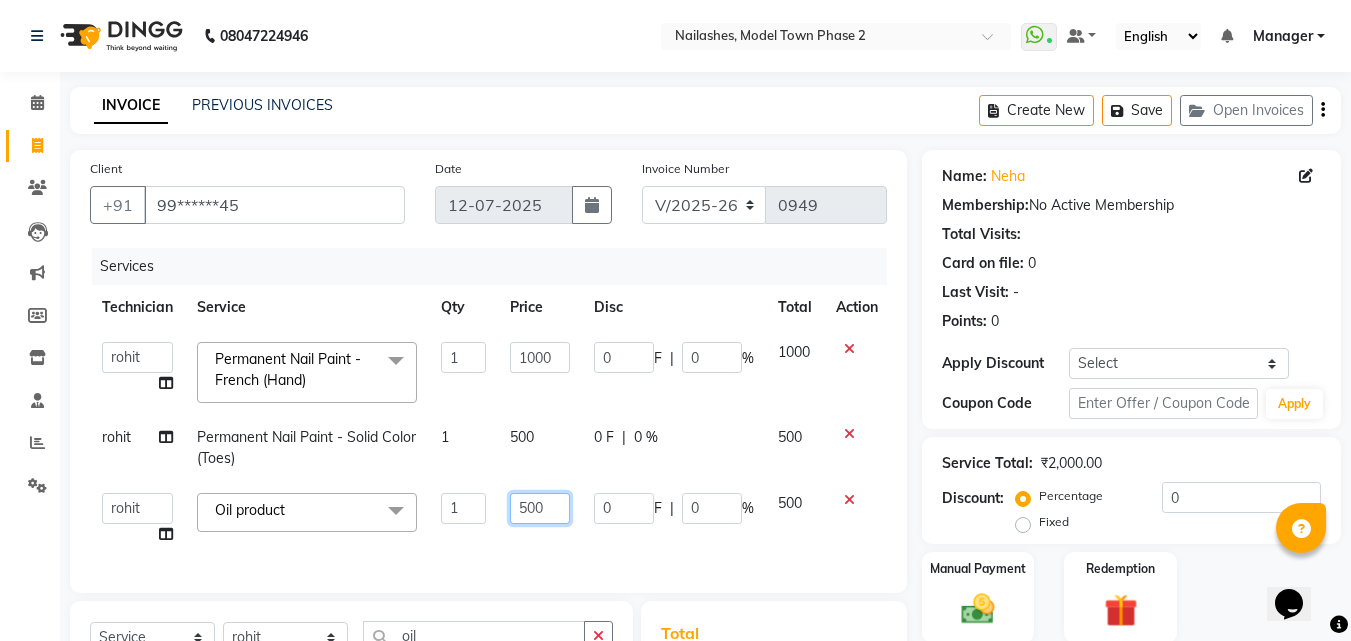 click on "500" 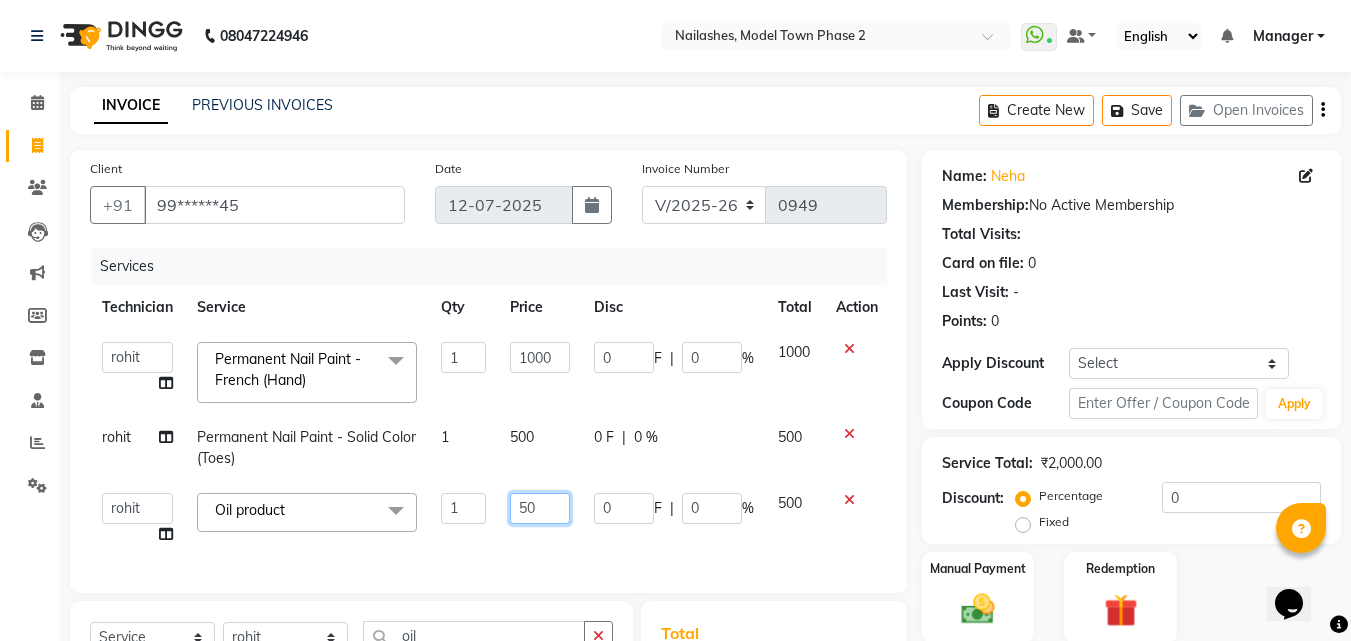 type on "5" 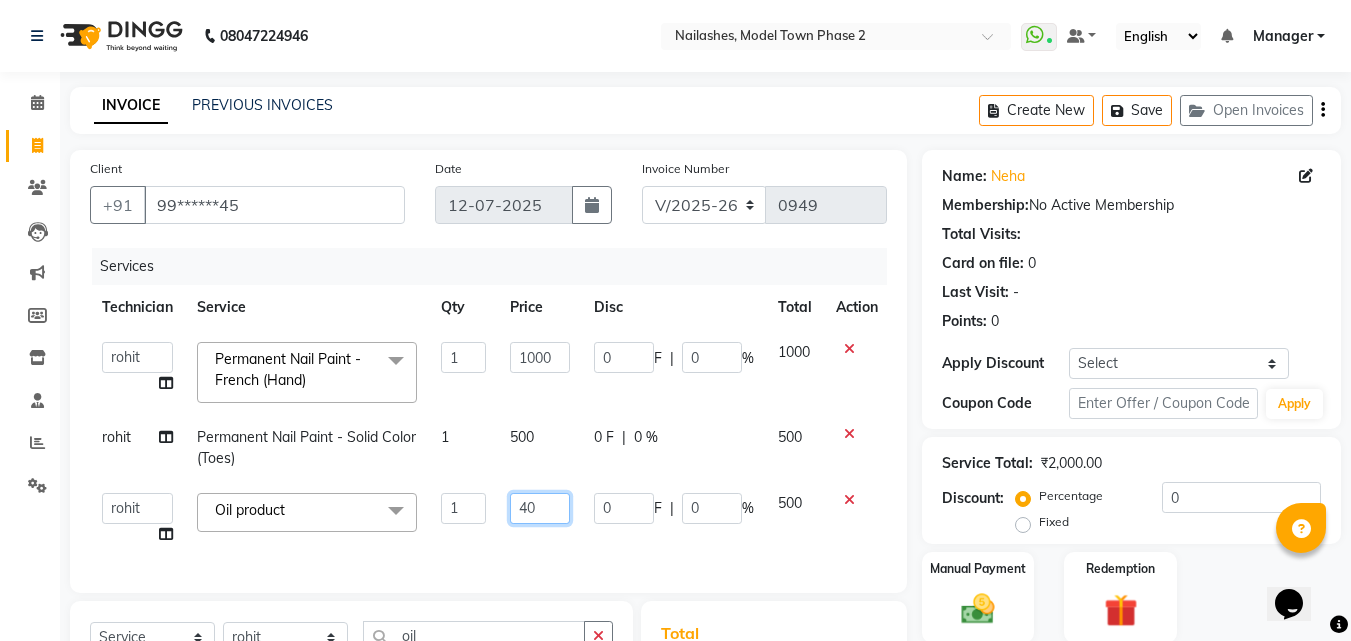 type on "400" 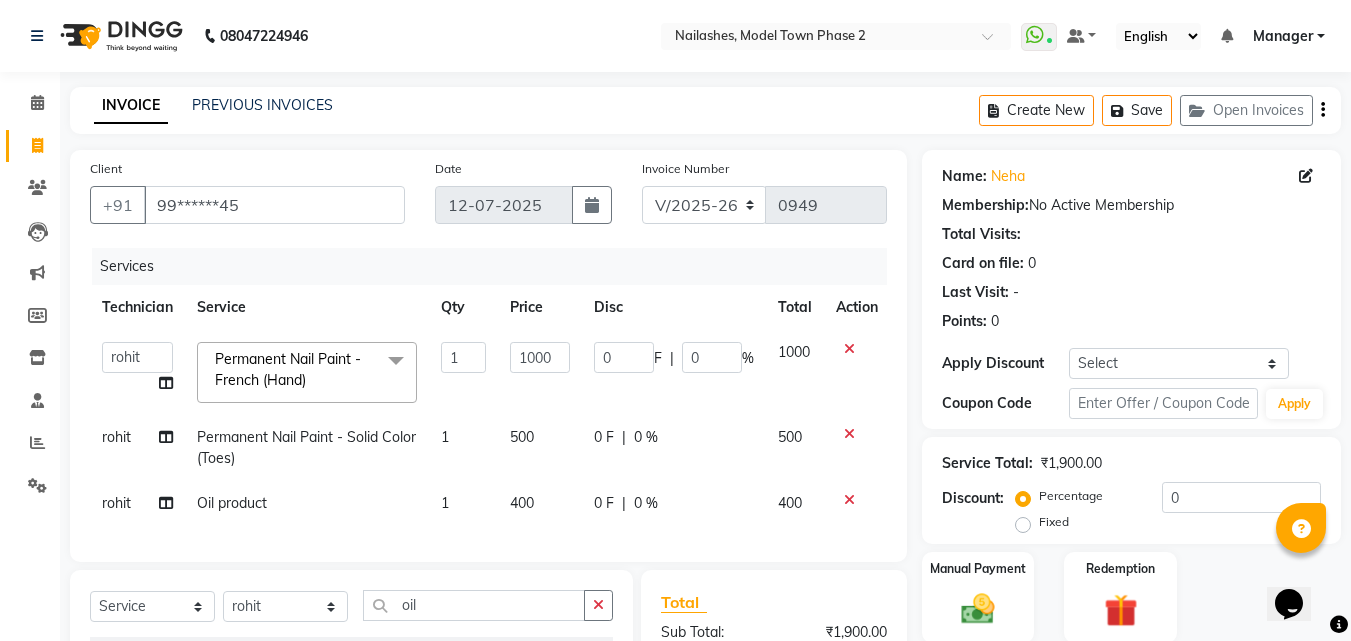 click on "Services Technician Service Qty Price Disc Total Action  [PERSON_NAME]   Manager   [PERSON_NAME]   radhika    [PERSON_NAME]   [PERSON_NAME]   Sumit   Varun  Permanent Nail Paint - French (Hand)  x Permanent Nail Paint - Solid Color (Hand) Permanent Nail Paint - French (Hand) Permanent Nail Paint - Solid Color (Toes) Permanent Nail Paint - French (Toes) Oil product Restoration - Gel (Hand) Restoration - Tip Replacement (Hand) Restoration - Touch -up (Hand) Restoration - Gel Color Changes (Hand) Restoration - Removal of Extension (Hand) Restoration - Removal of Nail Paint (Hand) Restoration - Gel (Toes) Restoration - Tip Replacement (Toes) Restoration - Touch -up (Toes) Restoration - Gel Color Changes (Toes) Restoration - Removal of Extension (Toes) Restoration - Removal of Nail Paint (Toes) Pedicure - Classic Pedicure - Deluxe Pedicure - Premium Pedicure - Platinum Manicure  - Classic Manicure  - Deluxe Manicure  - Premium Eyelash Refil - Classic Eyelash Refil - Hybrid Eyelash Refil - Volume Overlays - Gel (Hand) 1" 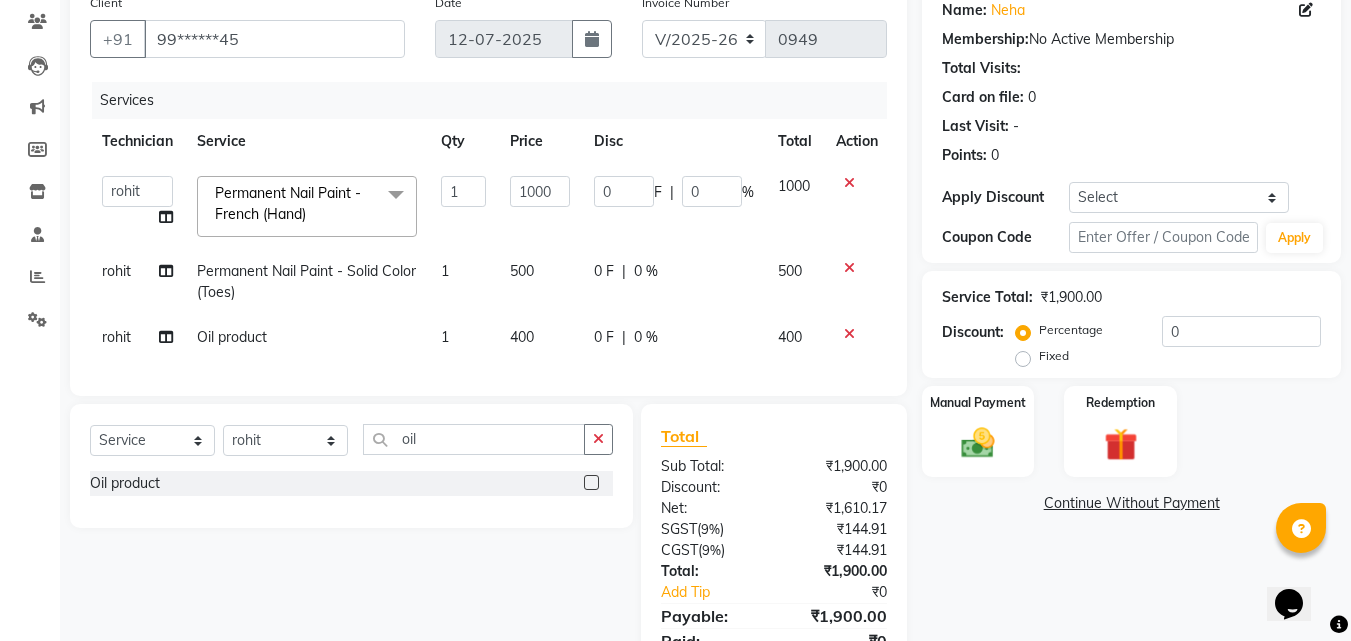 scroll, scrollTop: 200, scrollLeft: 0, axis: vertical 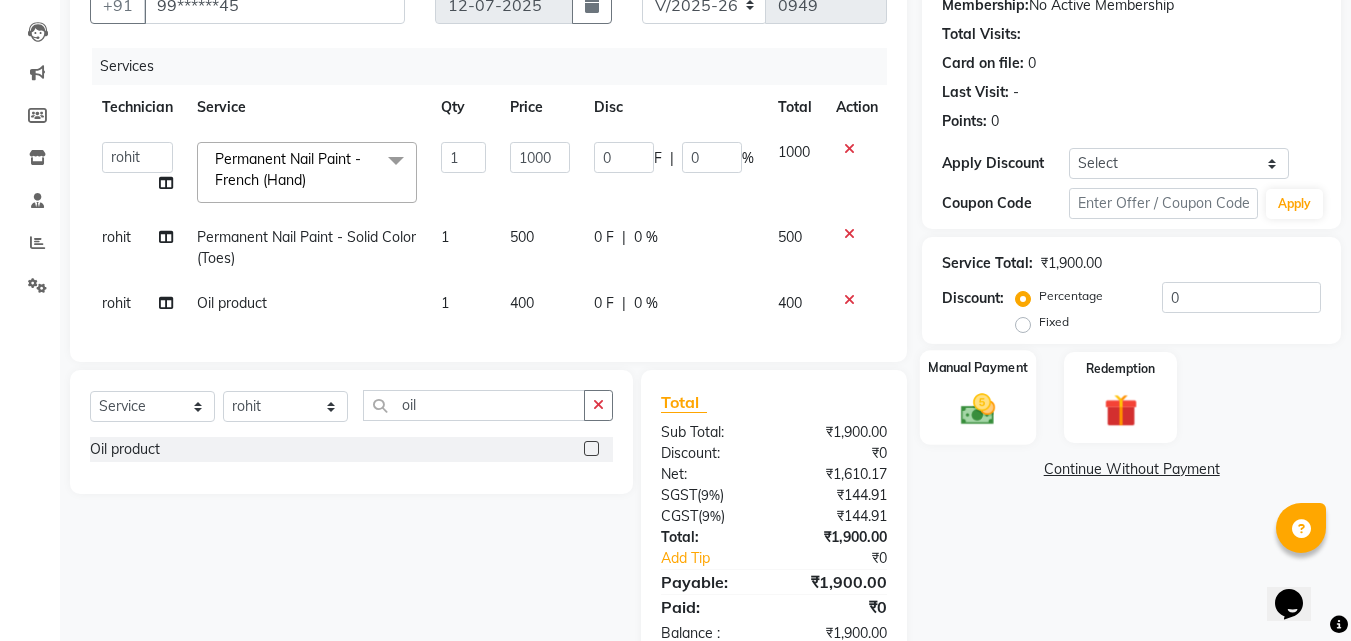 click 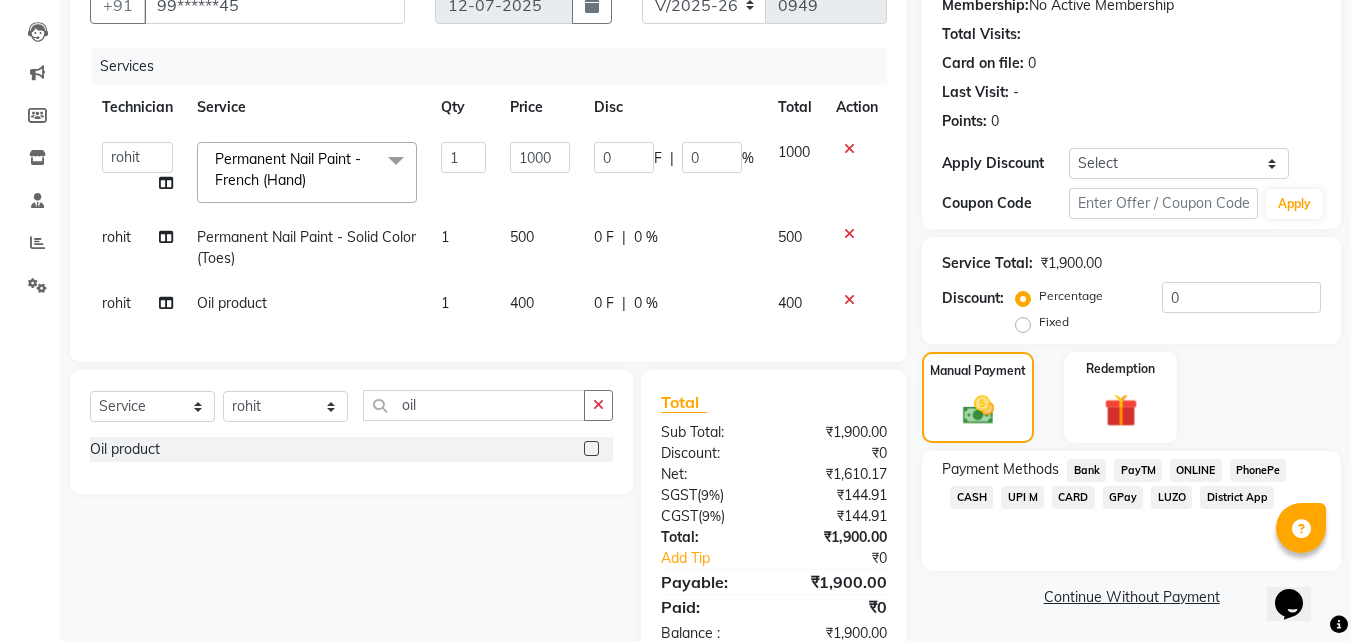 click on "ONLINE" 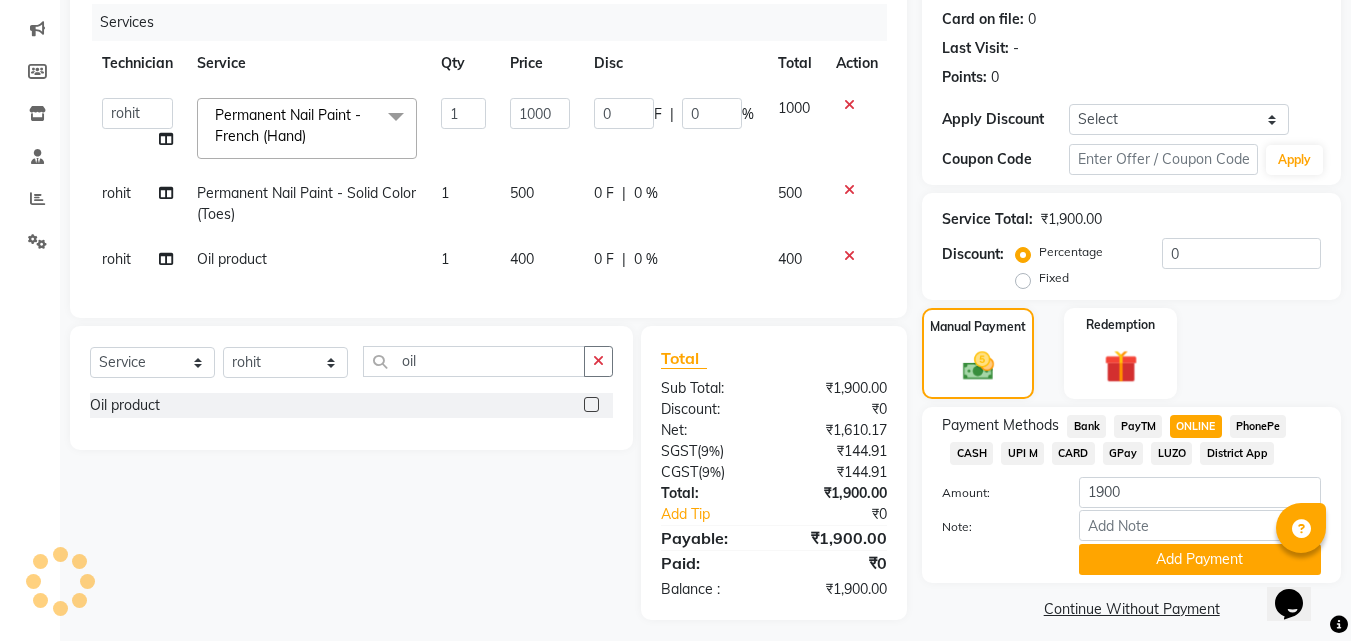 scroll, scrollTop: 268, scrollLeft: 0, axis: vertical 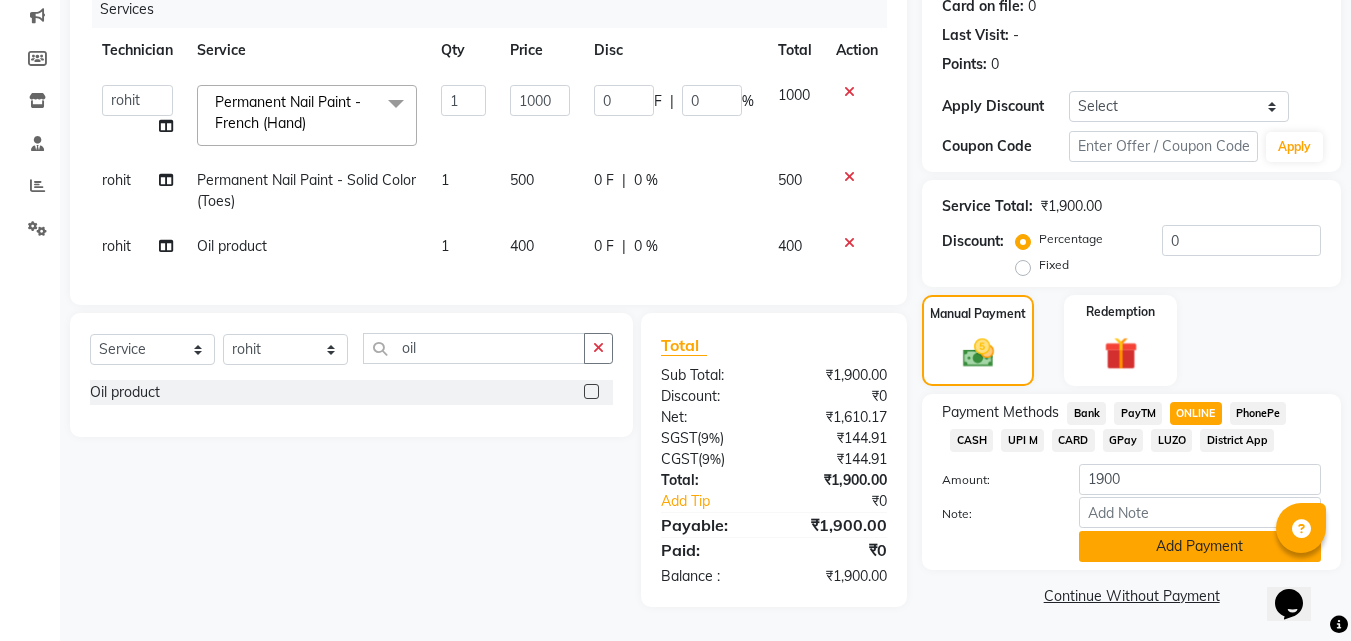 click on "Add Payment" 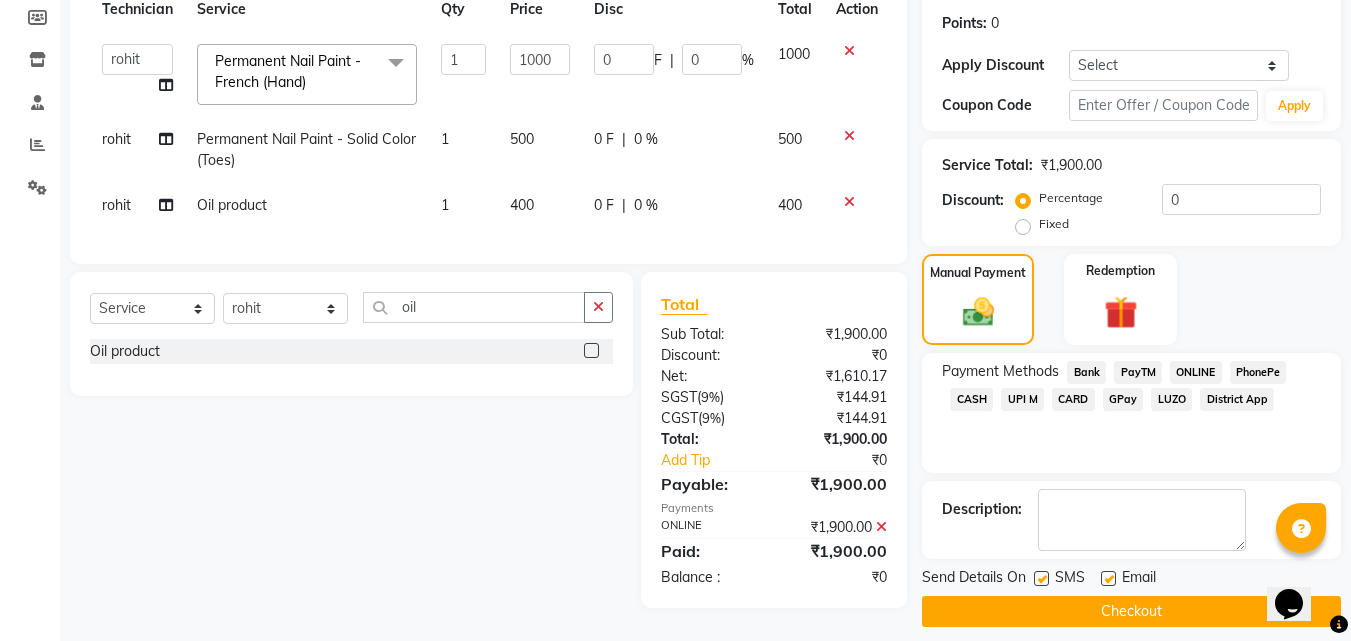 scroll, scrollTop: 314, scrollLeft: 0, axis: vertical 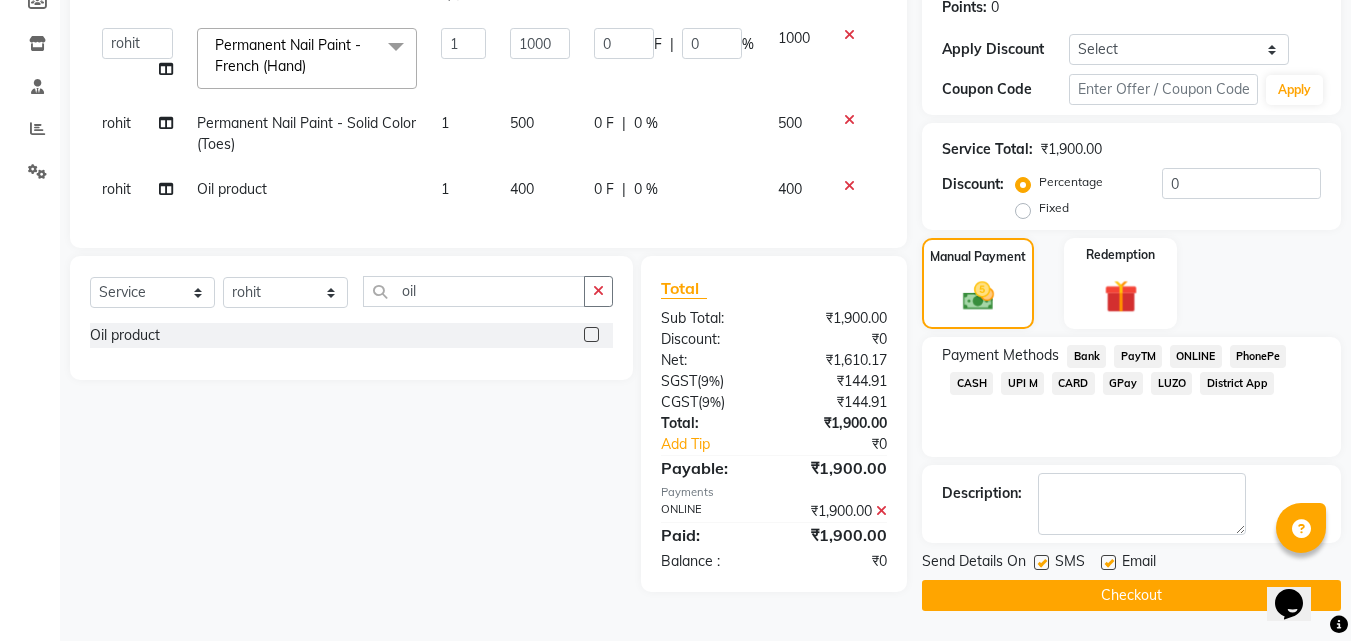 click on "Checkout" 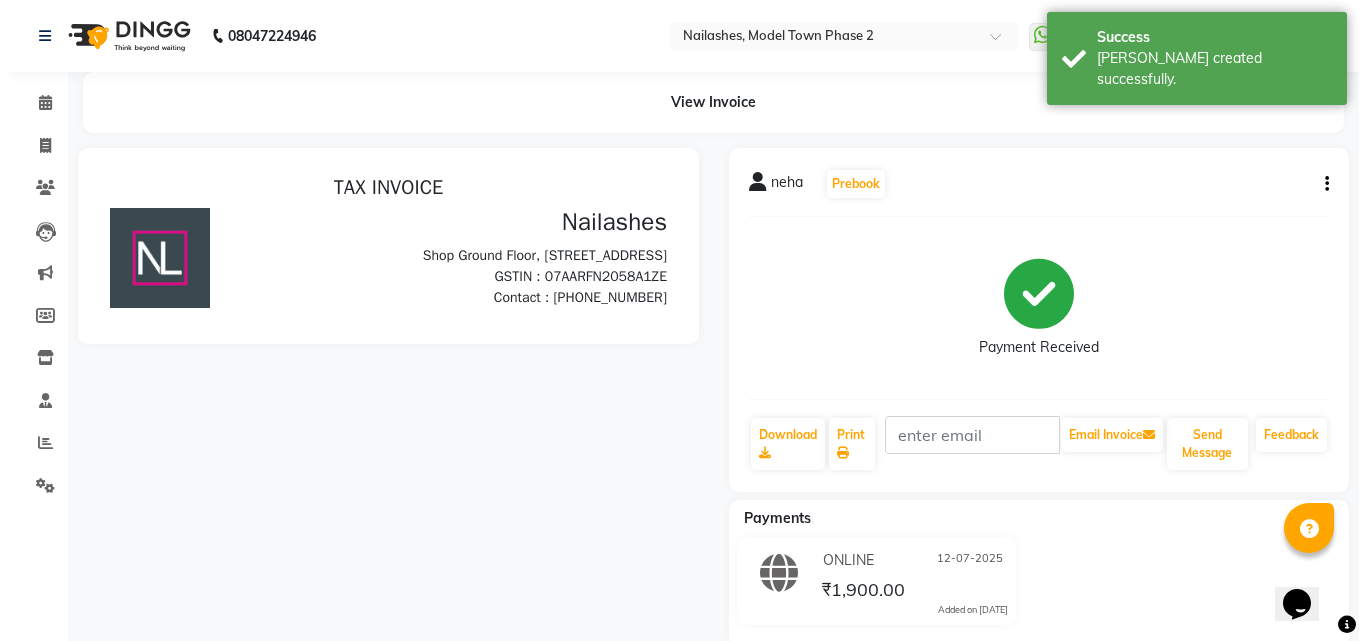 scroll, scrollTop: 0, scrollLeft: 0, axis: both 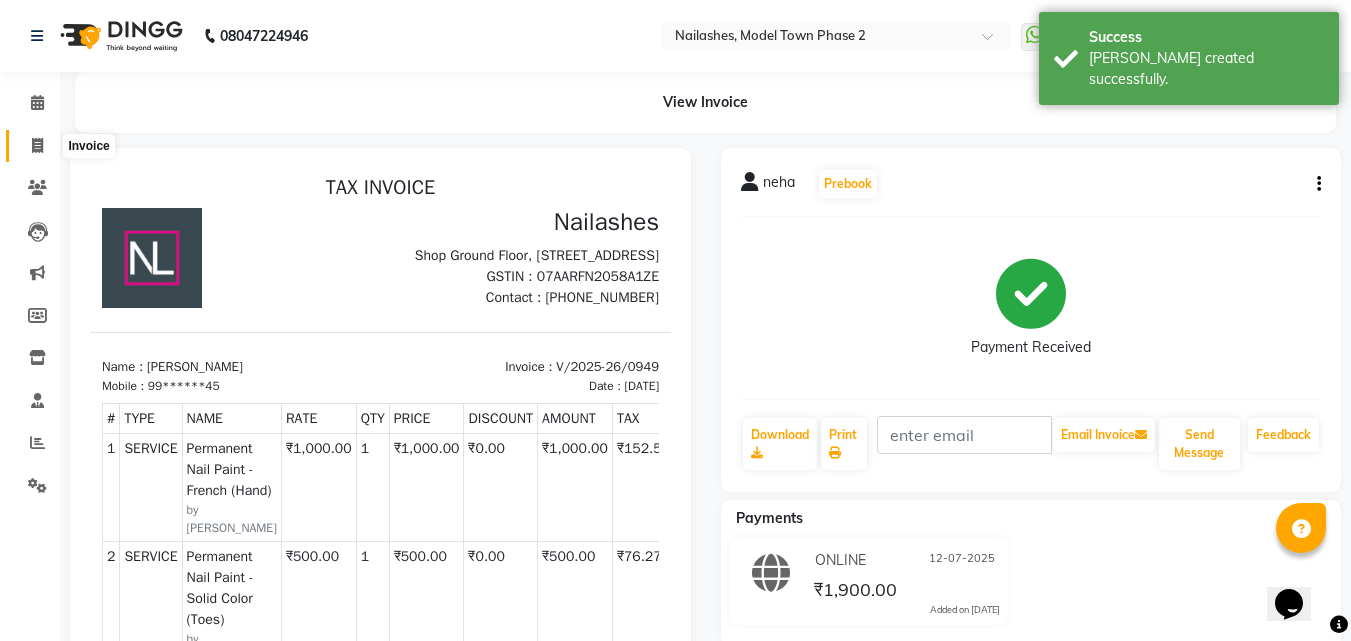 click 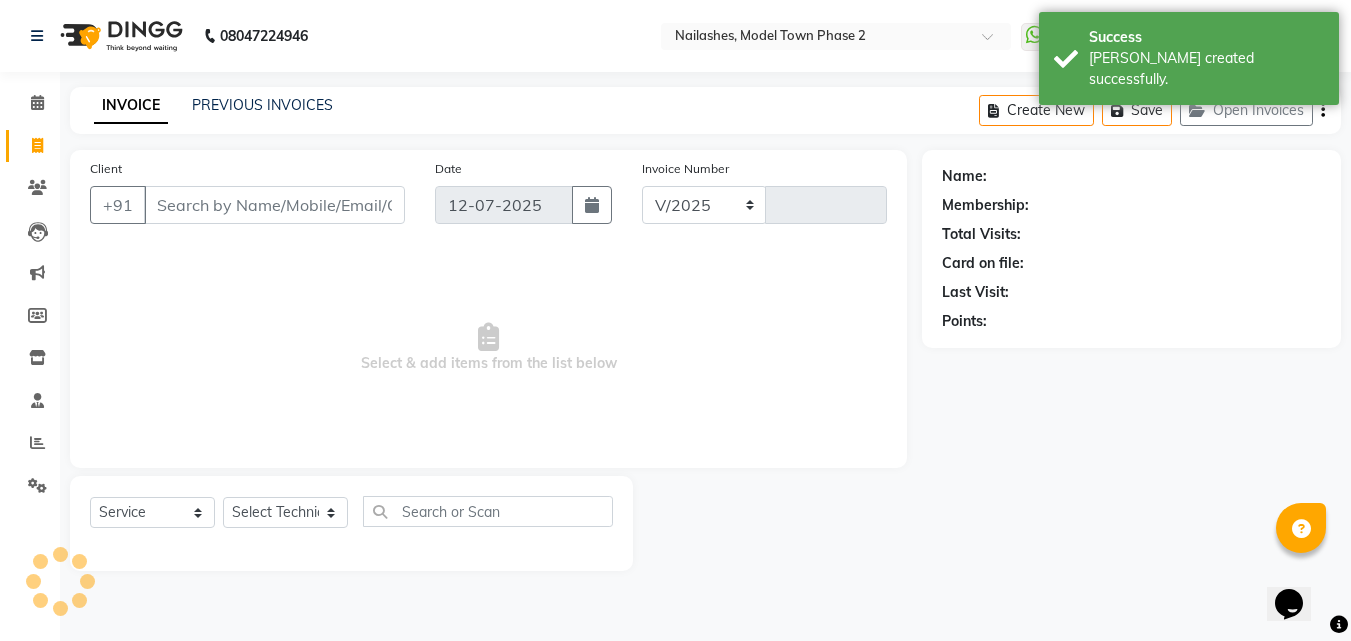 select on "3840" 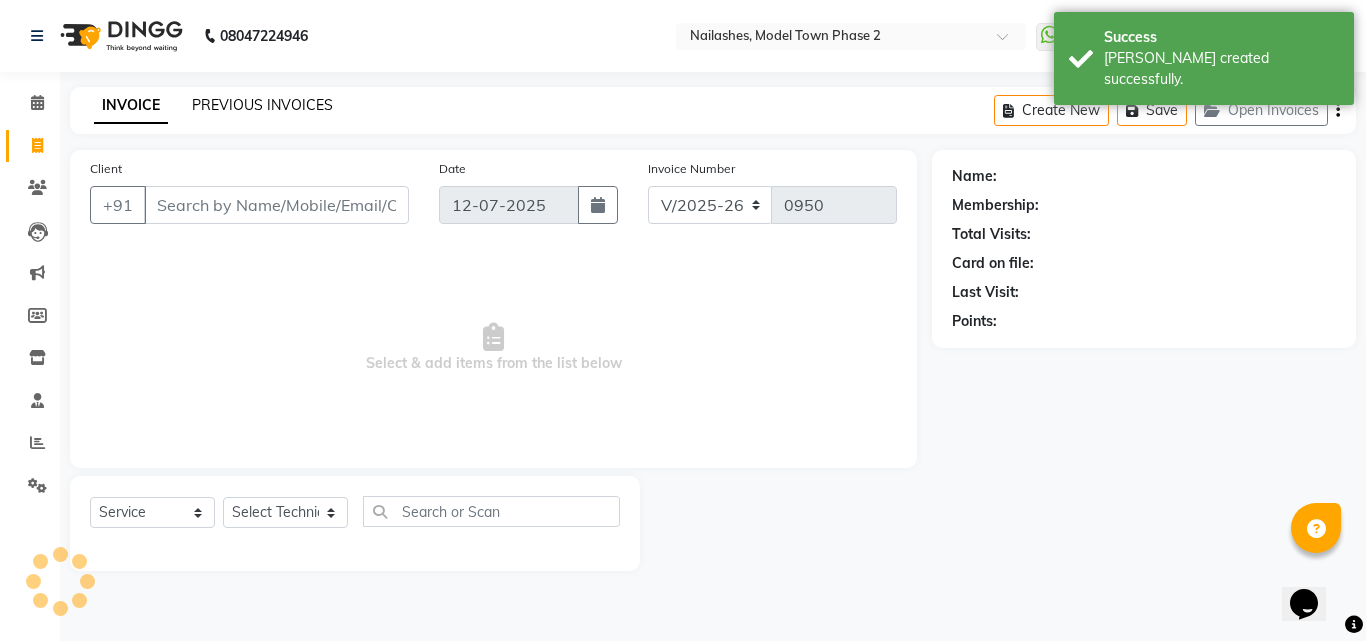 click on "PREVIOUS INVOICES" 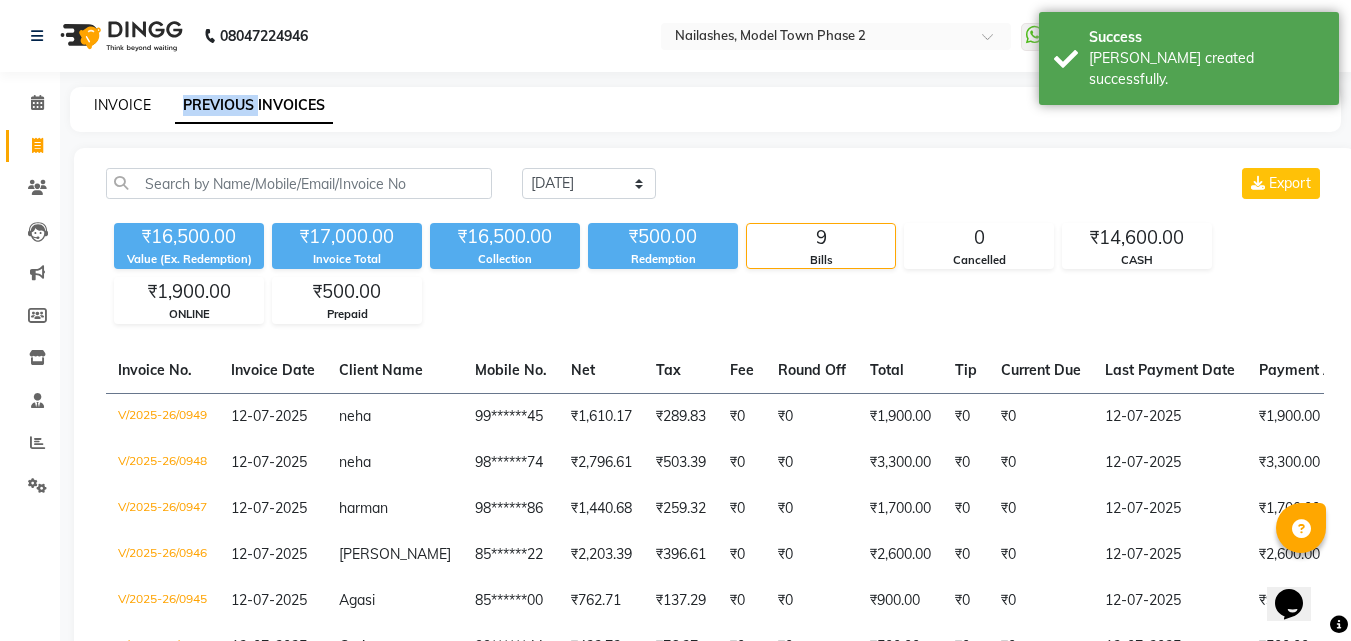 click on "INVOICE" 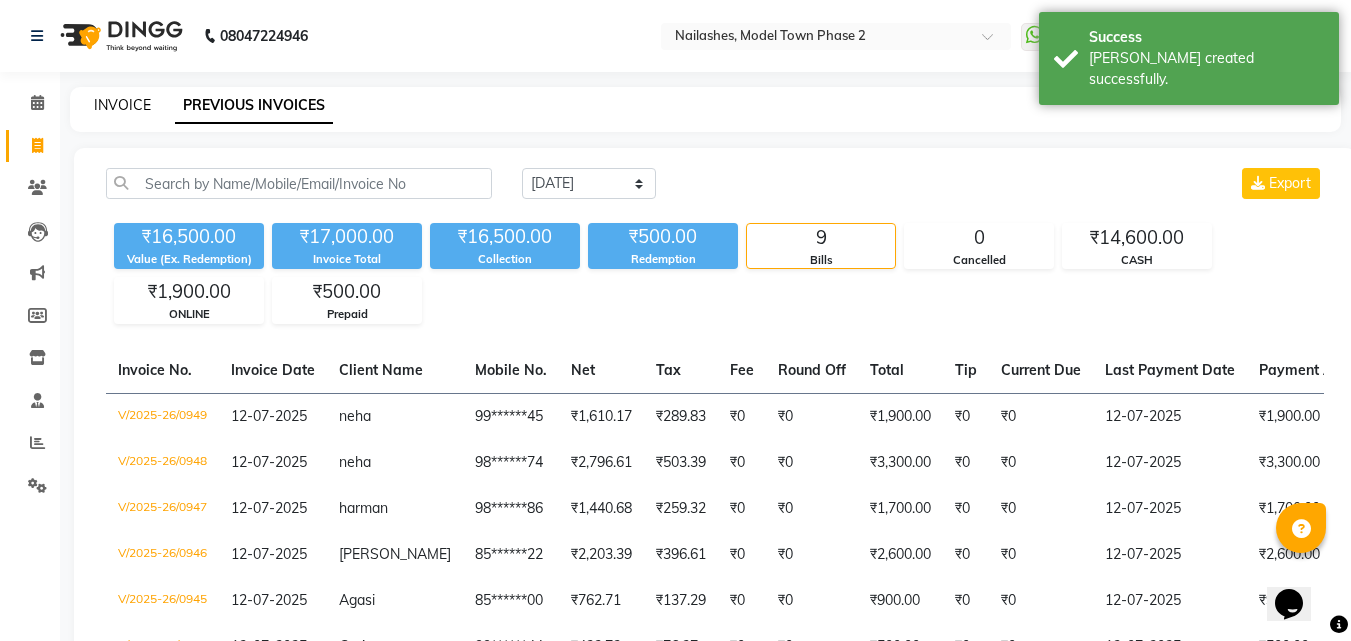 select on "service" 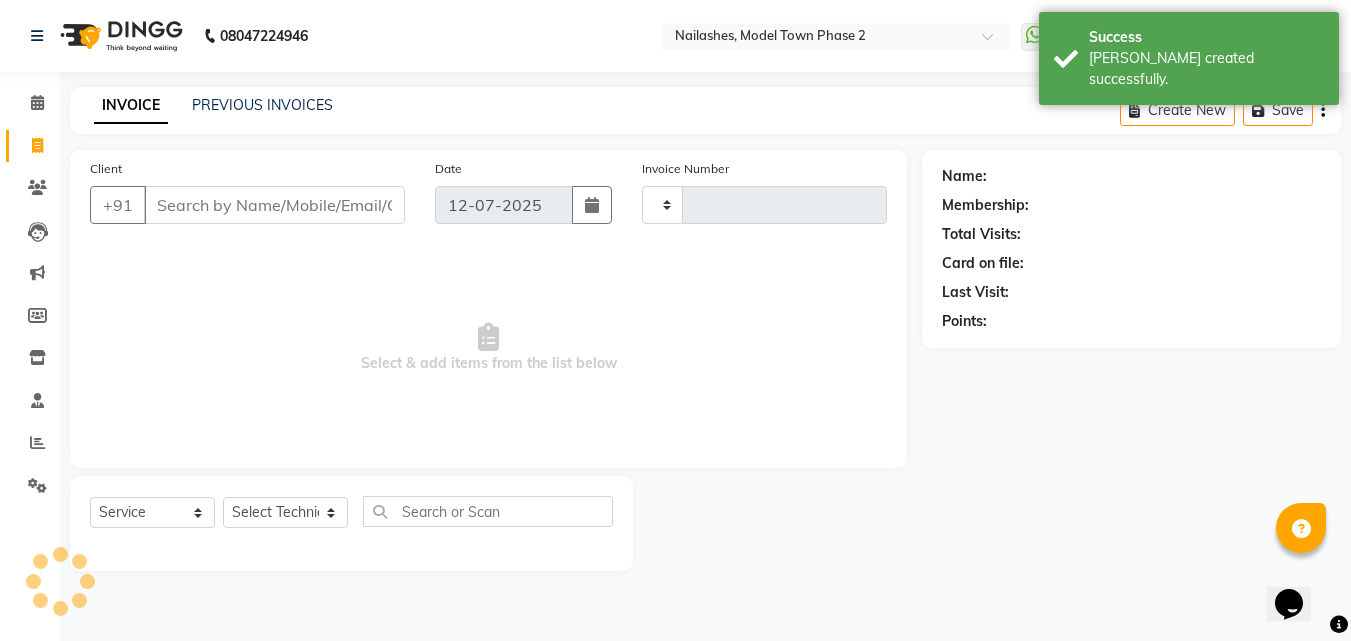 type on "0950" 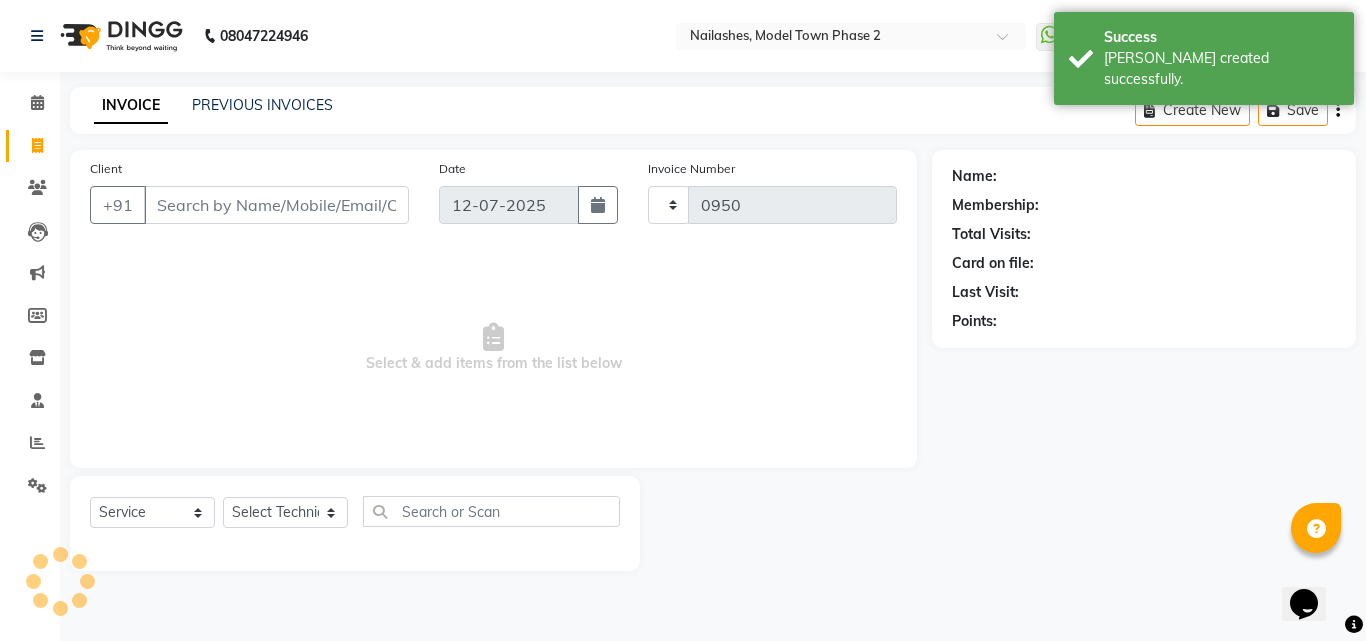 select on "3840" 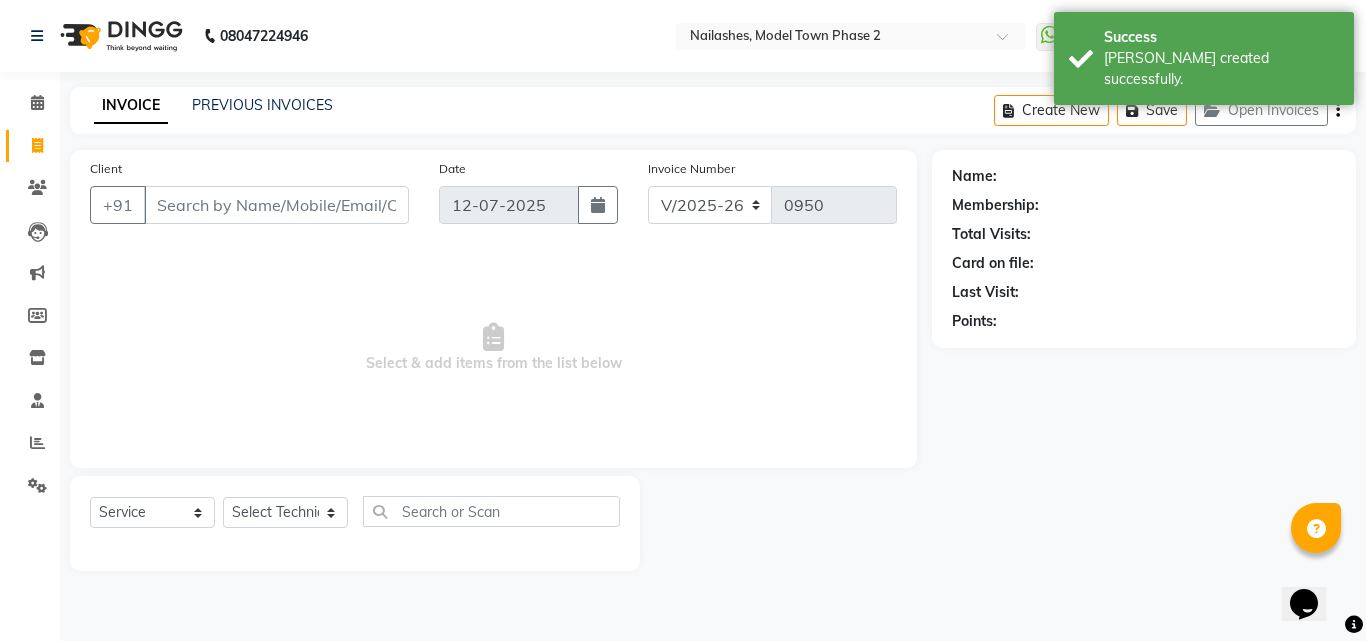 click on "Client" at bounding box center (276, 205) 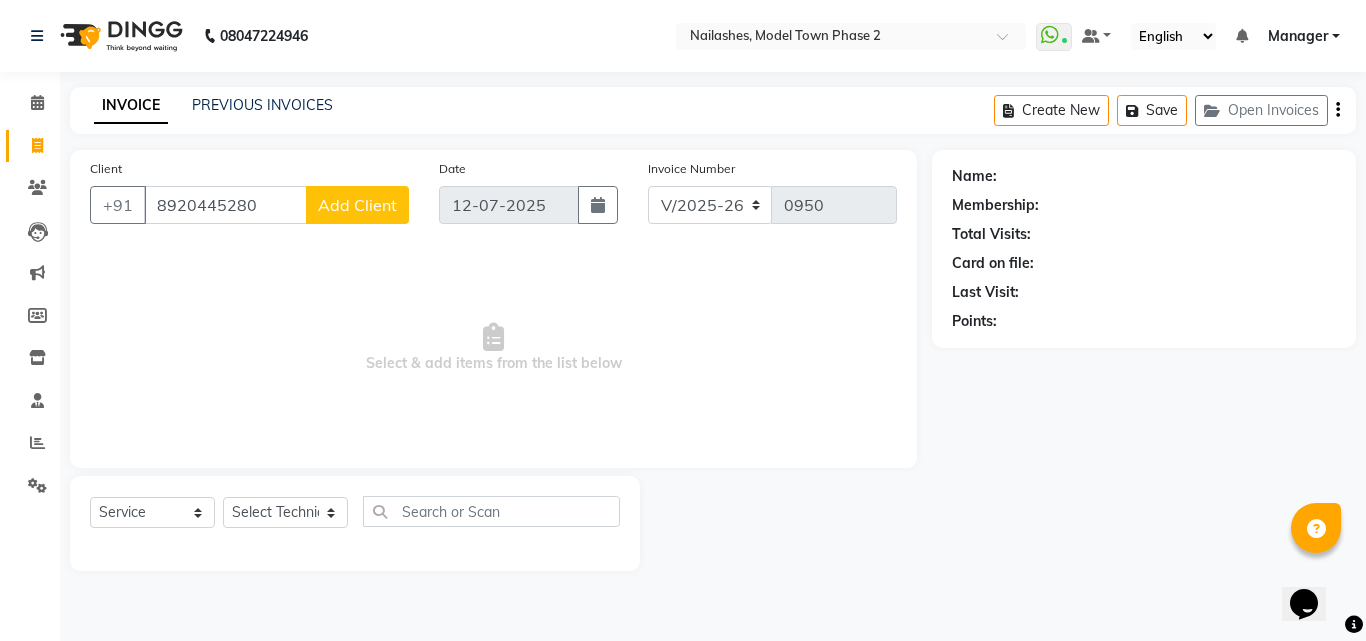 type on "8920445280" 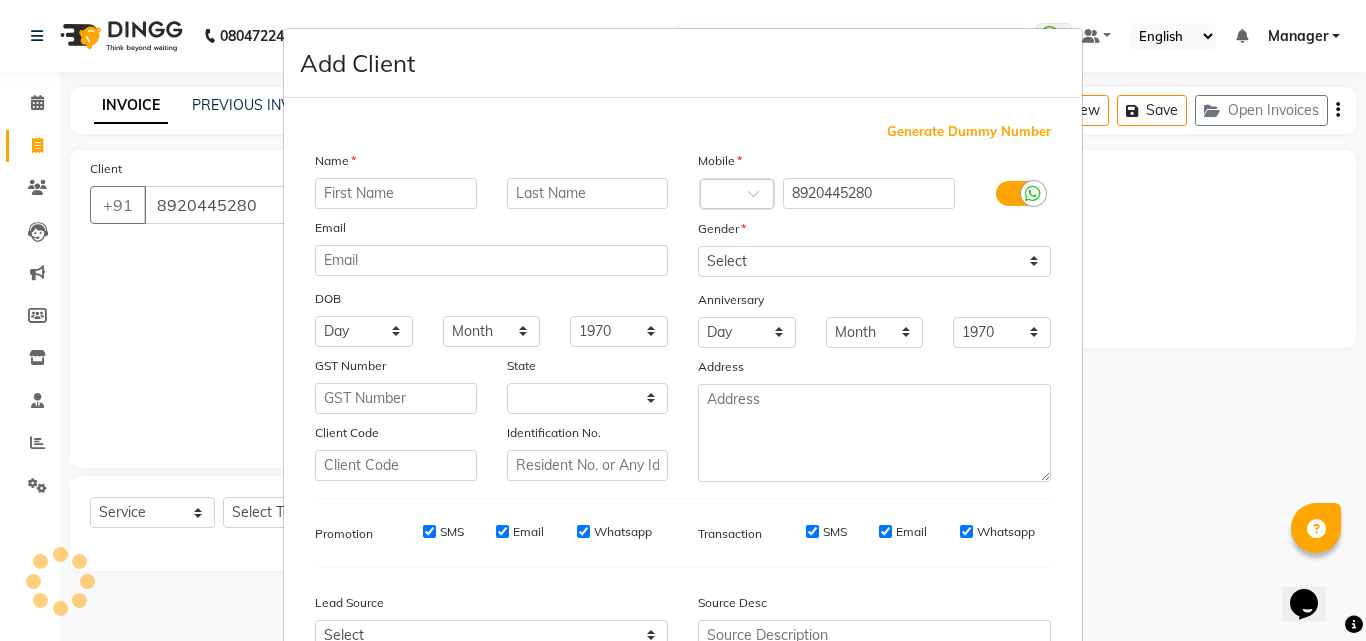 select on "21" 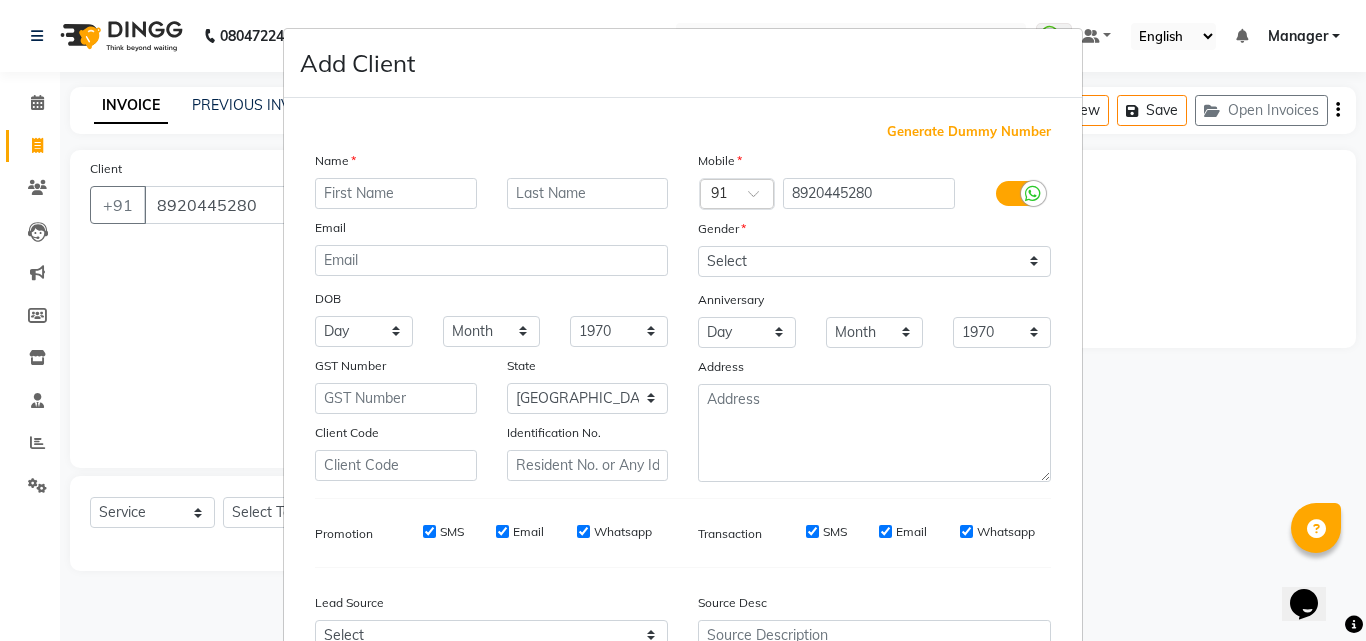 click at bounding box center (396, 193) 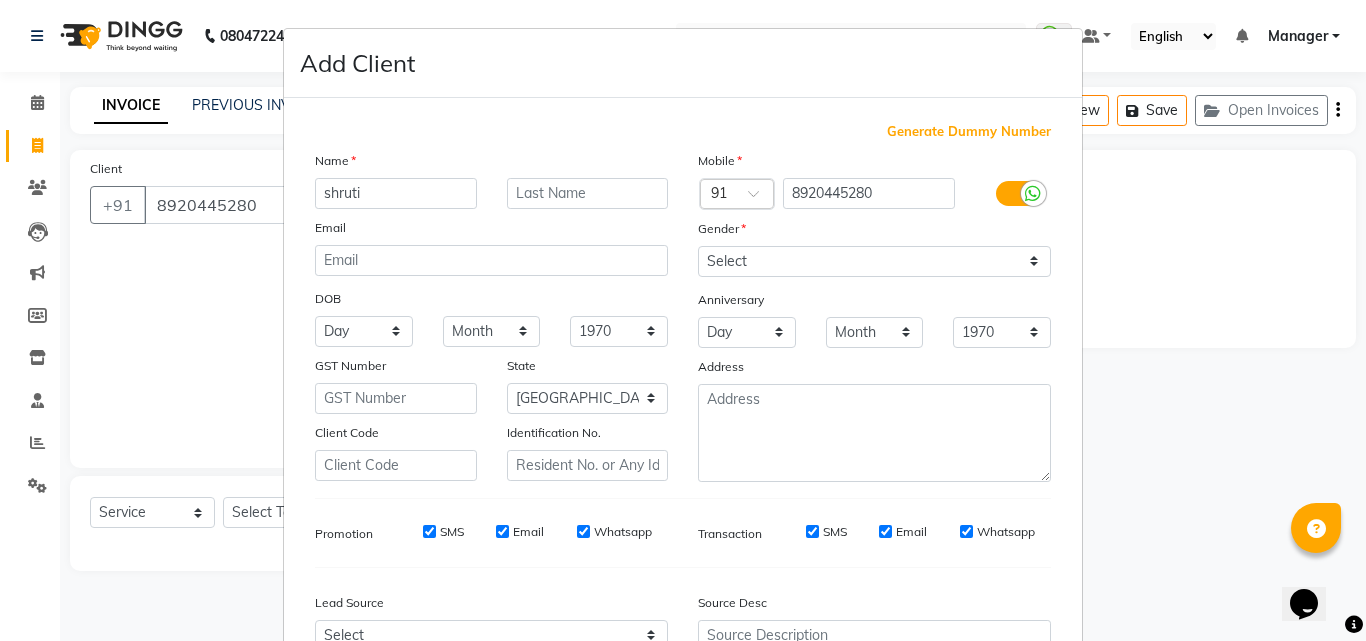 type on "shruti" 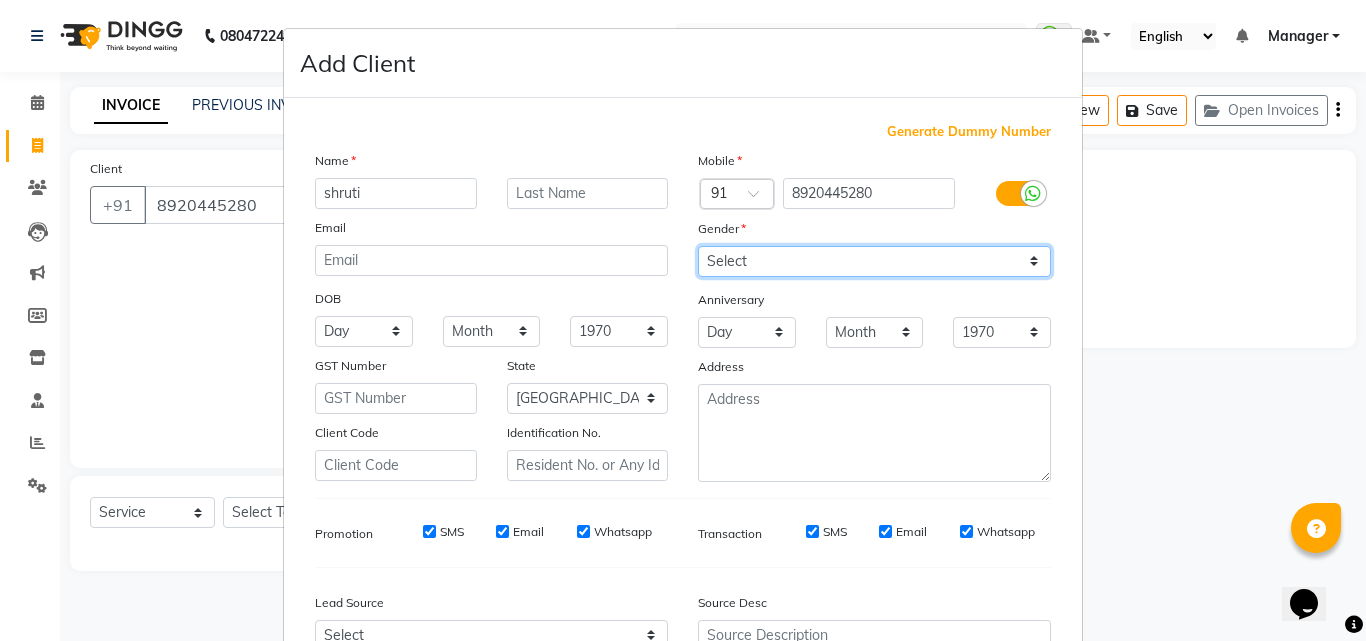 click on "Select [DEMOGRAPHIC_DATA] [DEMOGRAPHIC_DATA] Other Prefer Not To Say" at bounding box center (874, 261) 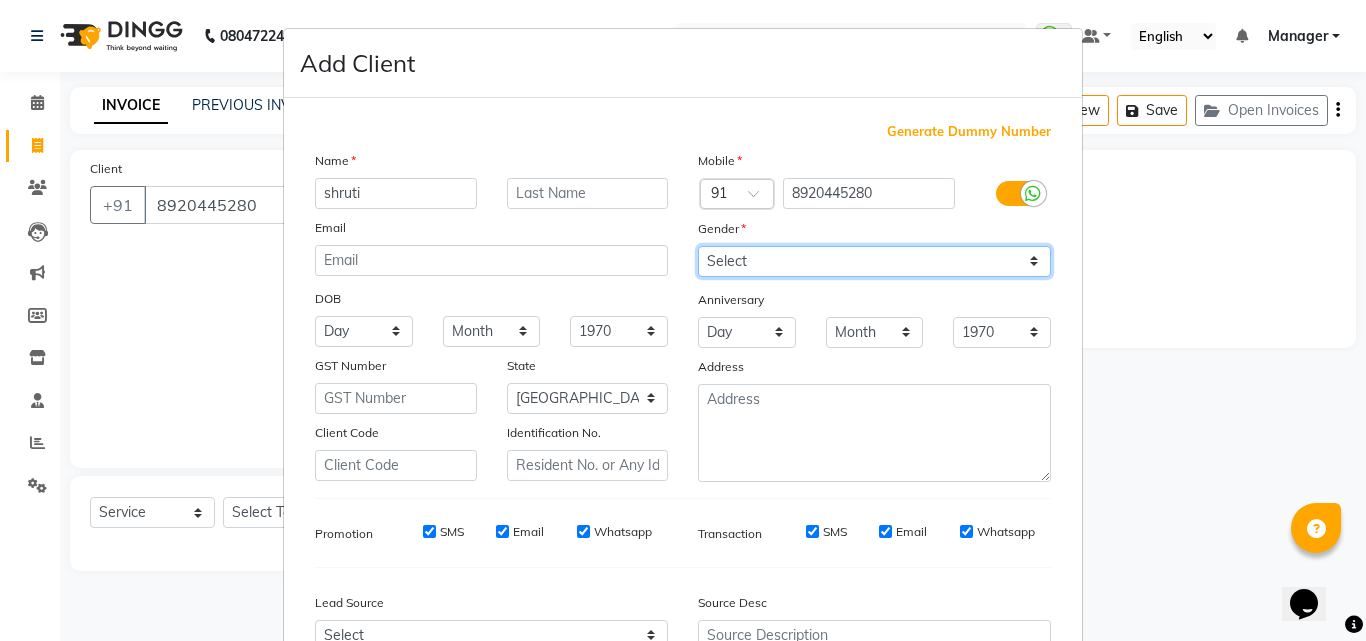 click on "Select [DEMOGRAPHIC_DATA] [DEMOGRAPHIC_DATA] Other Prefer Not To Say" at bounding box center [874, 261] 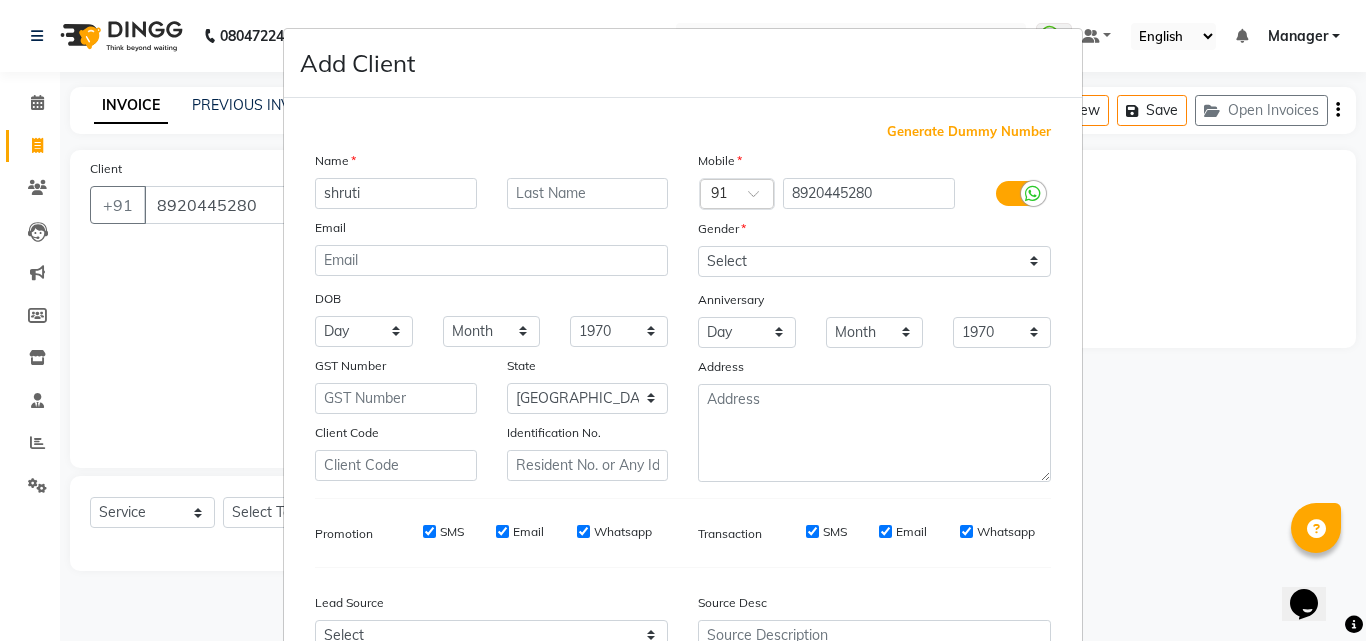 click on "Month January February March April May June July August September October November December" at bounding box center (875, 332) 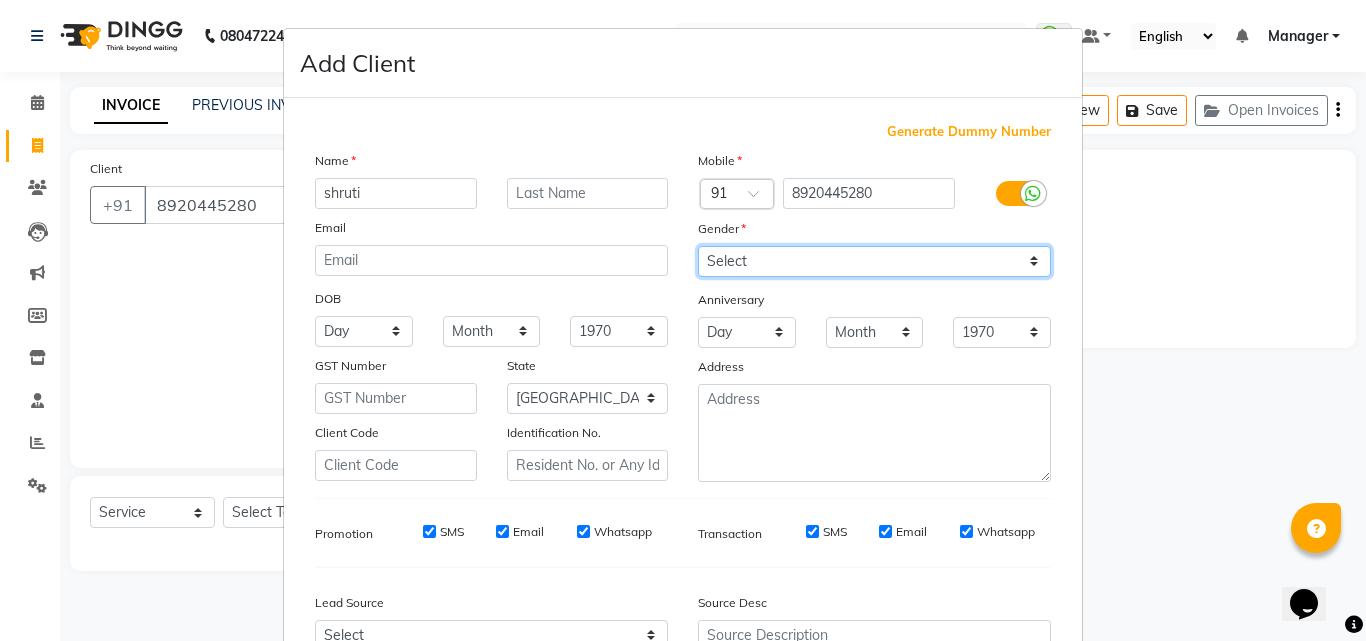 click on "Select [DEMOGRAPHIC_DATA] [DEMOGRAPHIC_DATA] Other Prefer Not To Say" at bounding box center [874, 261] 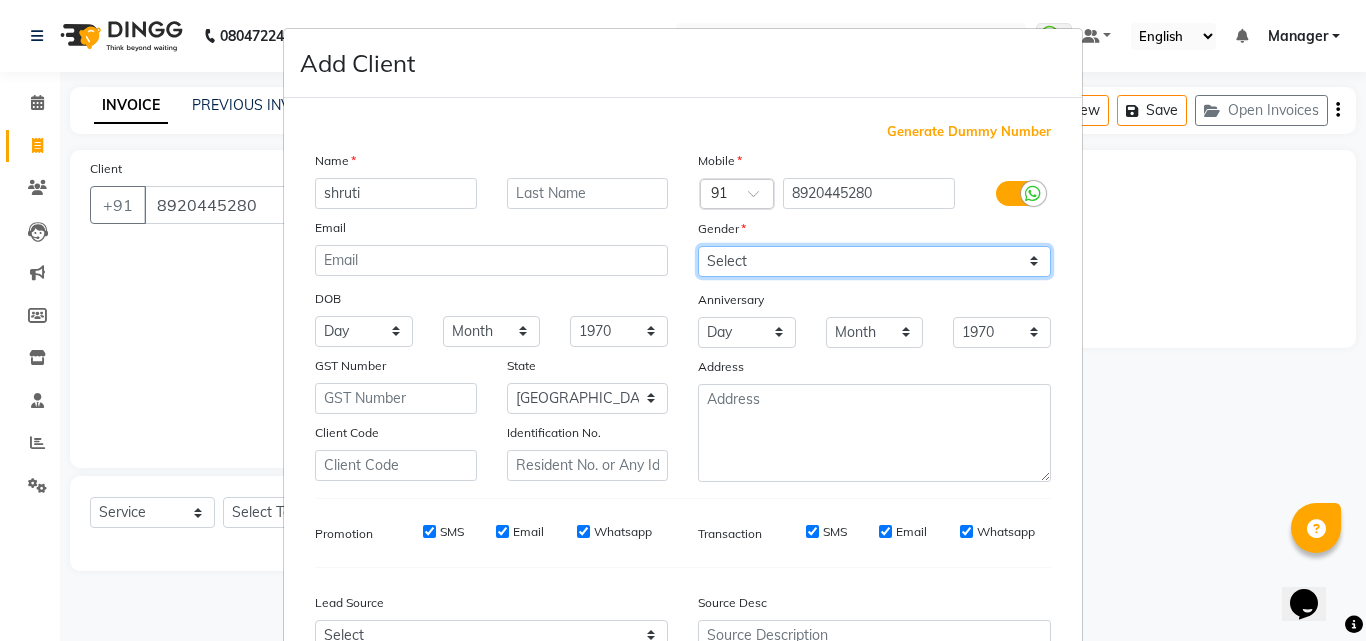 click on "Select [DEMOGRAPHIC_DATA] [DEMOGRAPHIC_DATA] Other Prefer Not To Say" at bounding box center (874, 261) 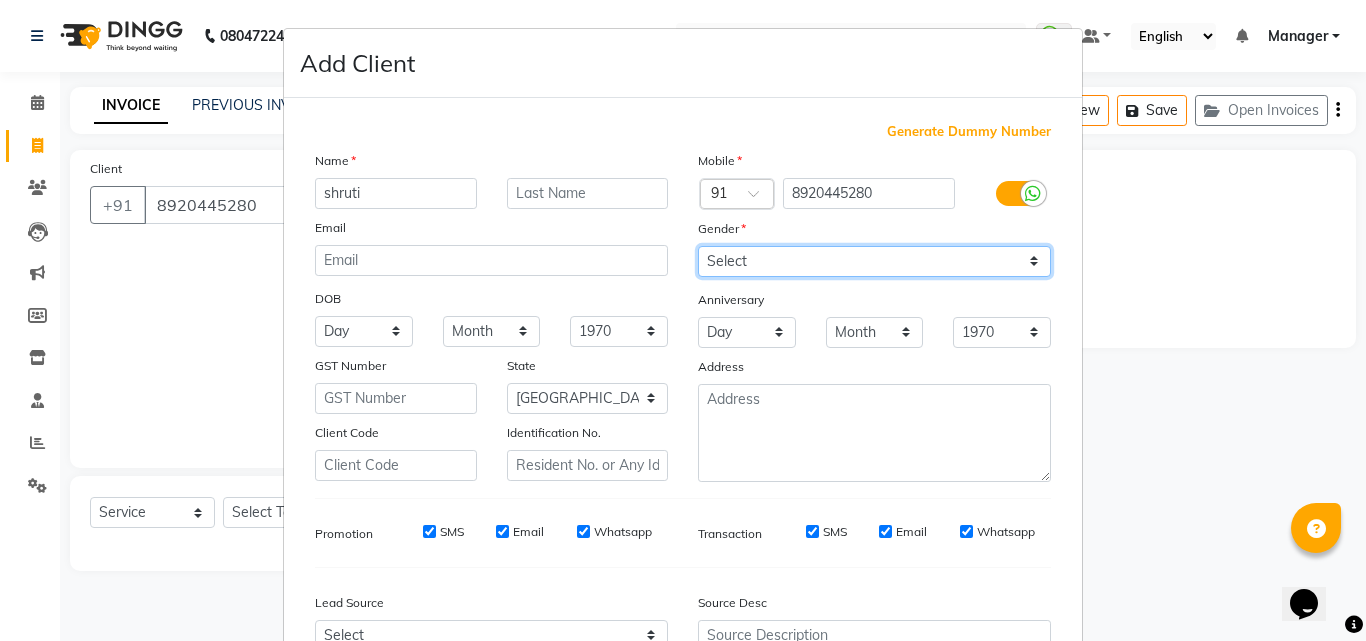 click on "Select [DEMOGRAPHIC_DATA] [DEMOGRAPHIC_DATA] Other Prefer Not To Say" at bounding box center [874, 261] 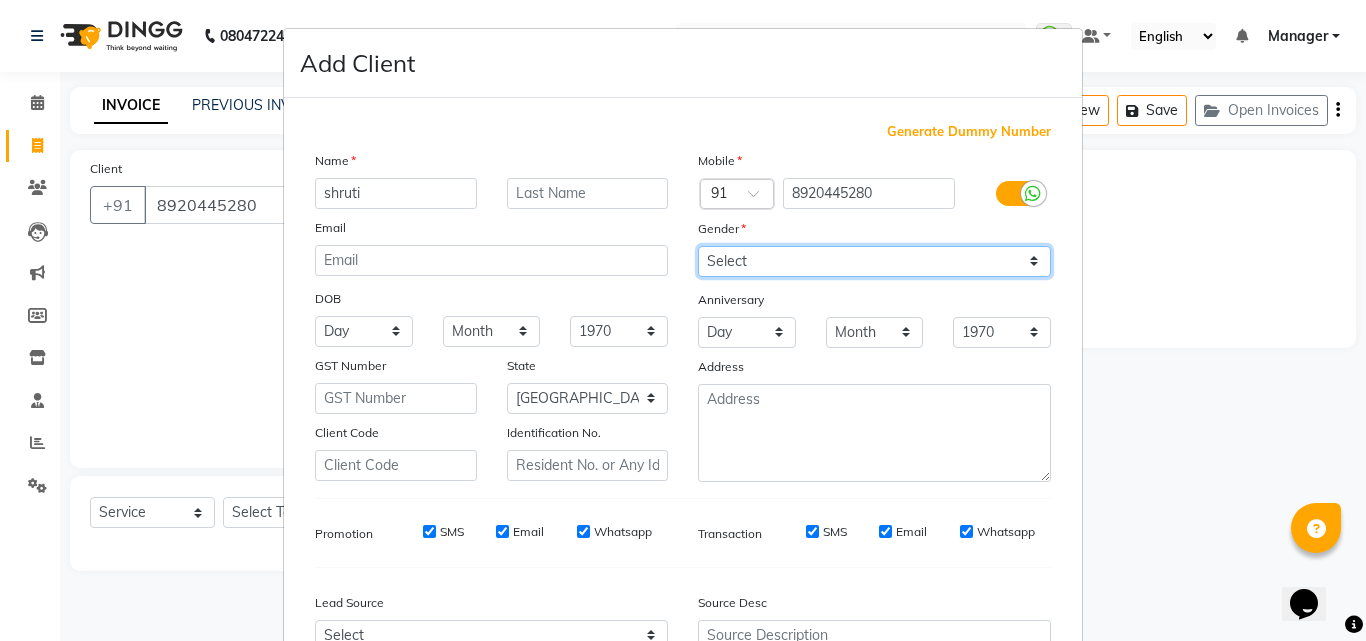 click on "Select [DEMOGRAPHIC_DATA] [DEMOGRAPHIC_DATA] Other Prefer Not To Say" at bounding box center [874, 261] 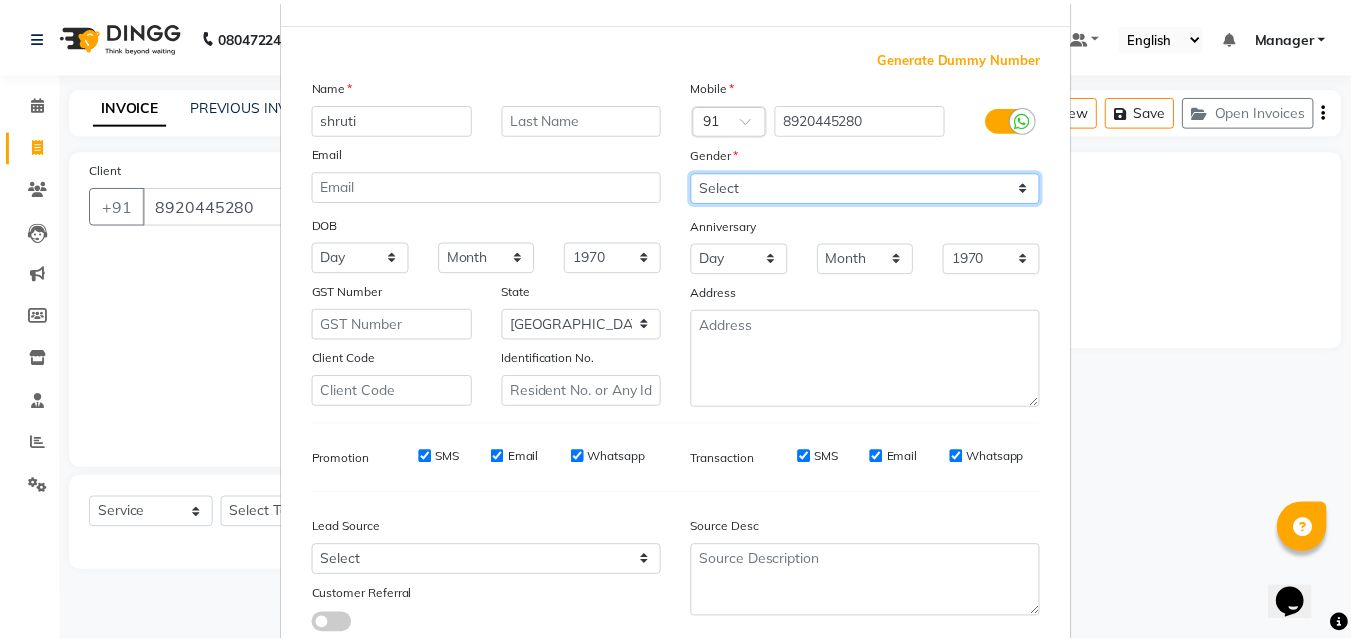 scroll, scrollTop: 208, scrollLeft: 0, axis: vertical 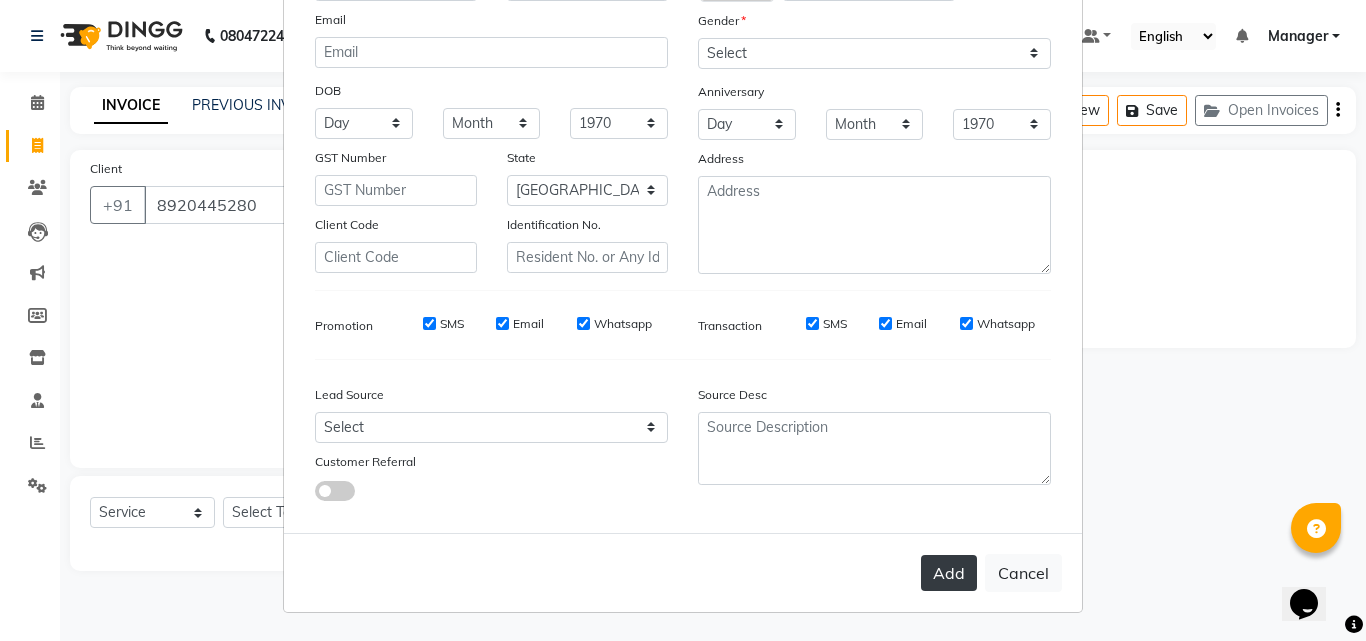 click on "Add" at bounding box center (949, 573) 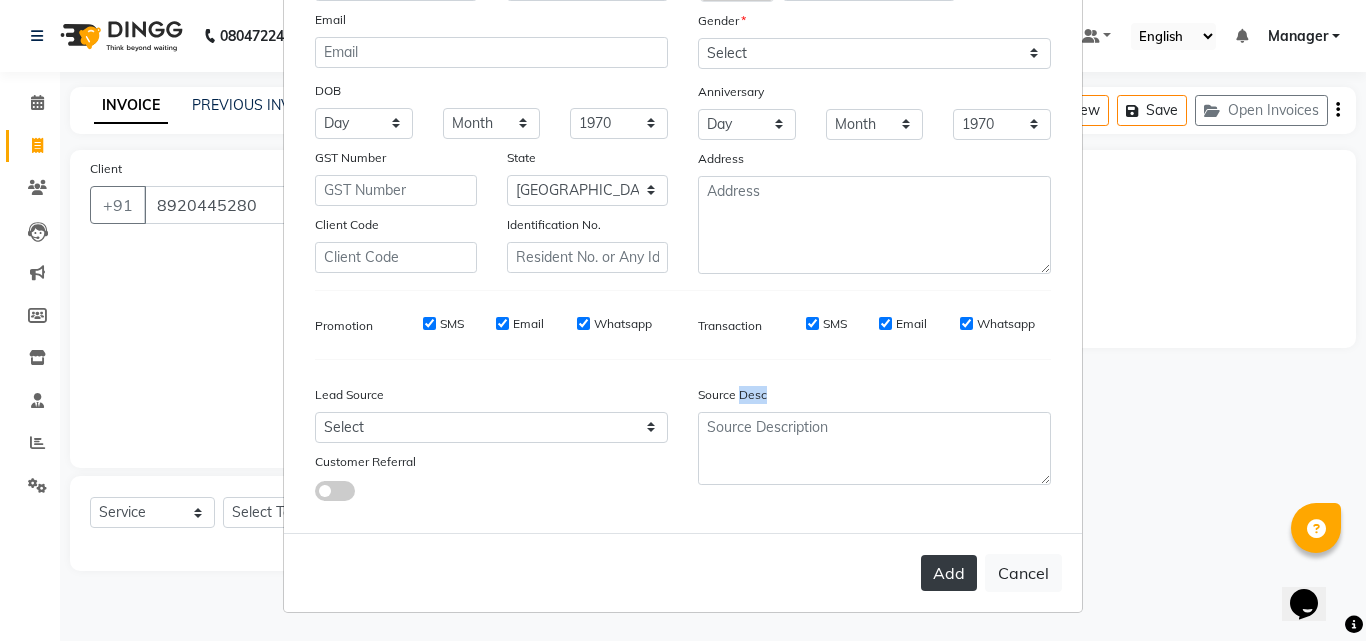 click on "Add   Cancel" at bounding box center [683, 572] 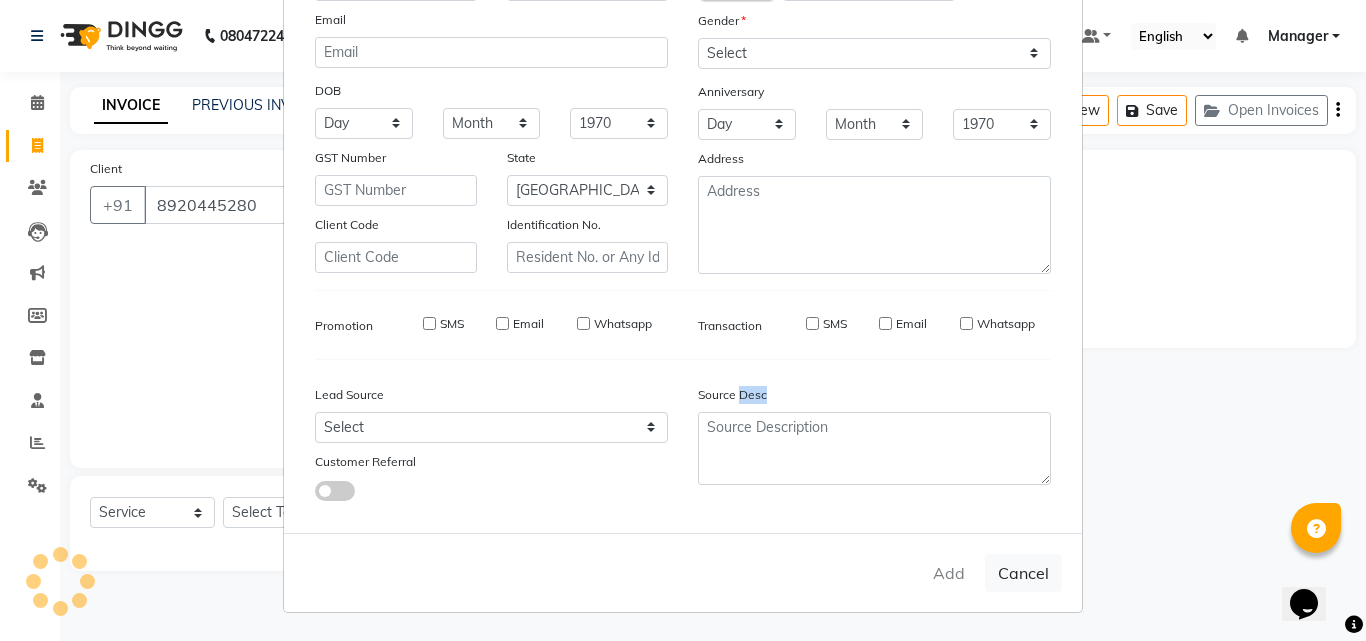 type on "89******80" 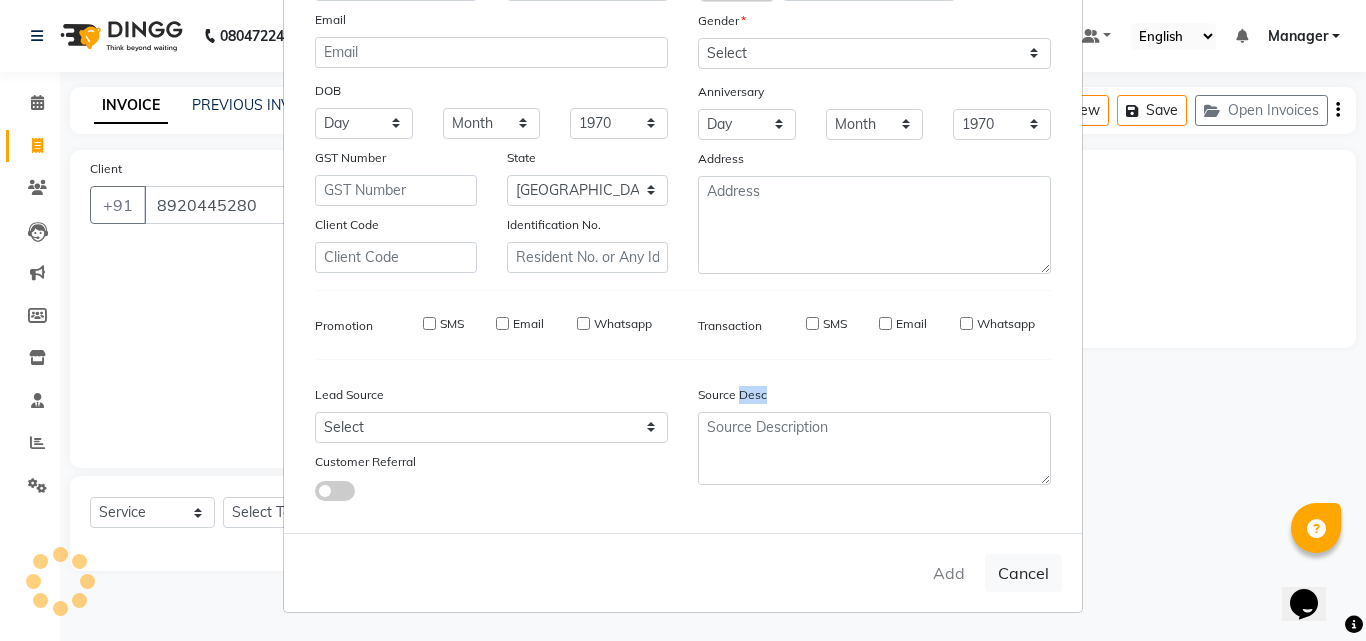 type 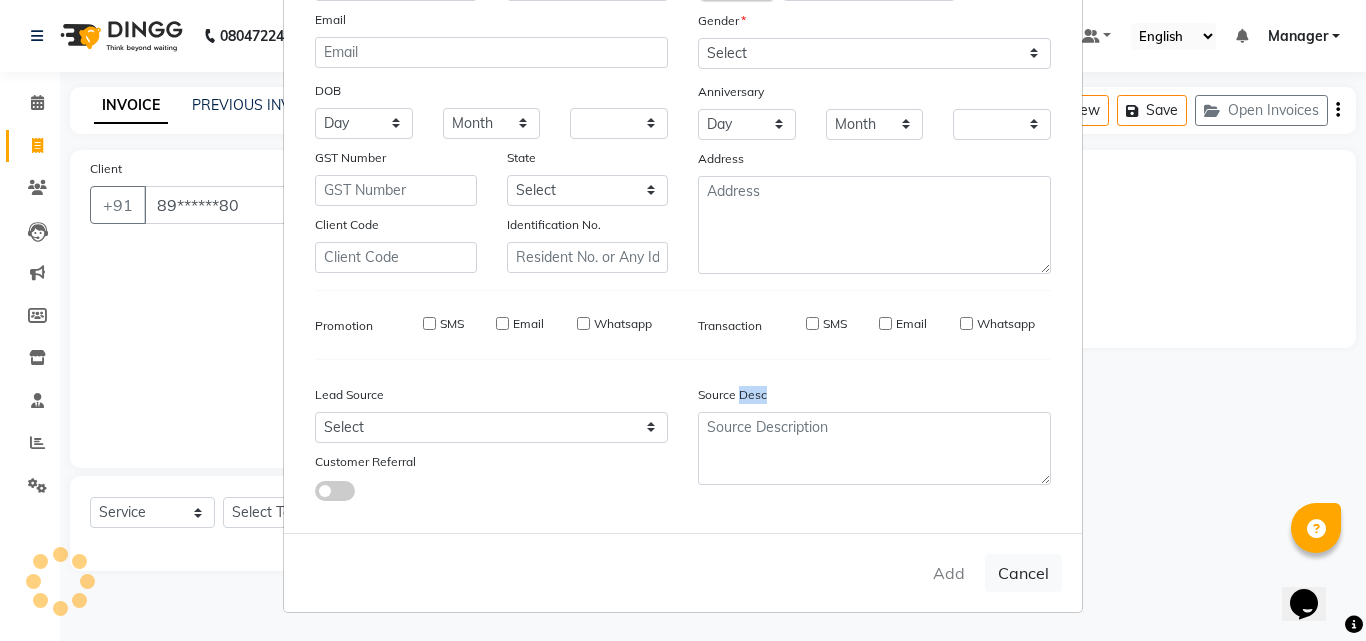 checkbox on "false" 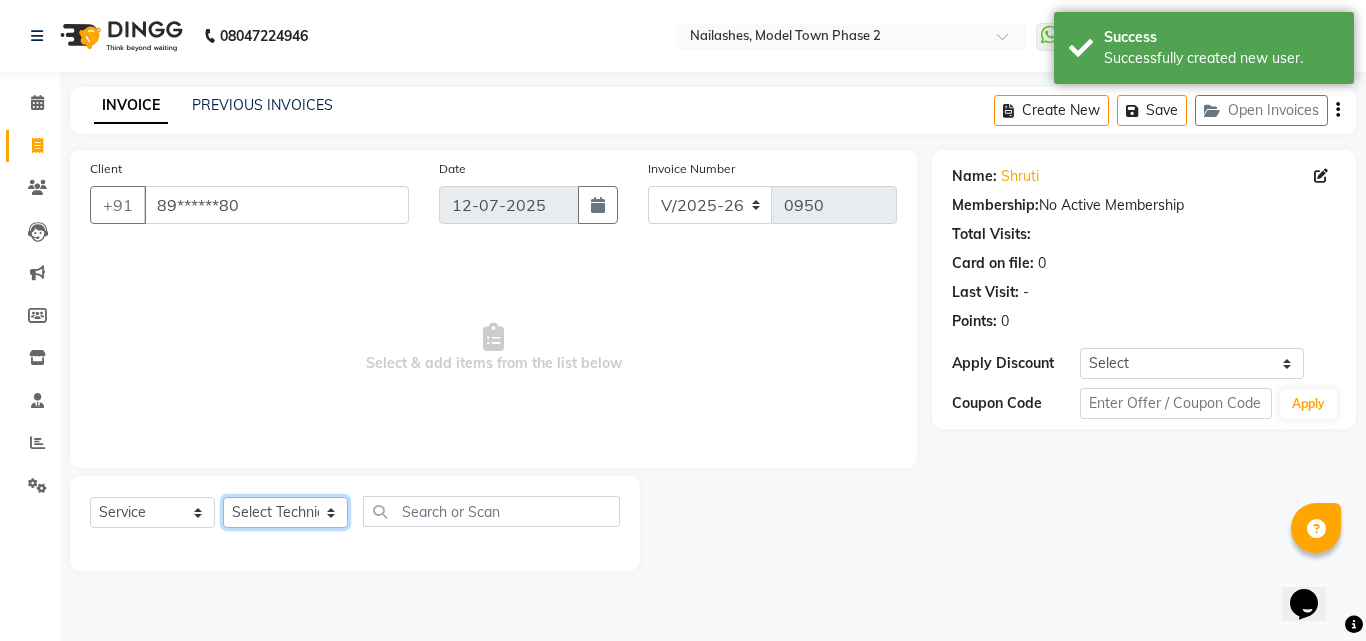 click on "Select Technician [PERSON_NAME] Manager [PERSON_NAME] [PERSON_NAME] [PERSON_NAME] [PERSON_NAME]" 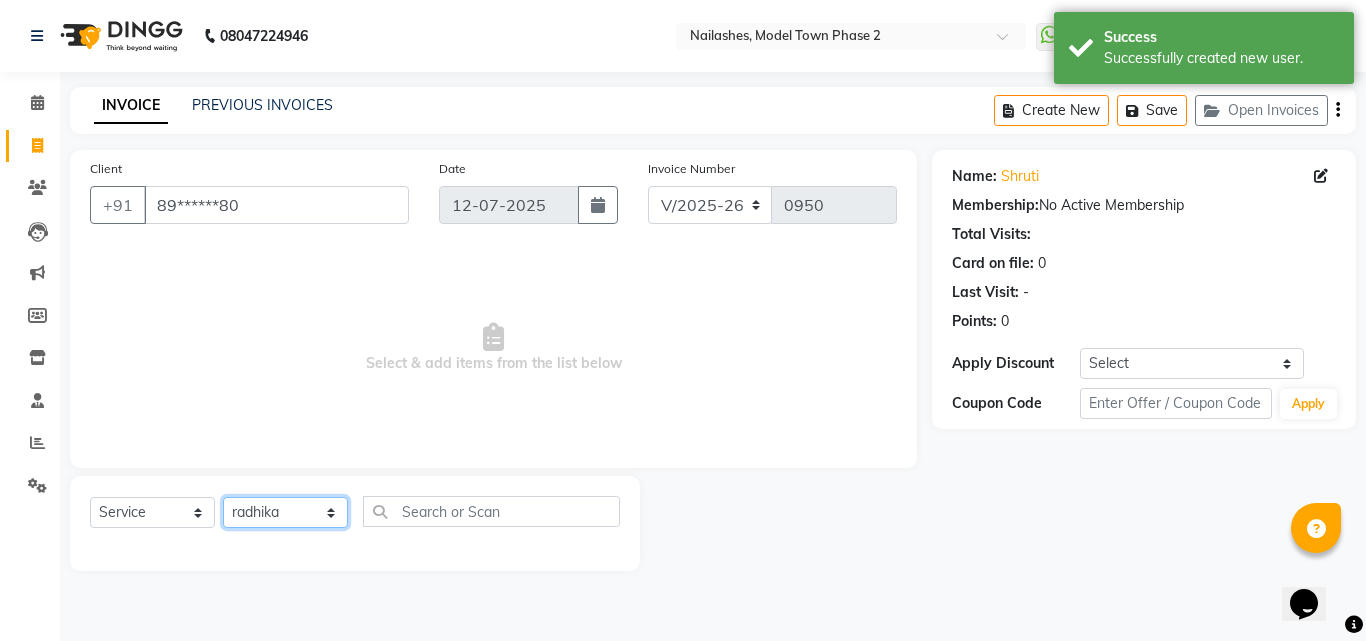 click on "Select Technician [PERSON_NAME] Manager [PERSON_NAME] [PERSON_NAME] [PERSON_NAME] [PERSON_NAME]" 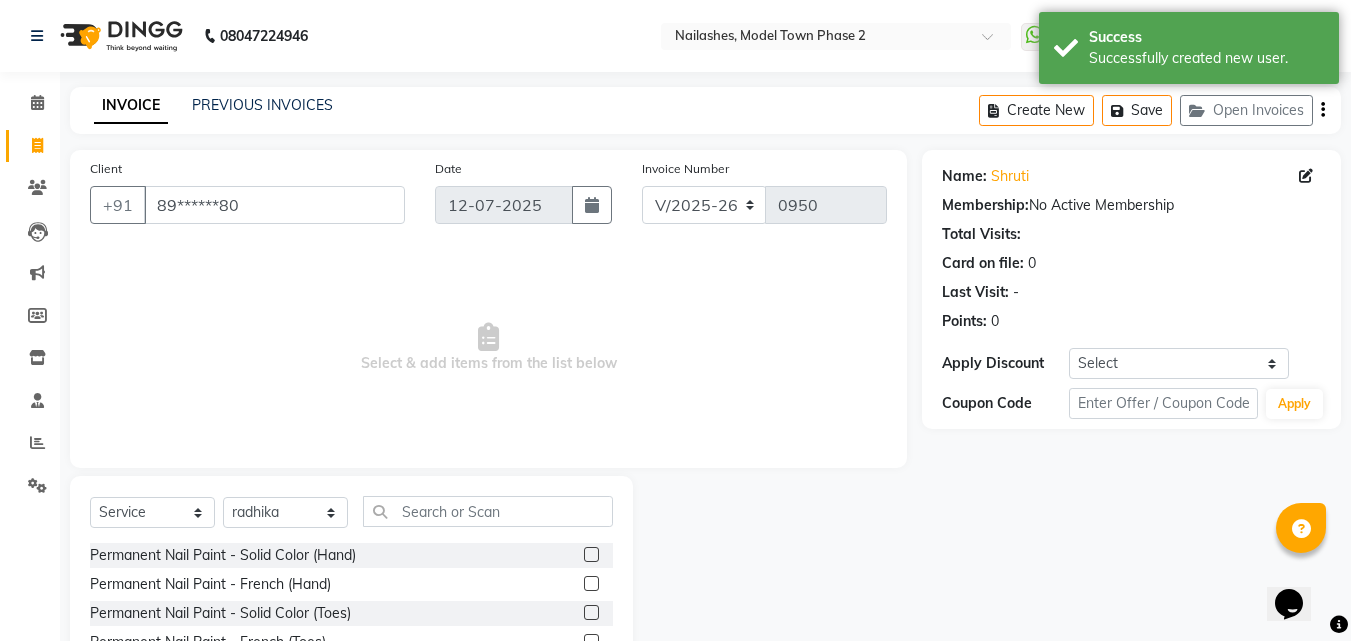 click 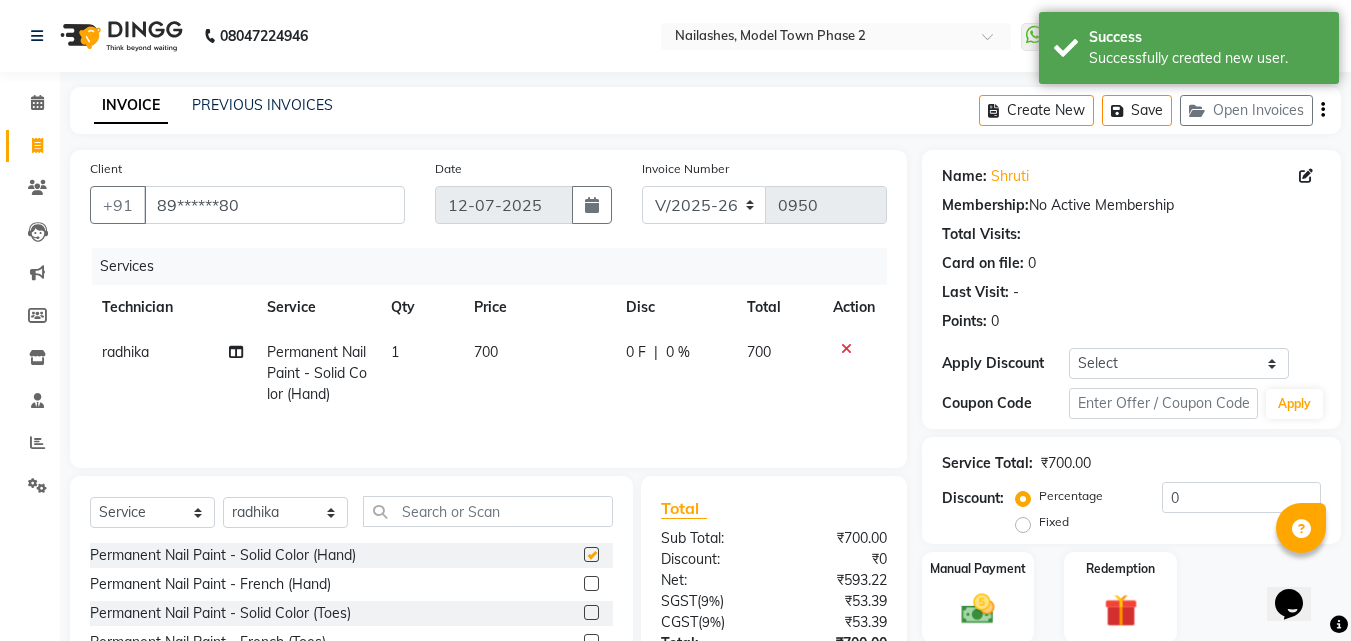 checkbox on "false" 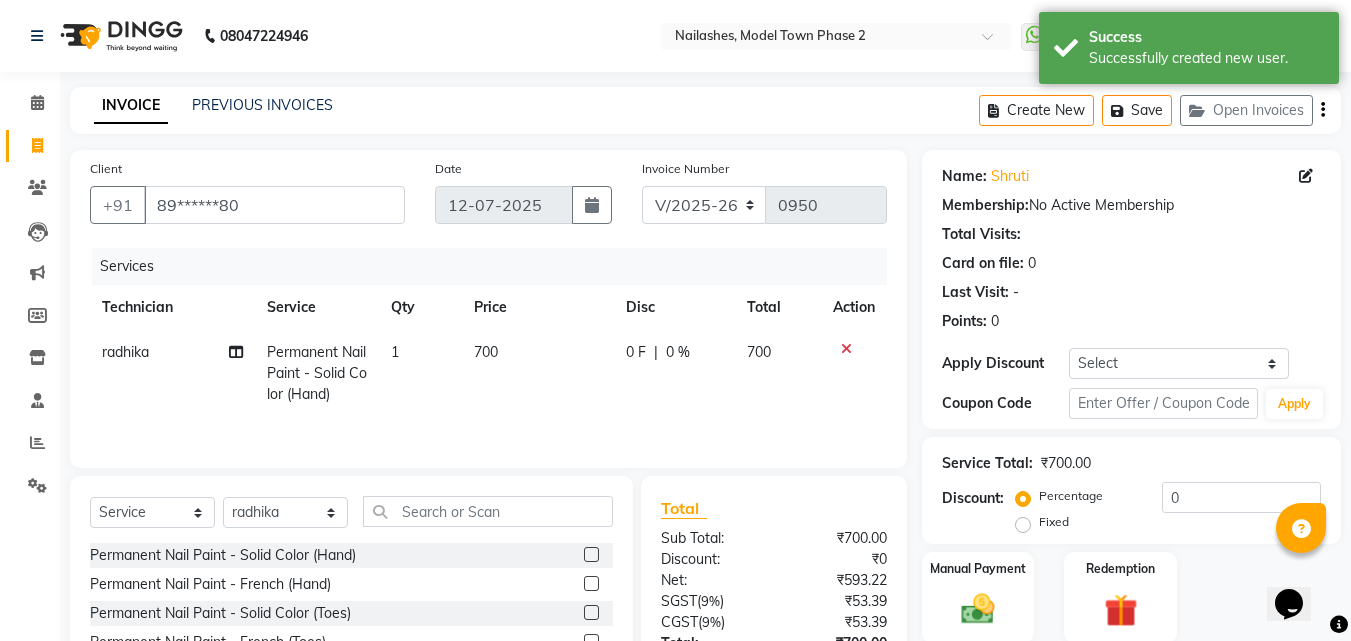 click 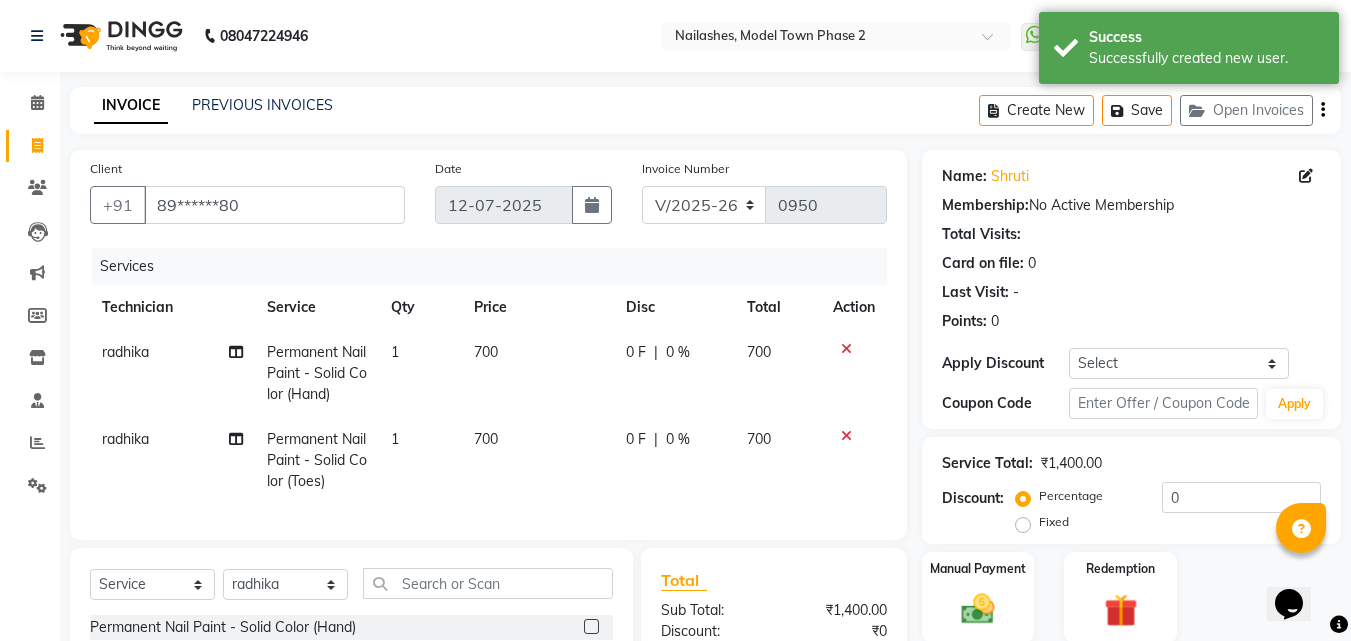 checkbox on "false" 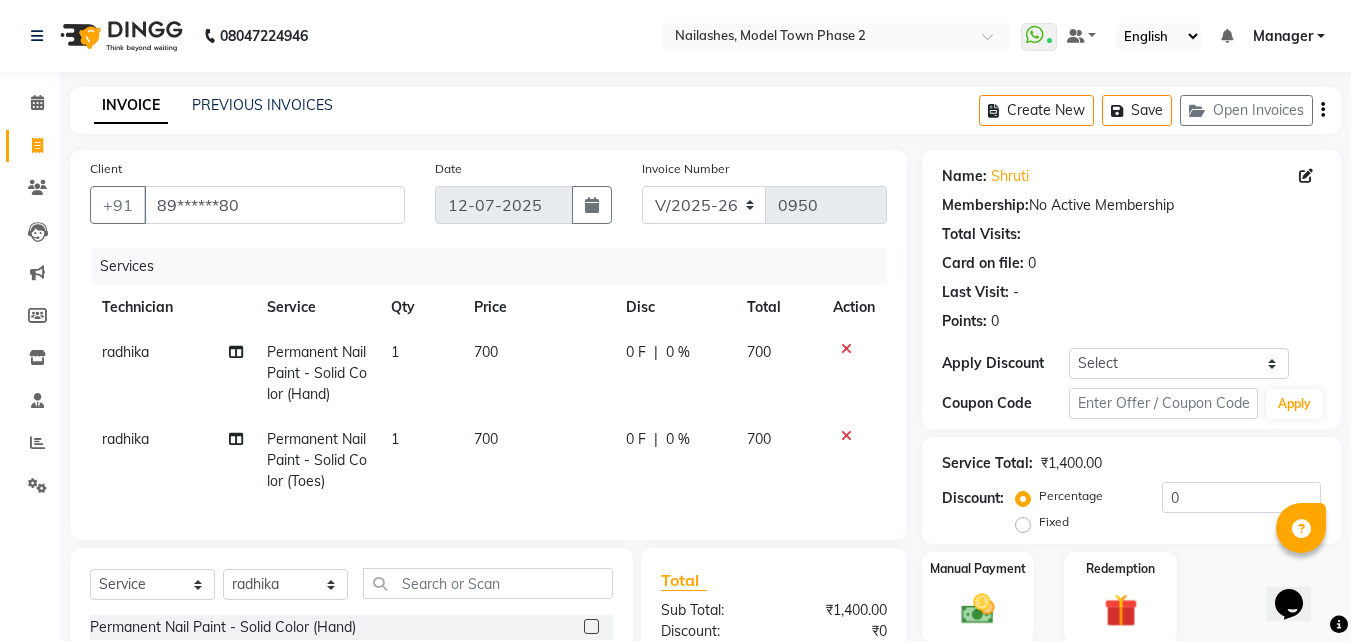 click on "1" 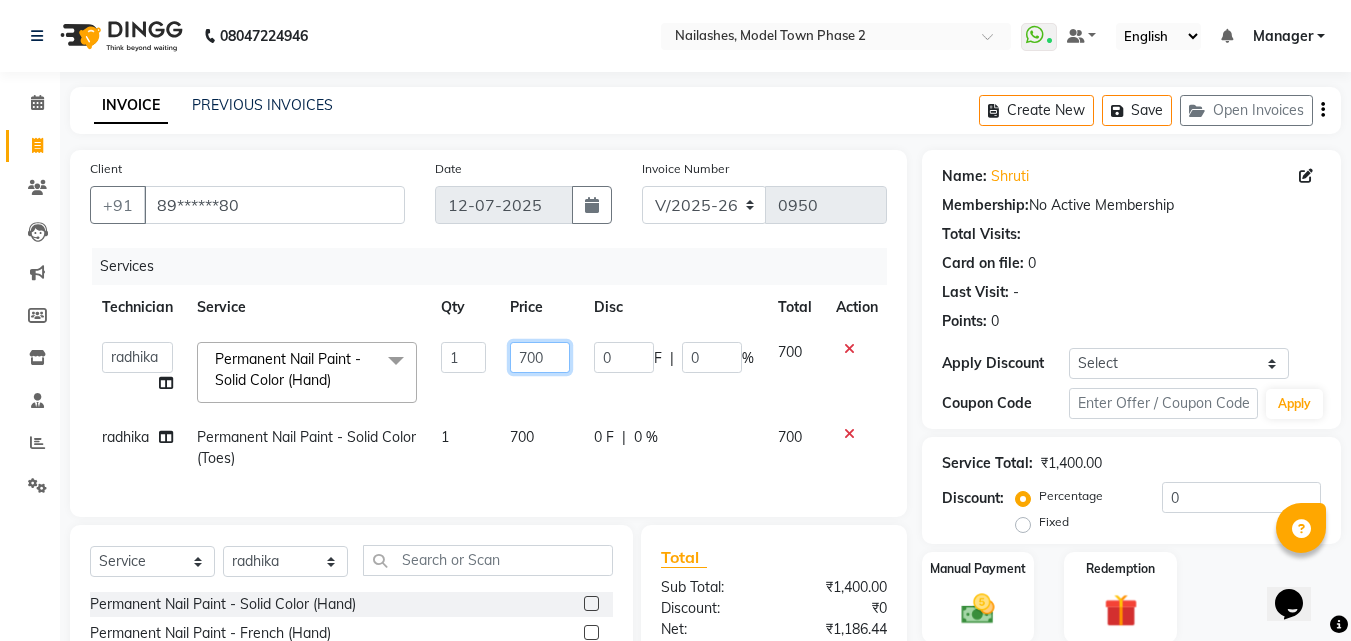 click on "700" 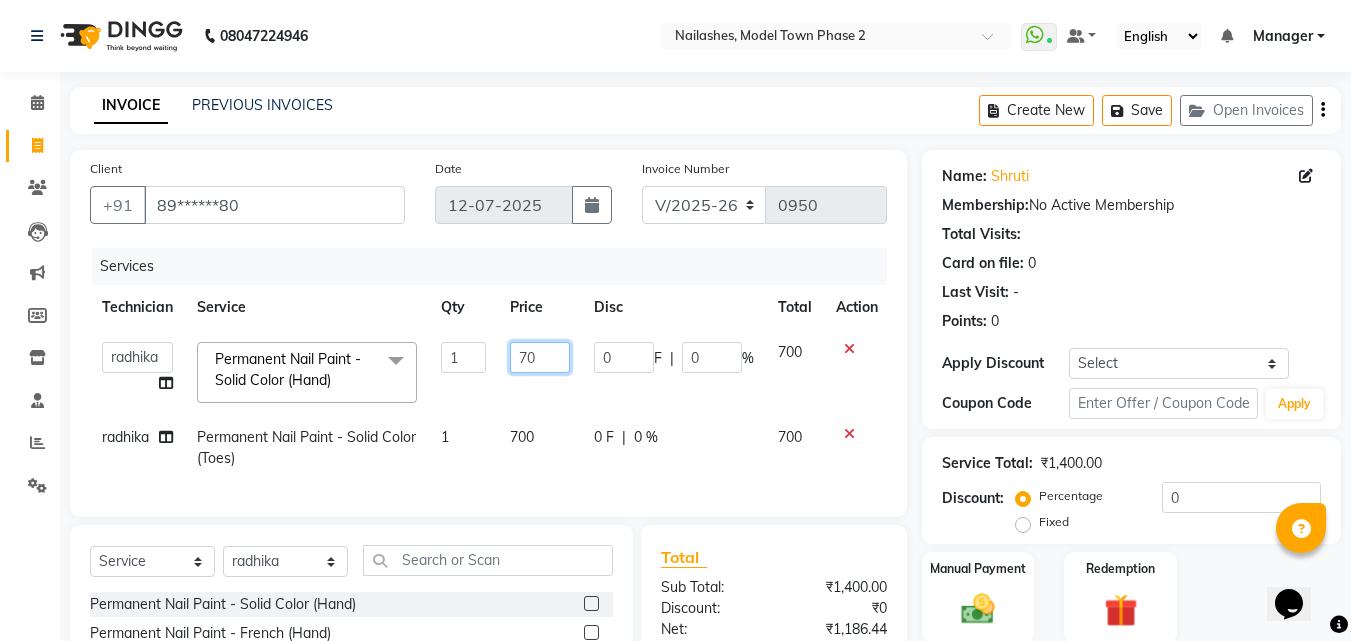 type on "7" 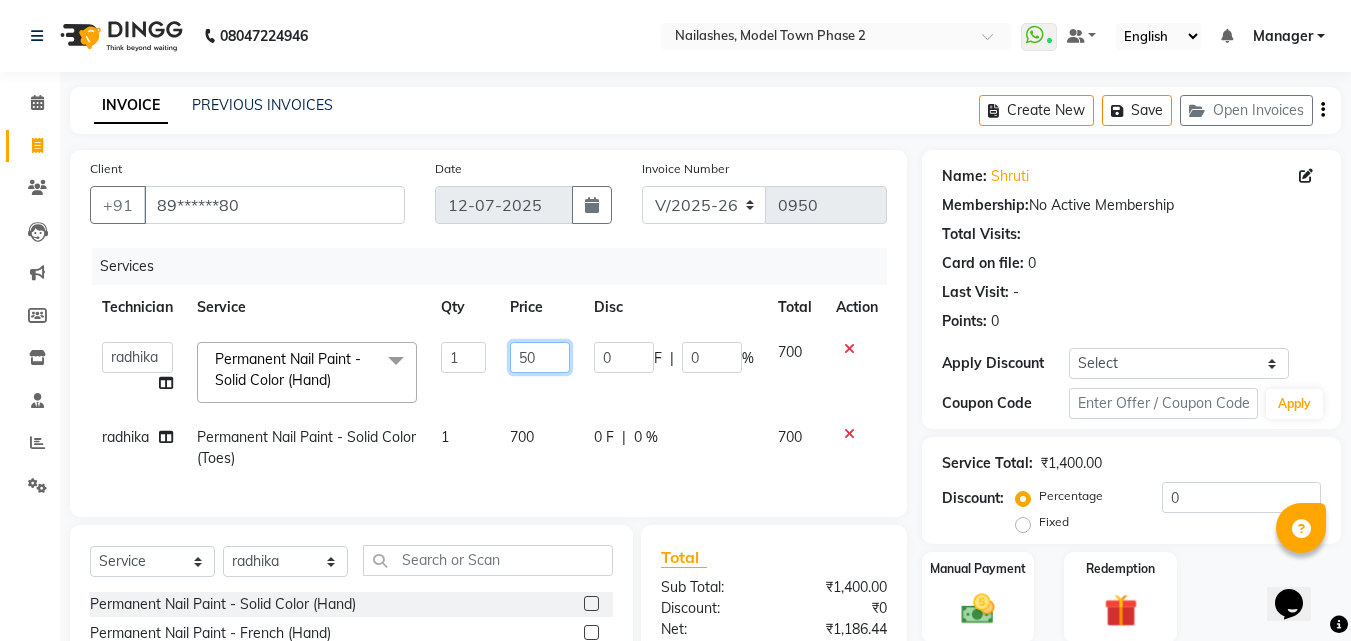 type on "500" 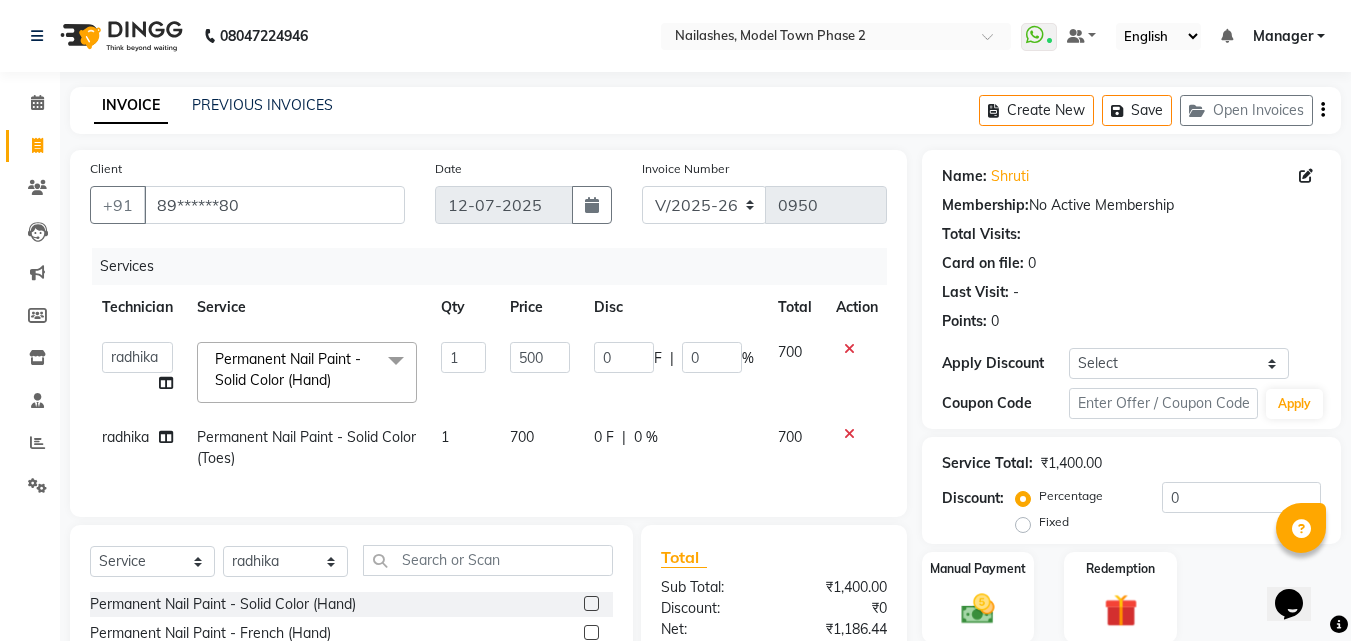 click on "700" 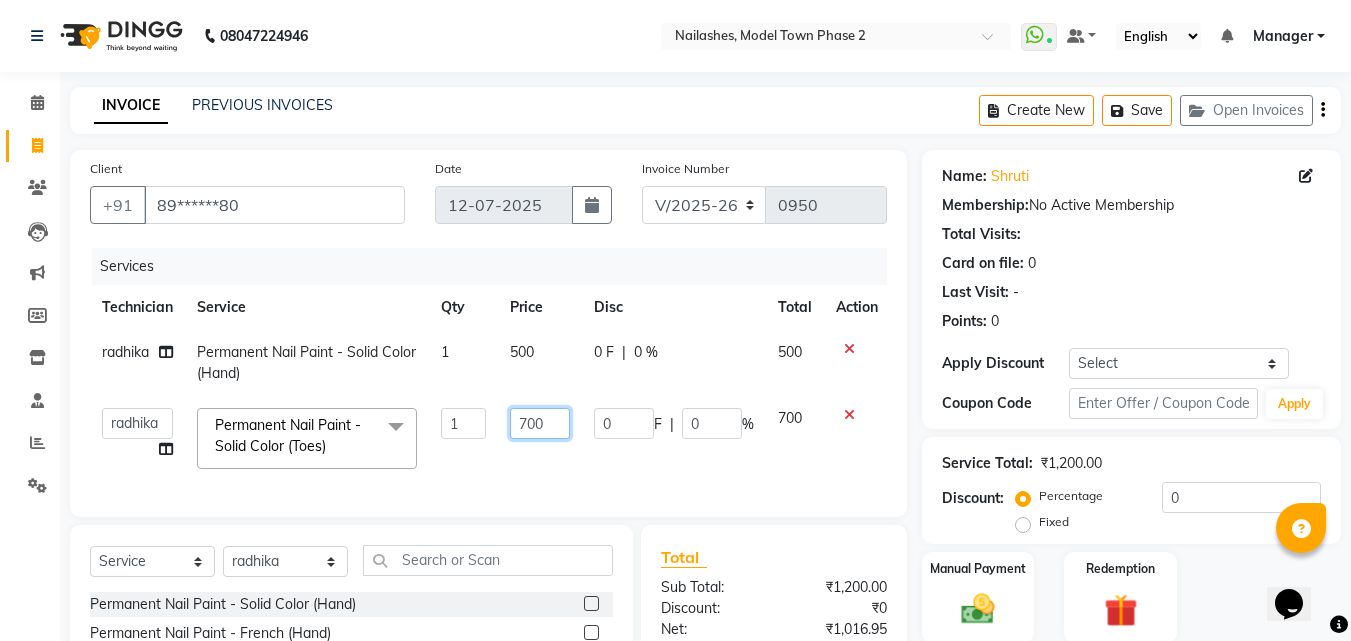 click on "700" 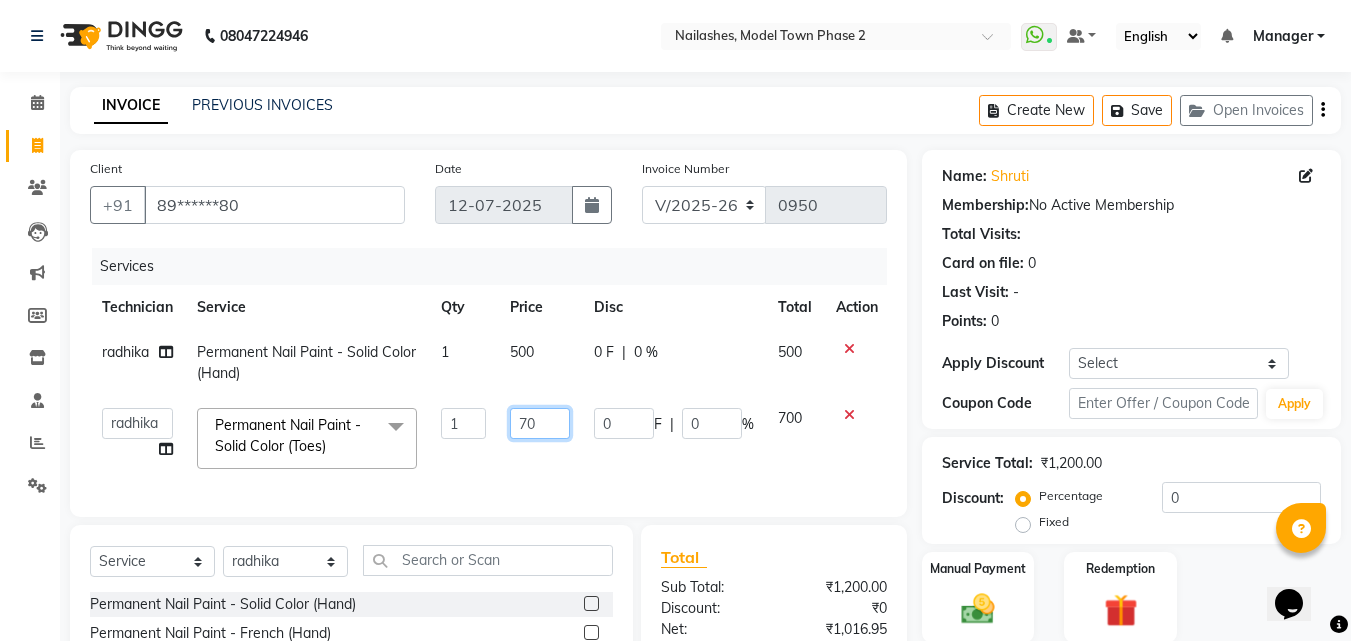 type on "7" 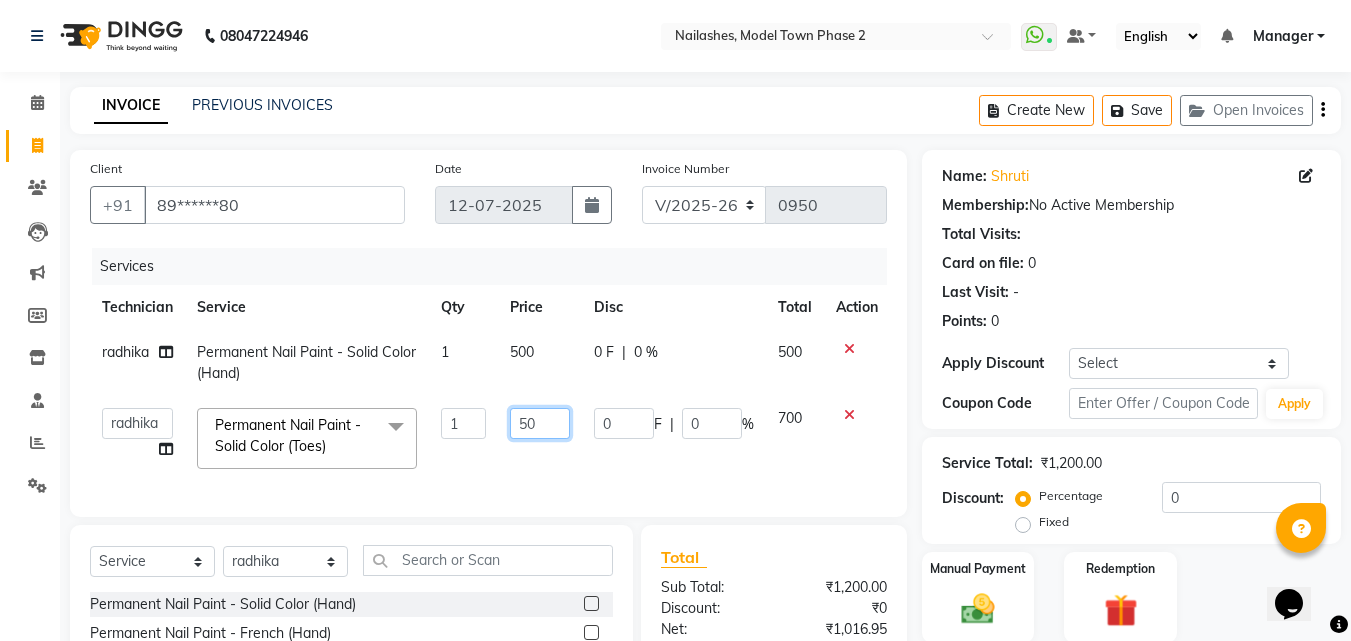 type on "500" 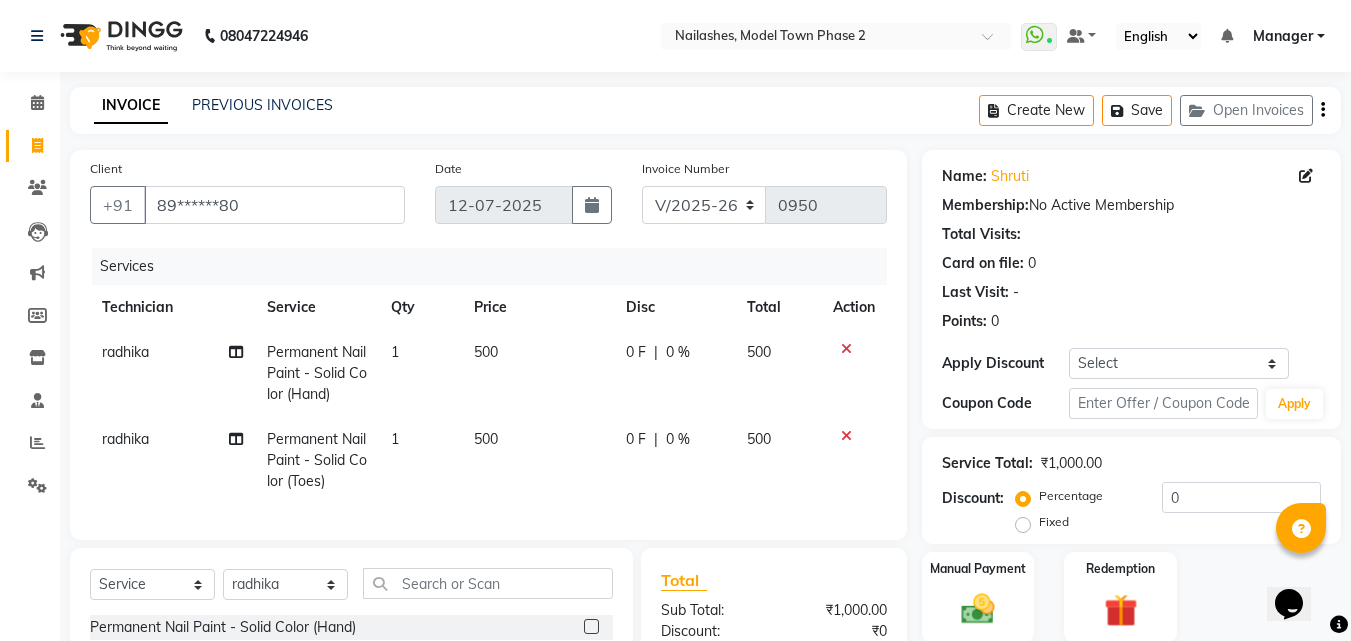 click on "Services Technician Service Qty Price Disc Total Action radhika  Permanent Nail Paint - Solid Color (Hand) 1 500 0 F | 0 % 500 radhika  Permanent Nail Paint - Solid Color (Toes) 1 500 0 F | 0 % 500" 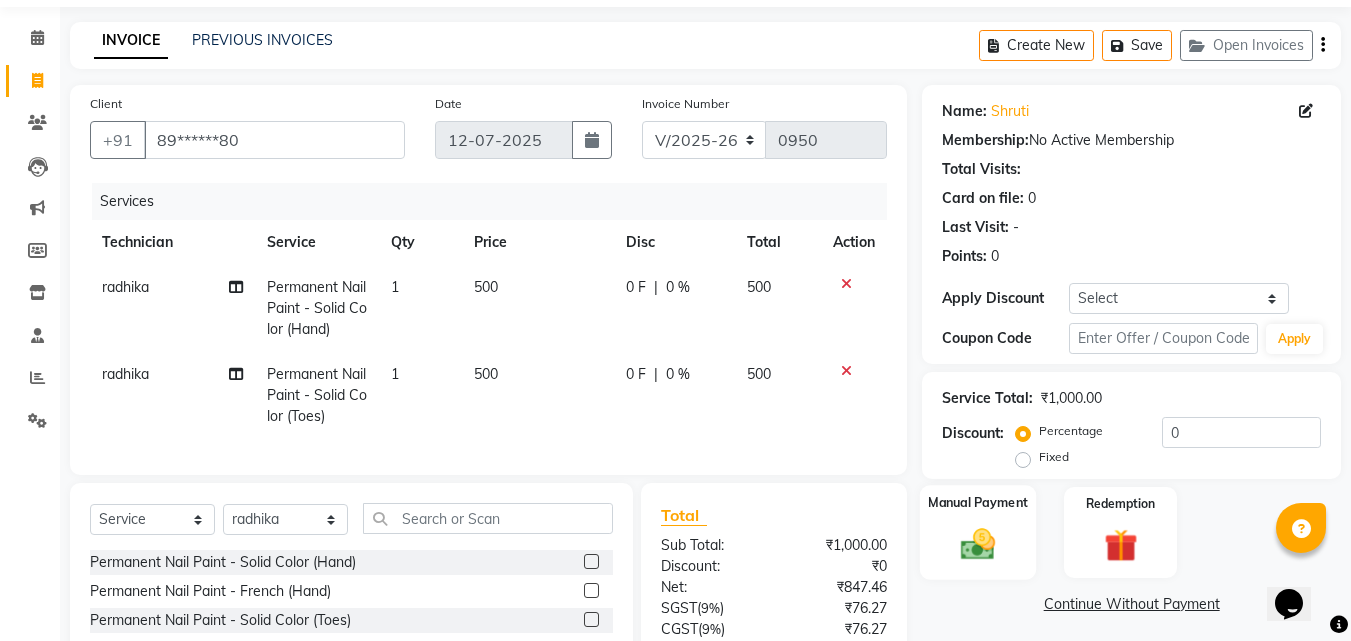 scroll, scrollTop: 100, scrollLeft: 0, axis: vertical 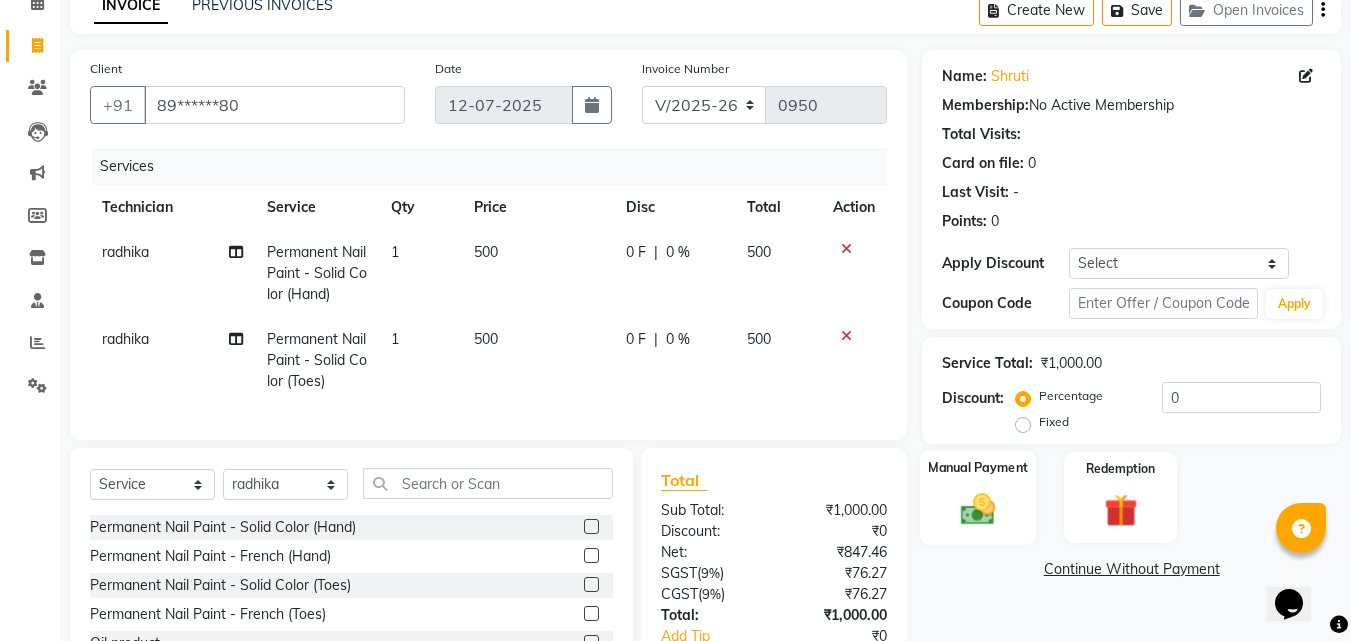 click 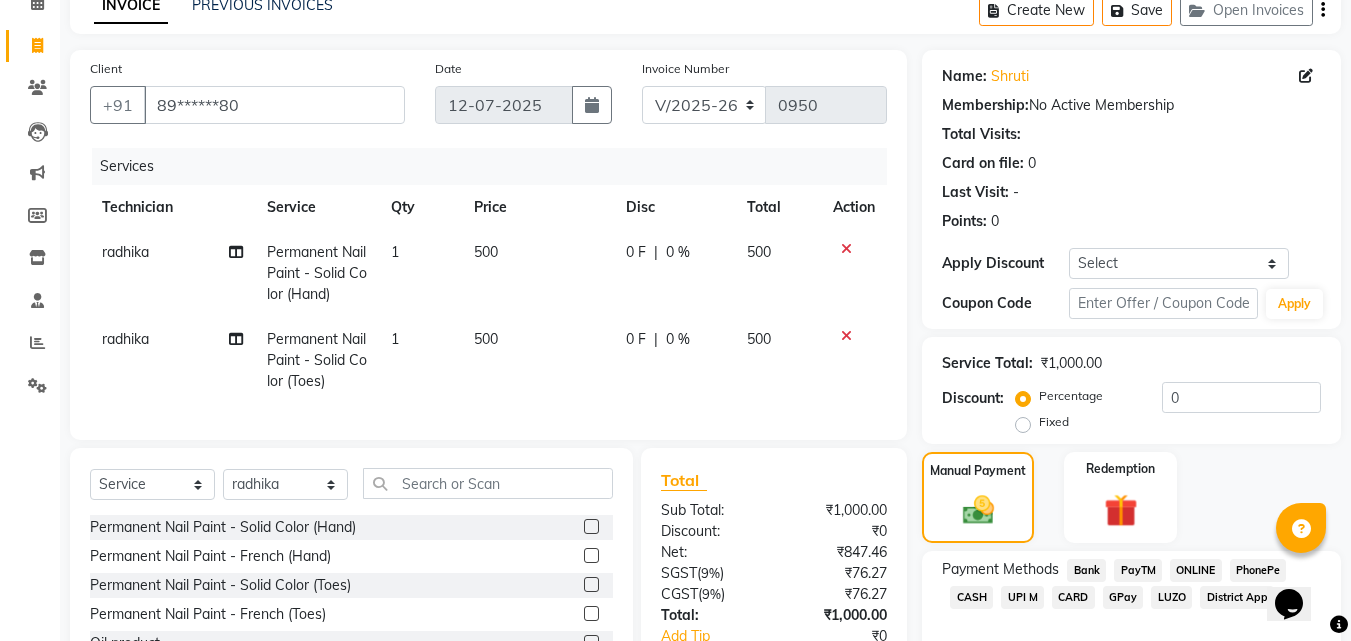 click on "CASH" 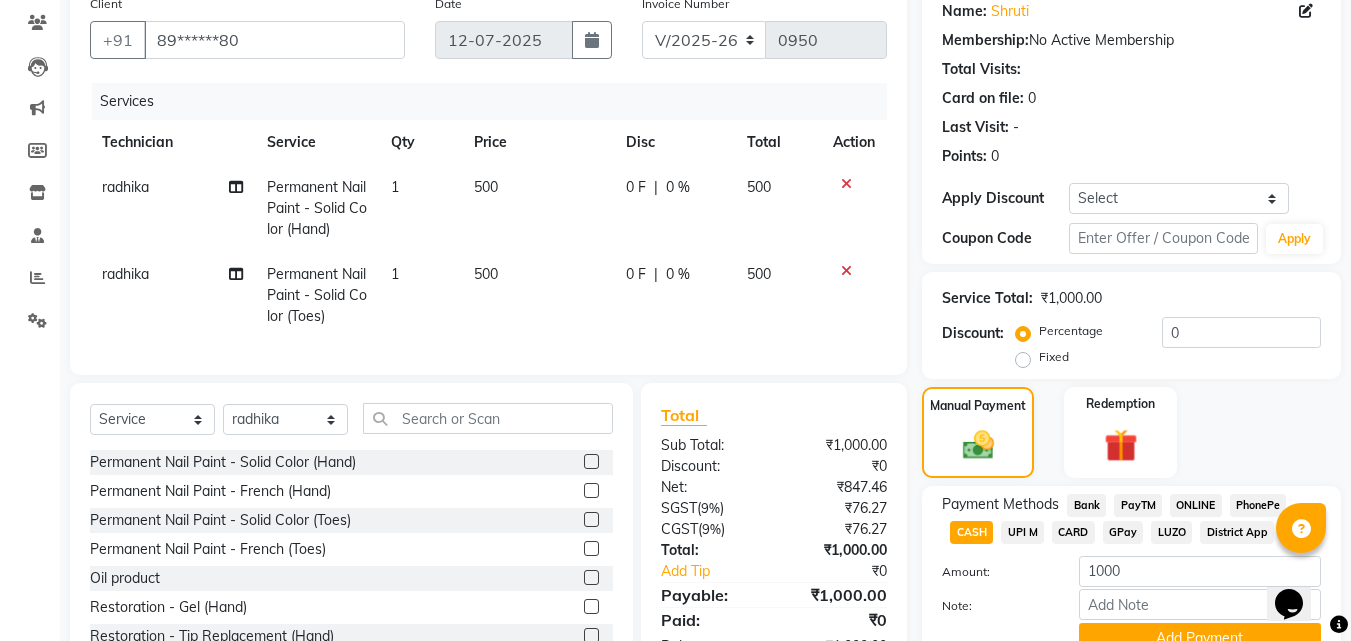 scroll, scrollTop: 257, scrollLeft: 0, axis: vertical 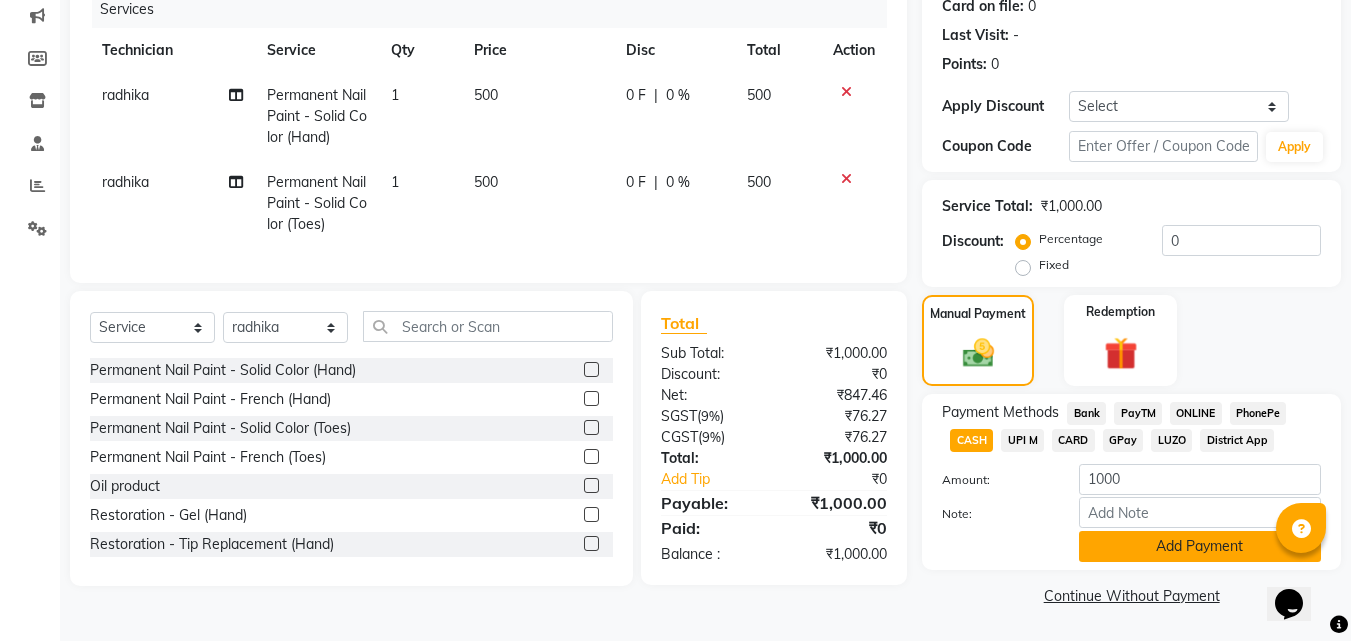 click on "Add Payment" 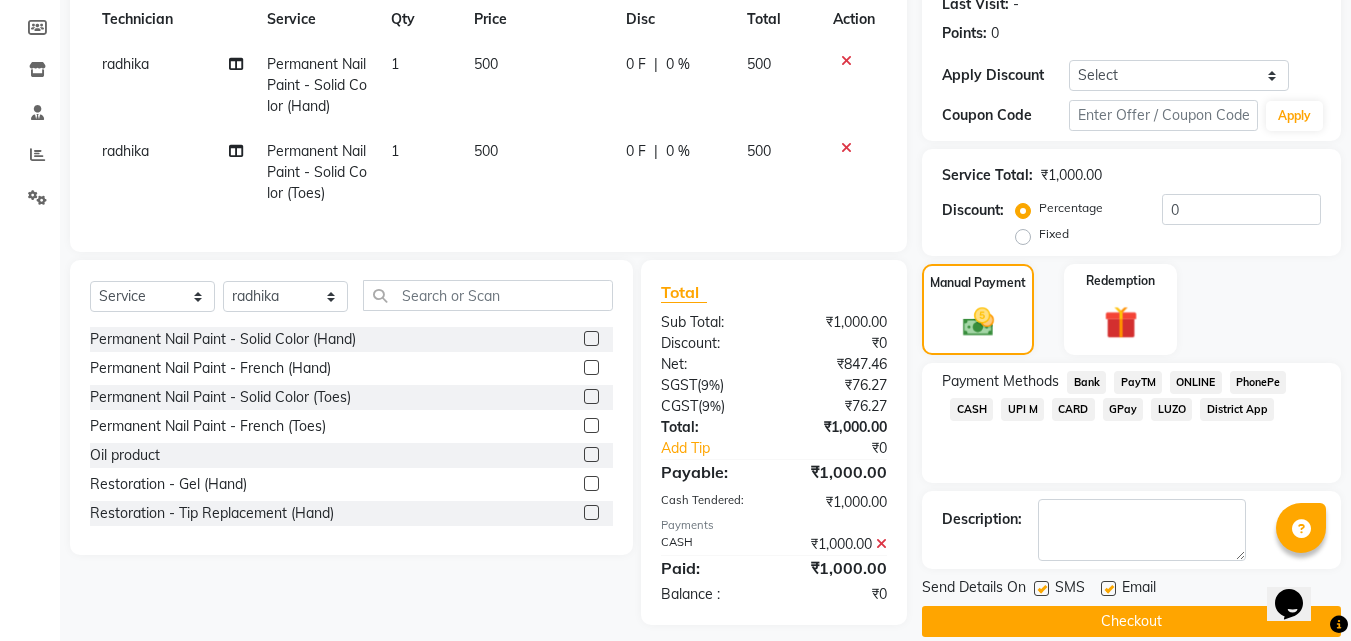 scroll, scrollTop: 317, scrollLeft: 0, axis: vertical 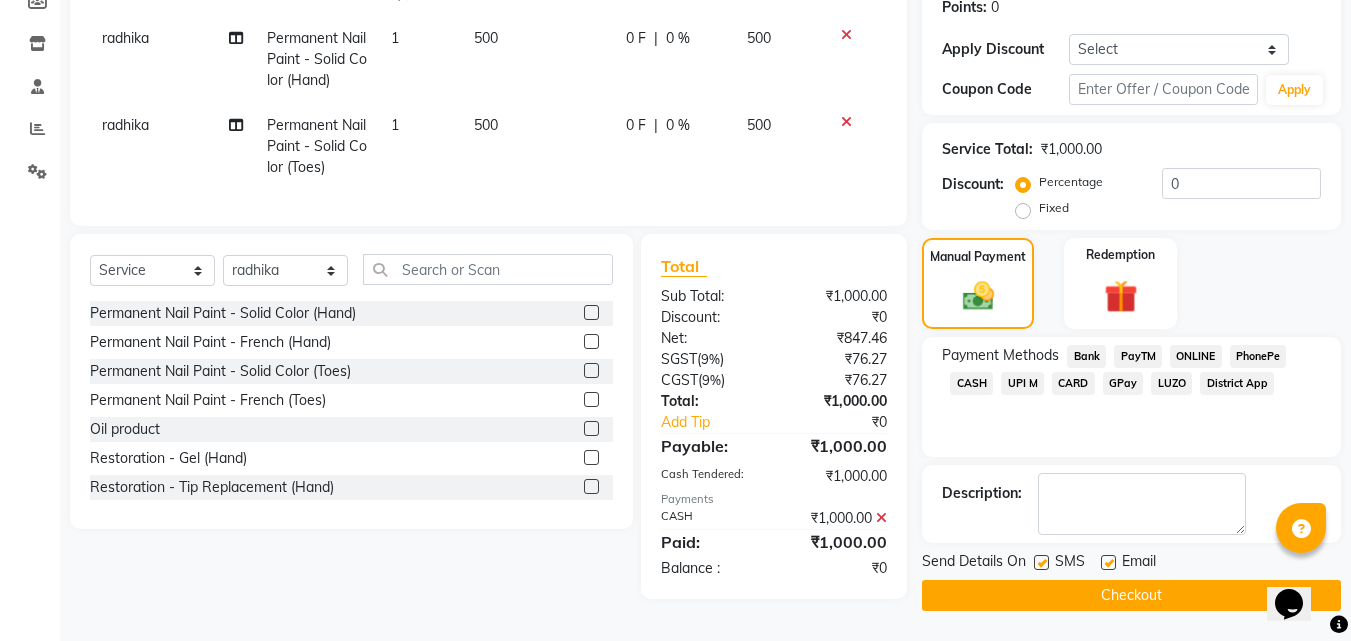 click on "Checkout" 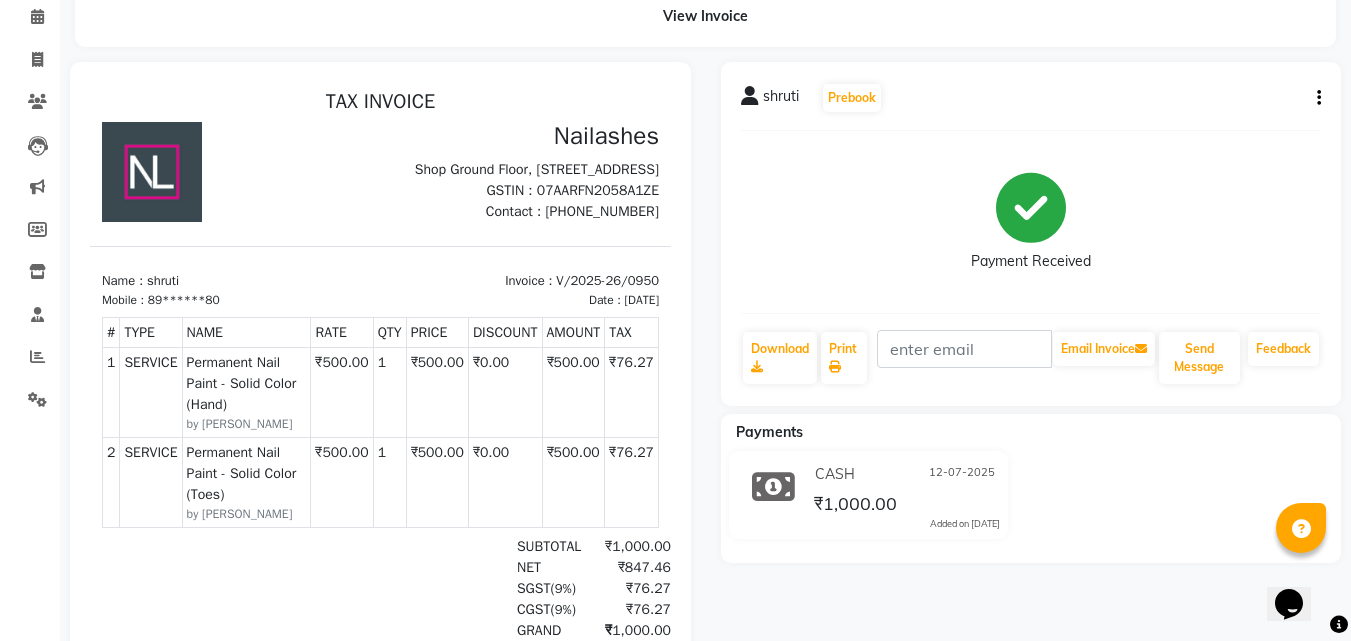 scroll, scrollTop: 186, scrollLeft: 0, axis: vertical 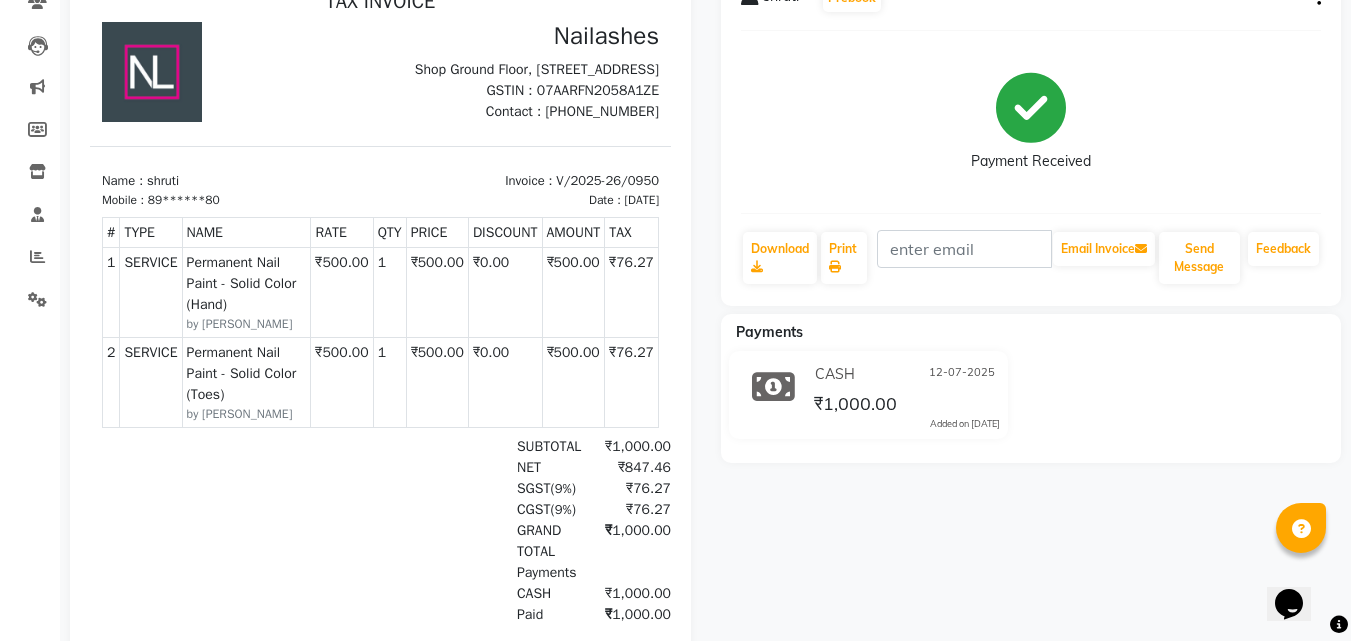 click on "SERVICE" at bounding box center [151, 292] 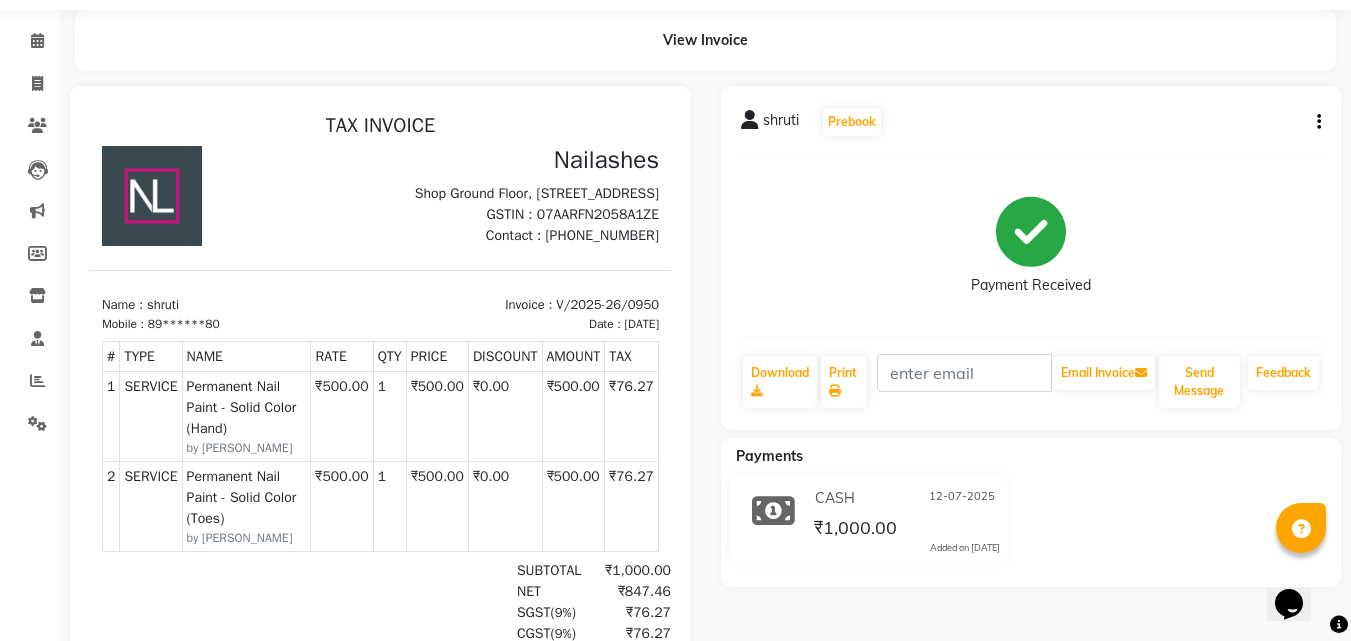 scroll, scrollTop: 0, scrollLeft: 0, axis: both 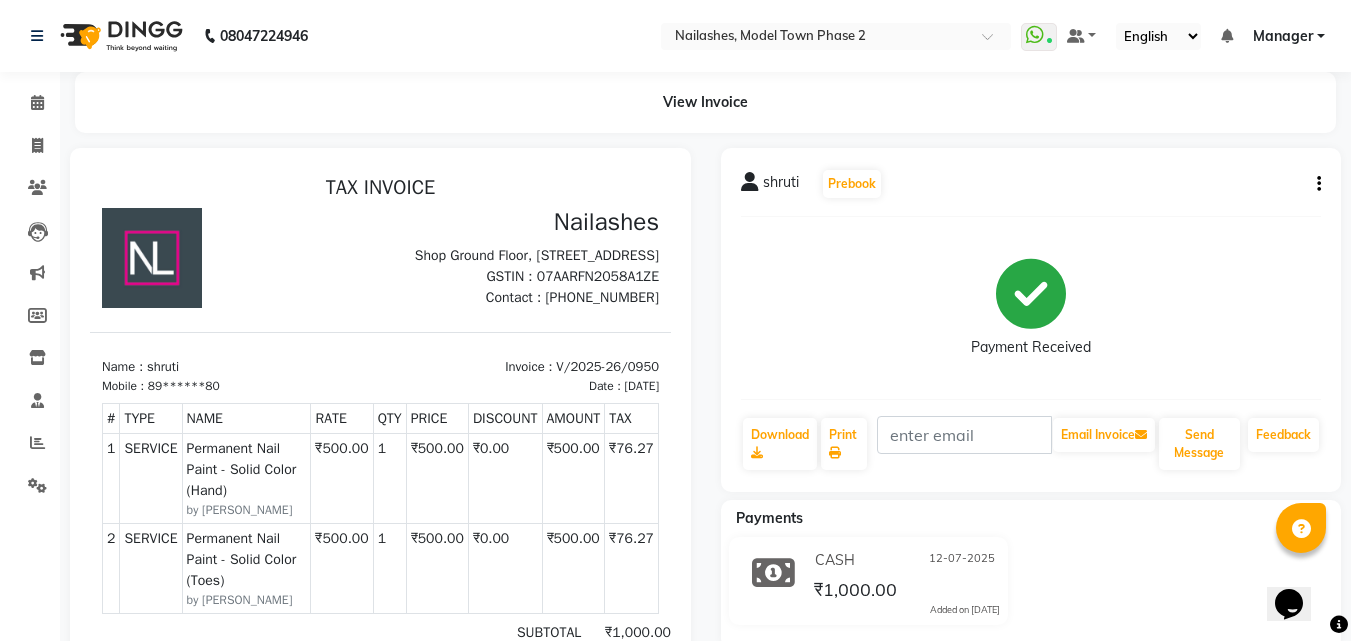 click 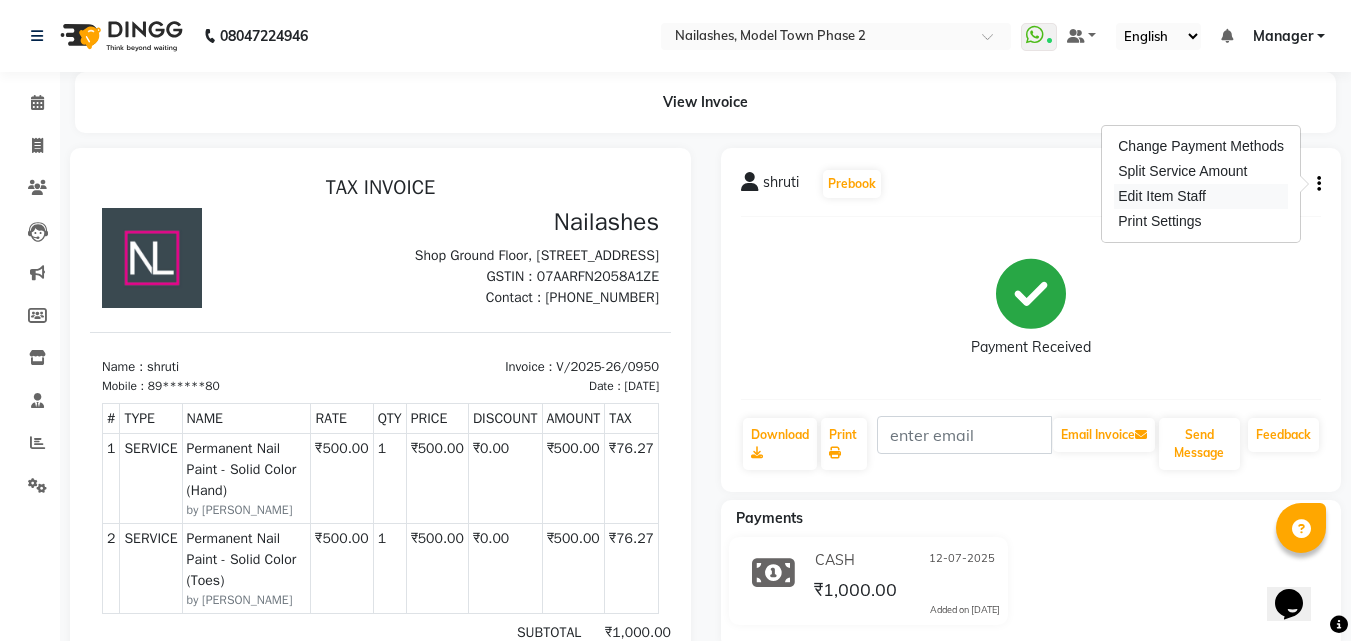 click on "Edit Item Staff" at bounding box center (1201, 196) 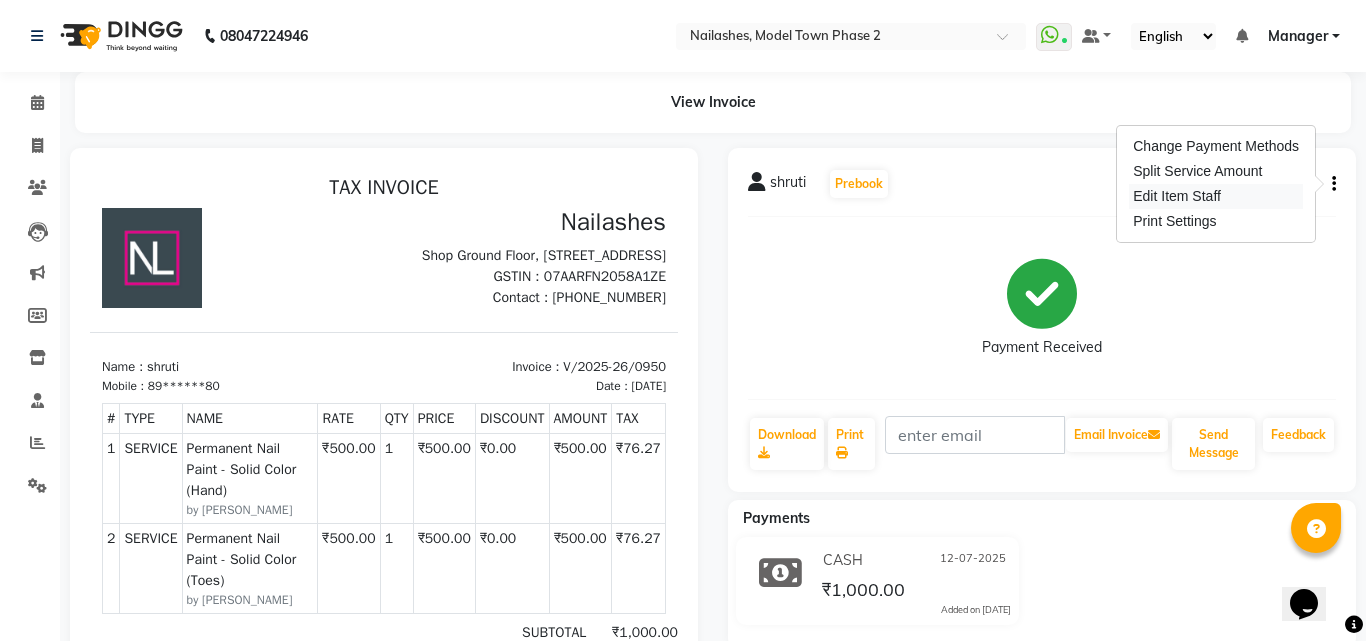 select 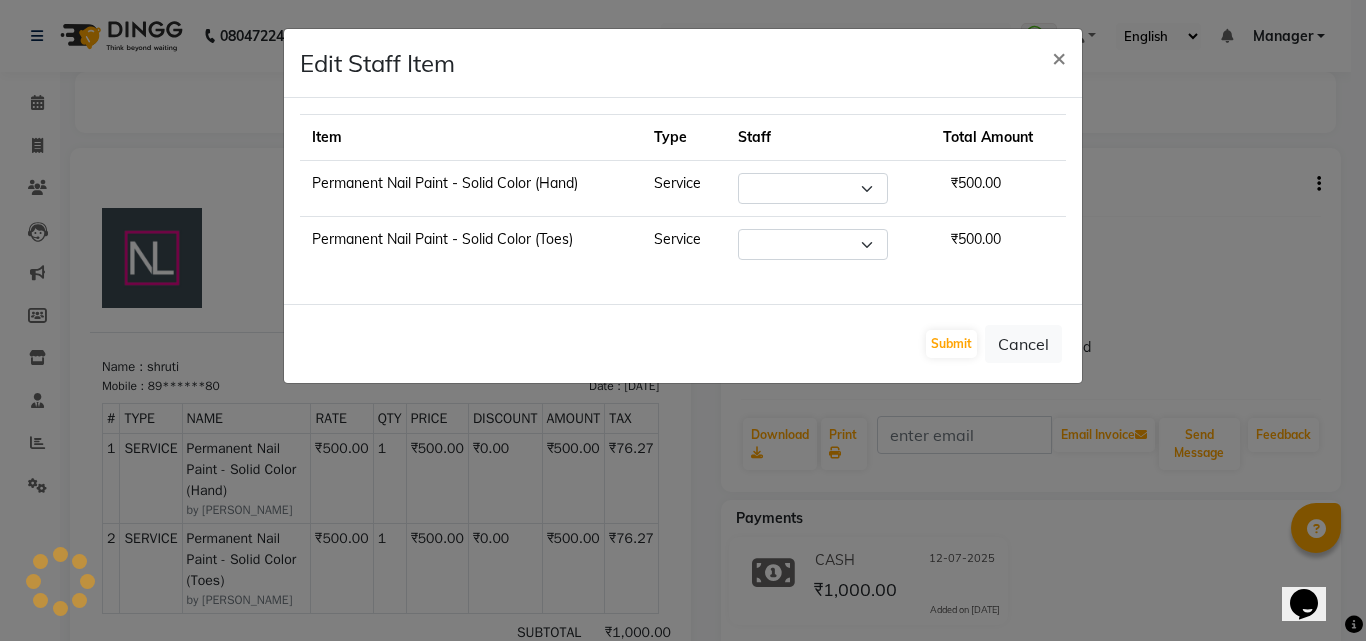 select on "85509" 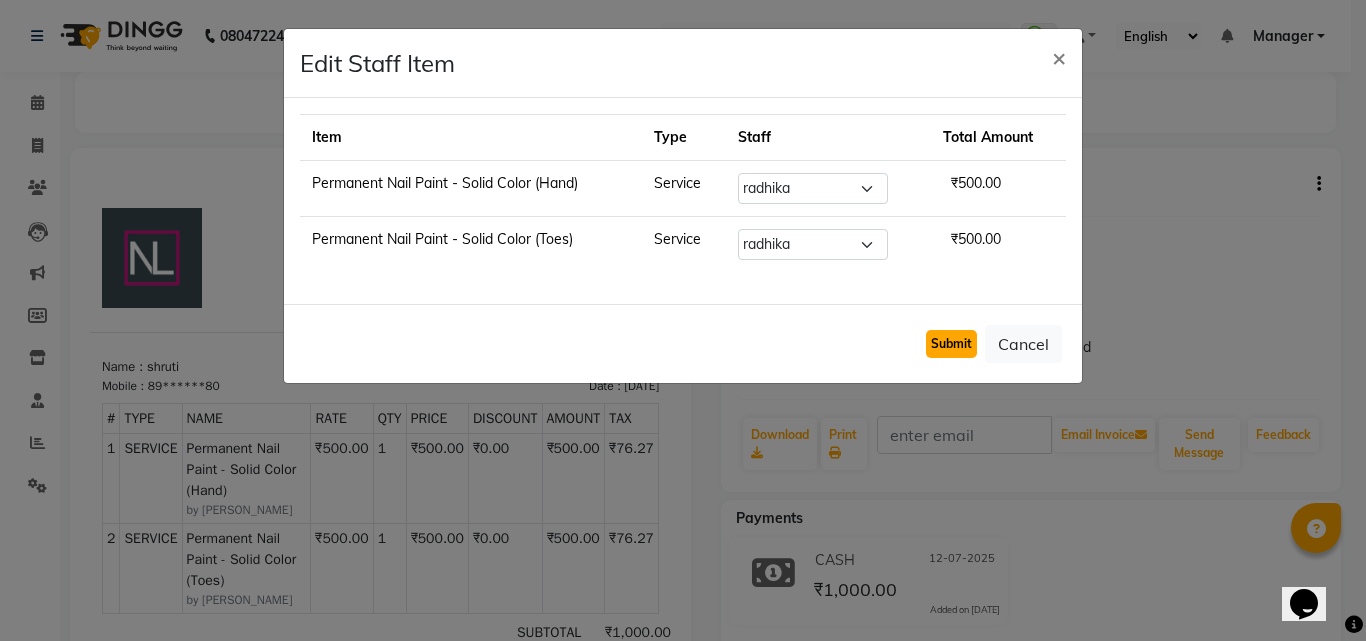 click on "Submit" 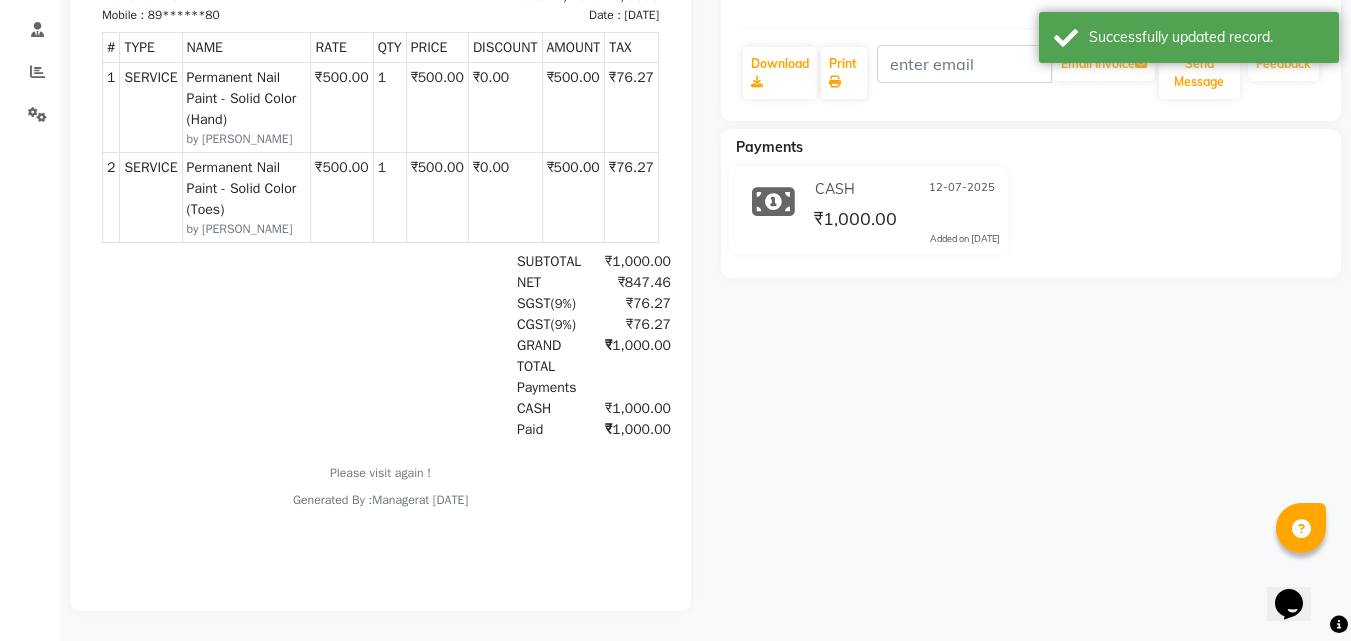 scroll, scrollTop: 386, scrollLeft: 0, axis: vertical 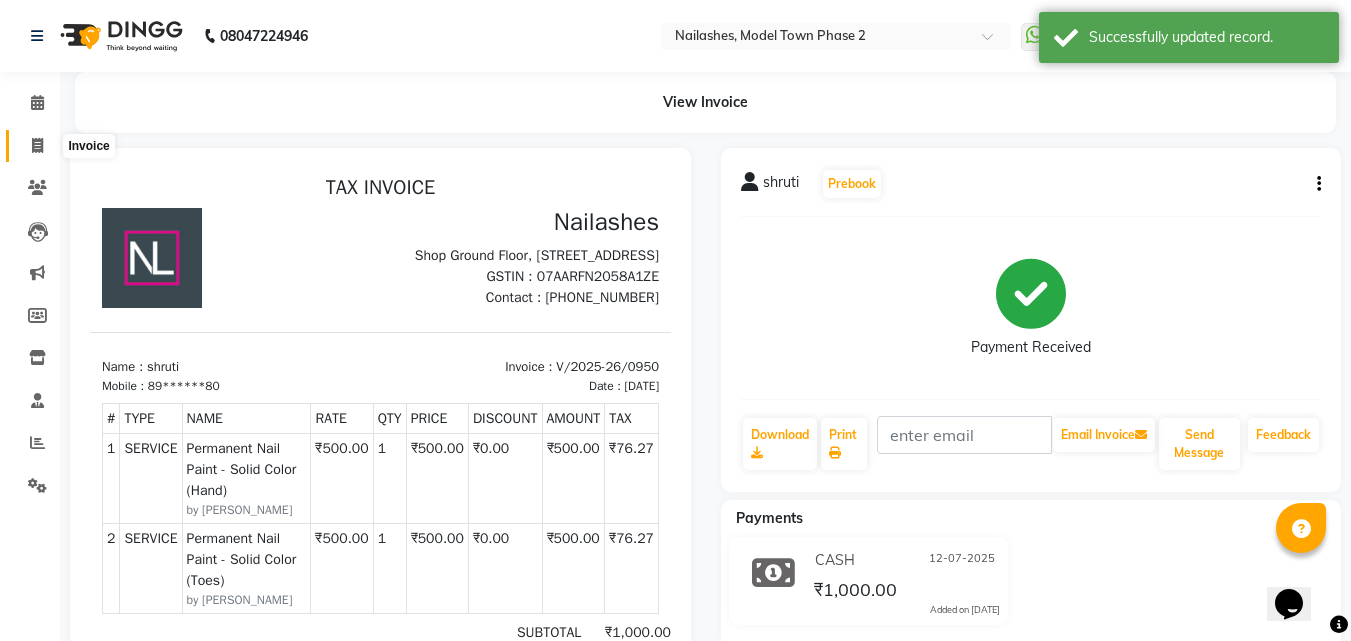 click 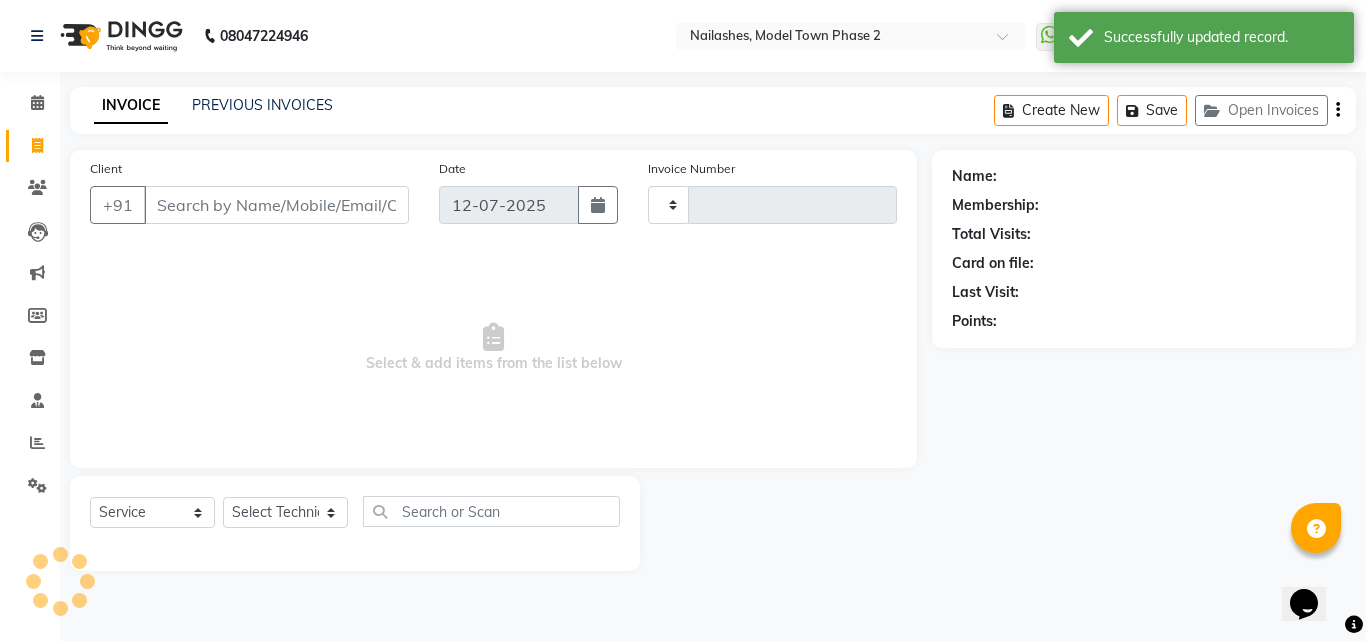 type on "0951" 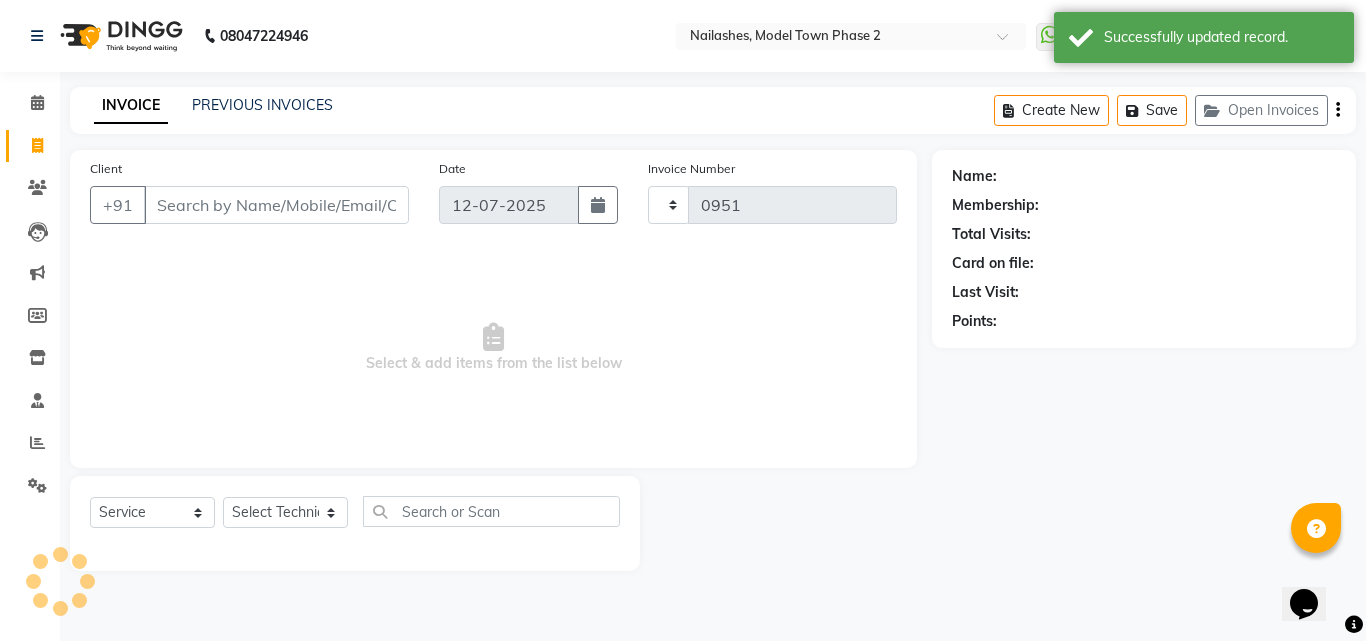 select on "3840" 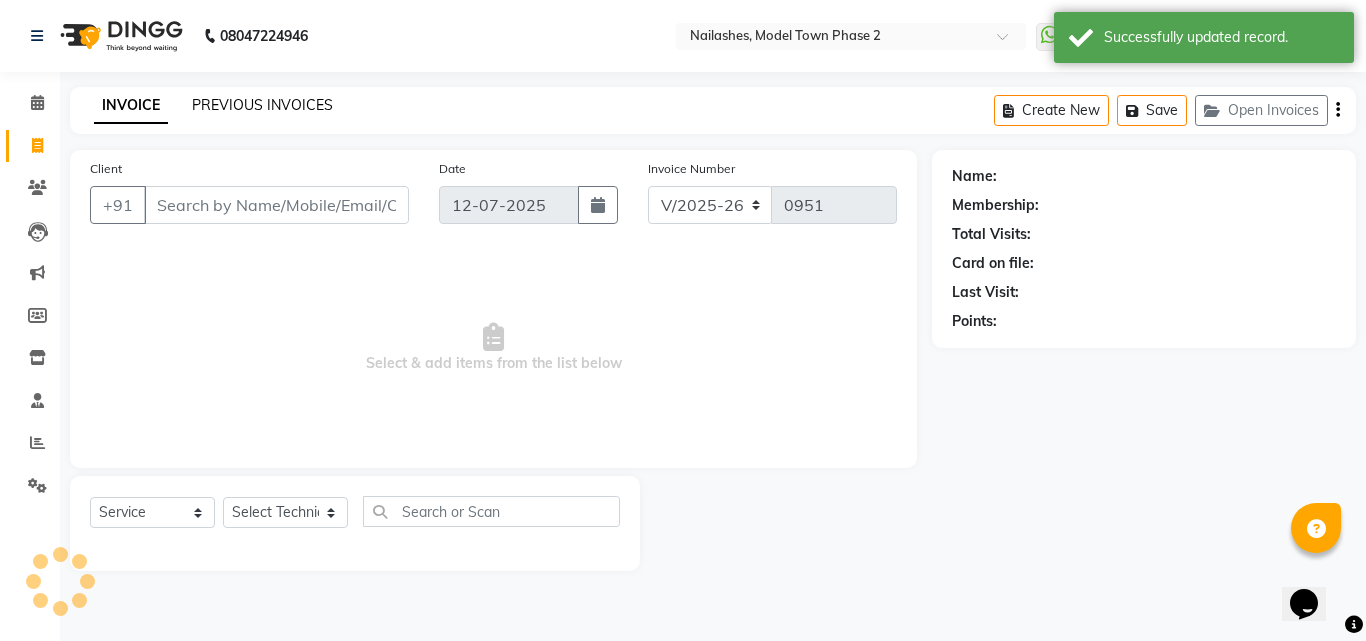 click on "PREVIOUS INVOICES" 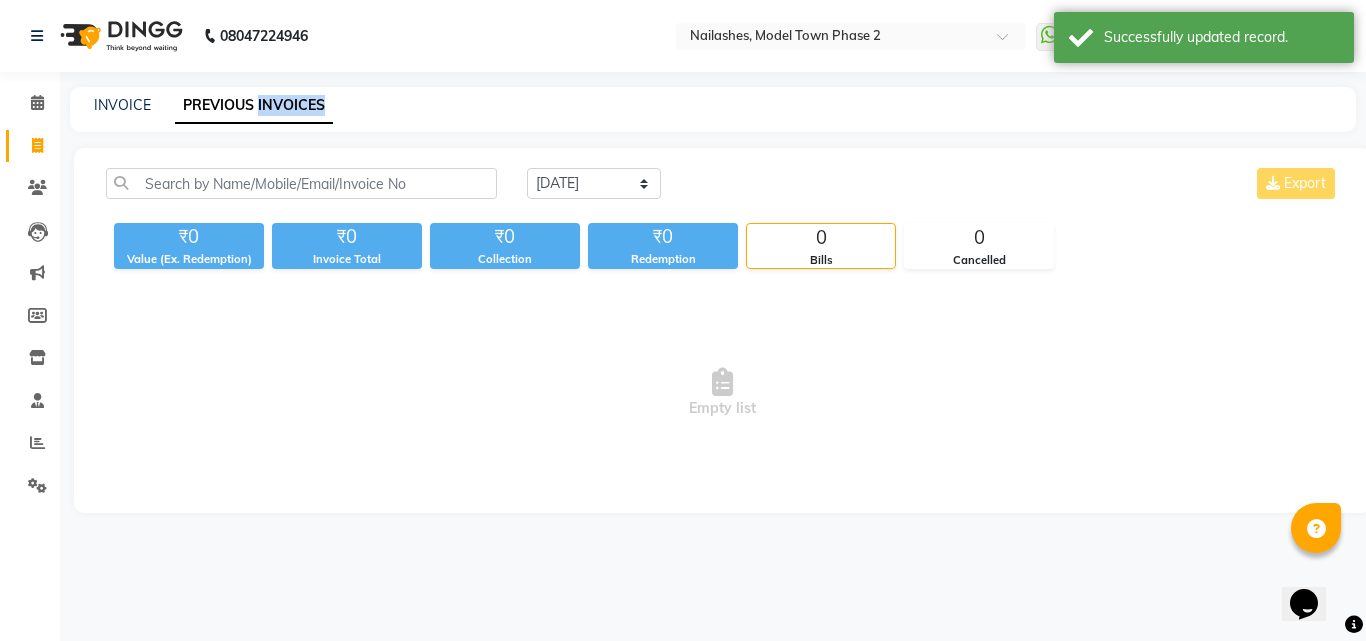 click on "PREVIOUS INVOICES" 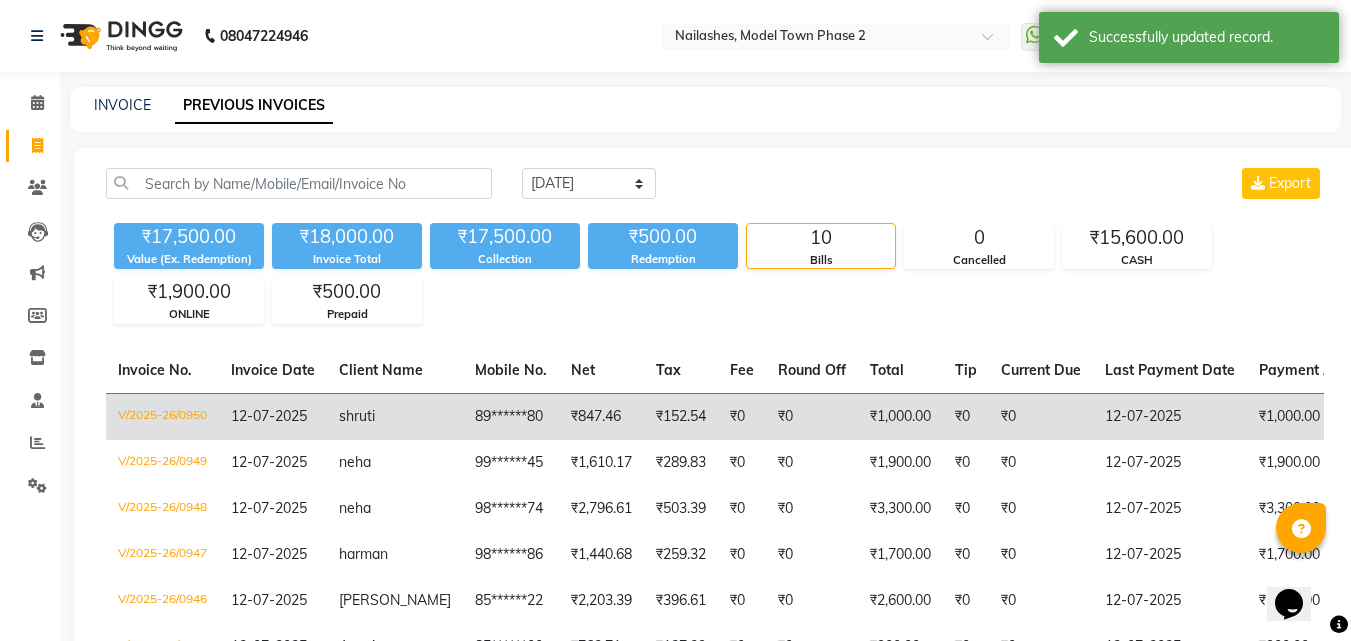 click on "89******80" 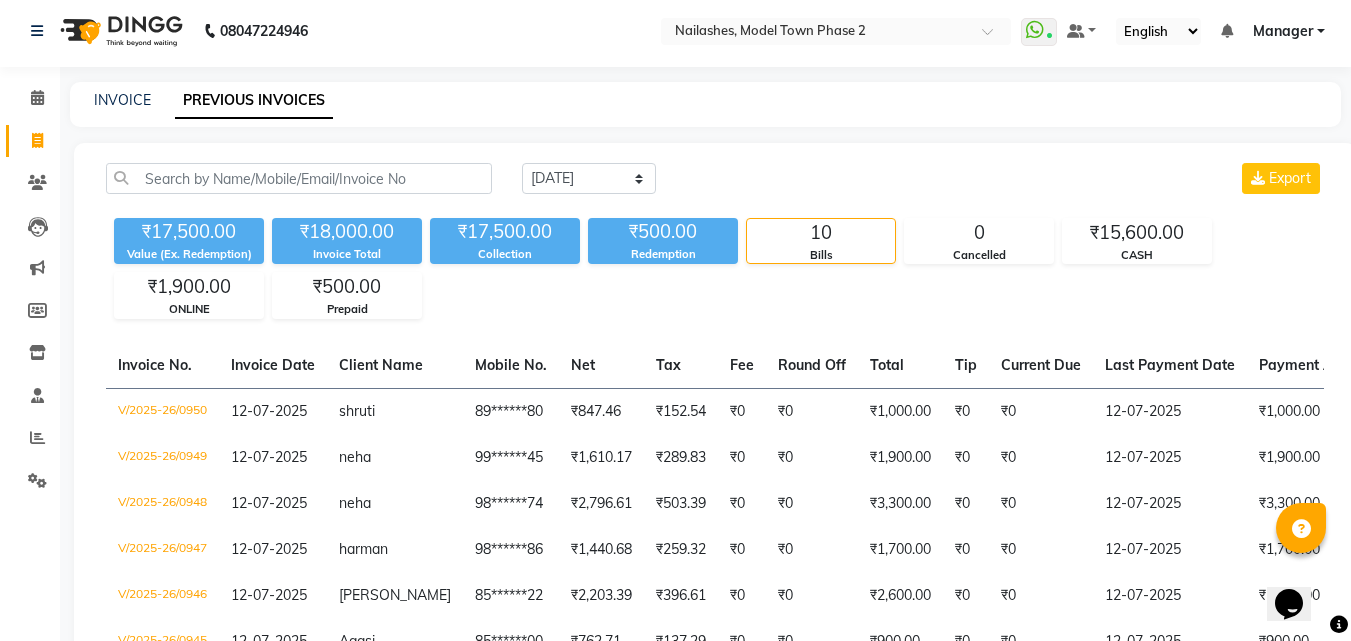 scroll, scrollTop: 0, scrollLeft: 0, axis: both 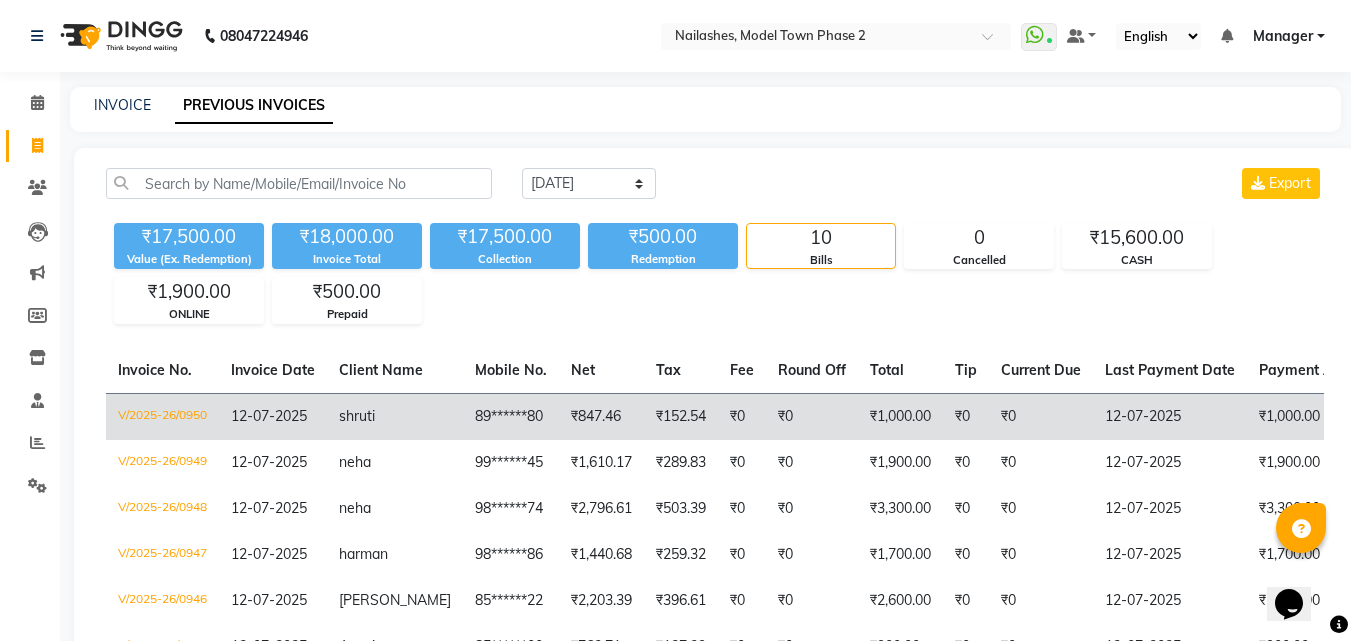 click on "89******80" 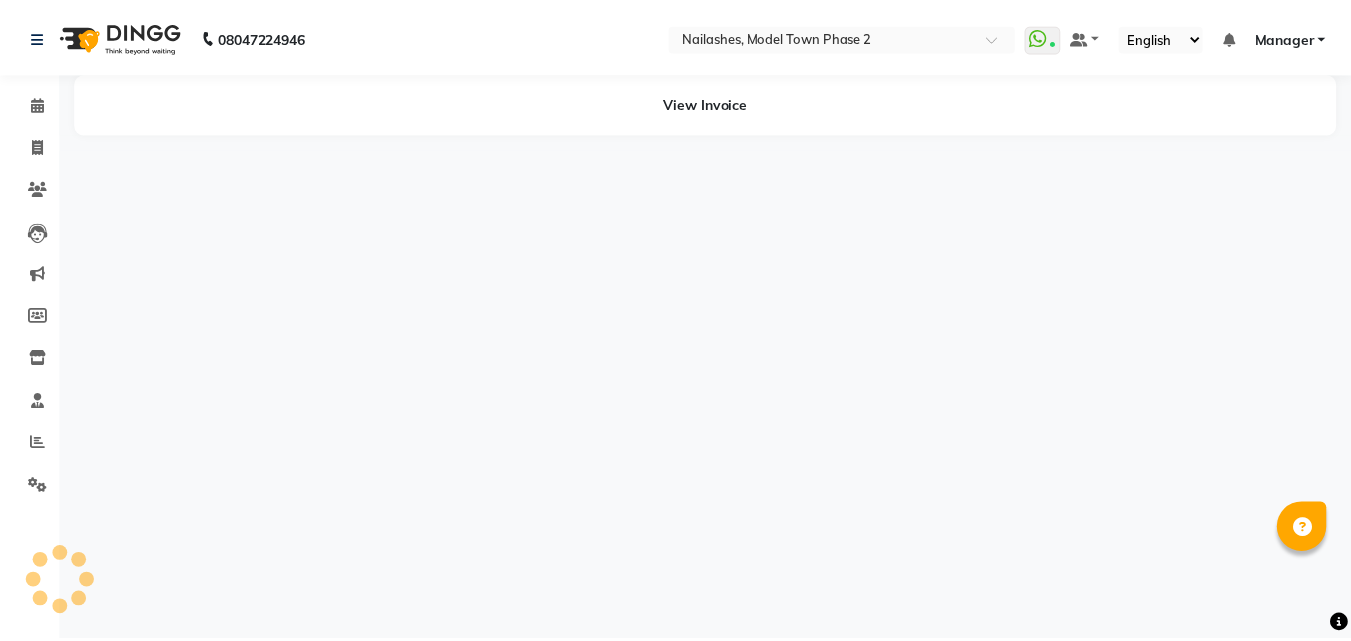scroll, scrollTop: 0, scrollLeft: 0, axis: both 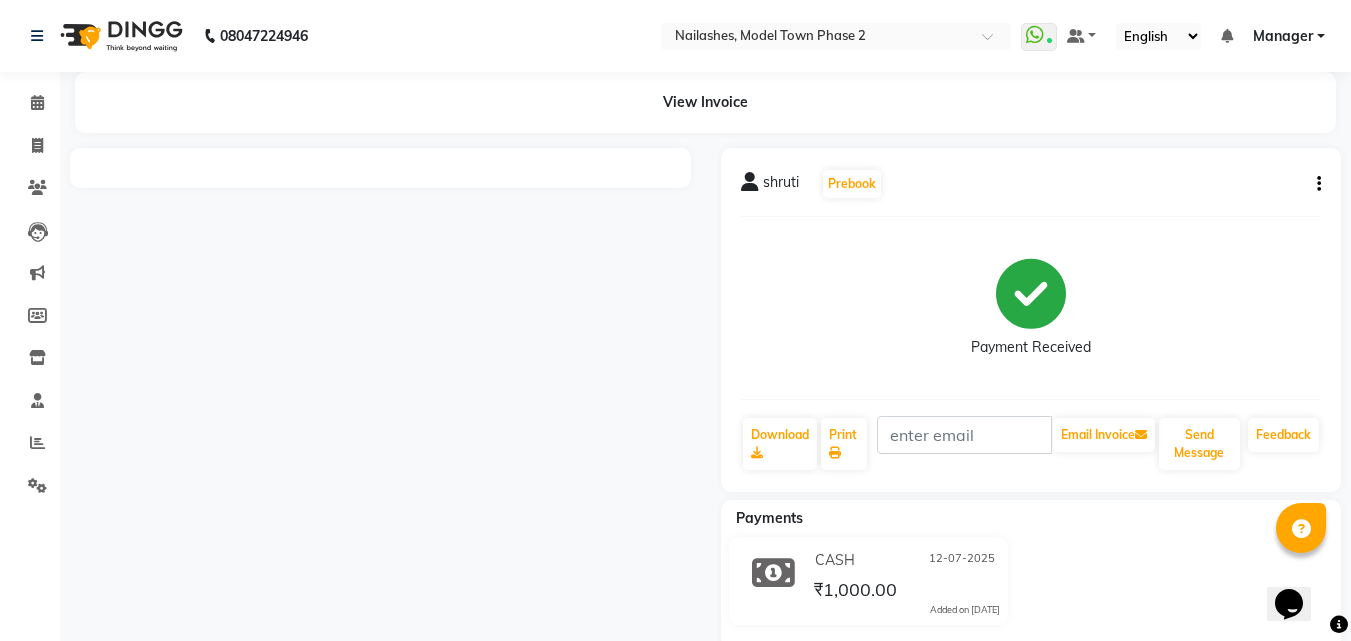 click at bounding box center [380, 398] 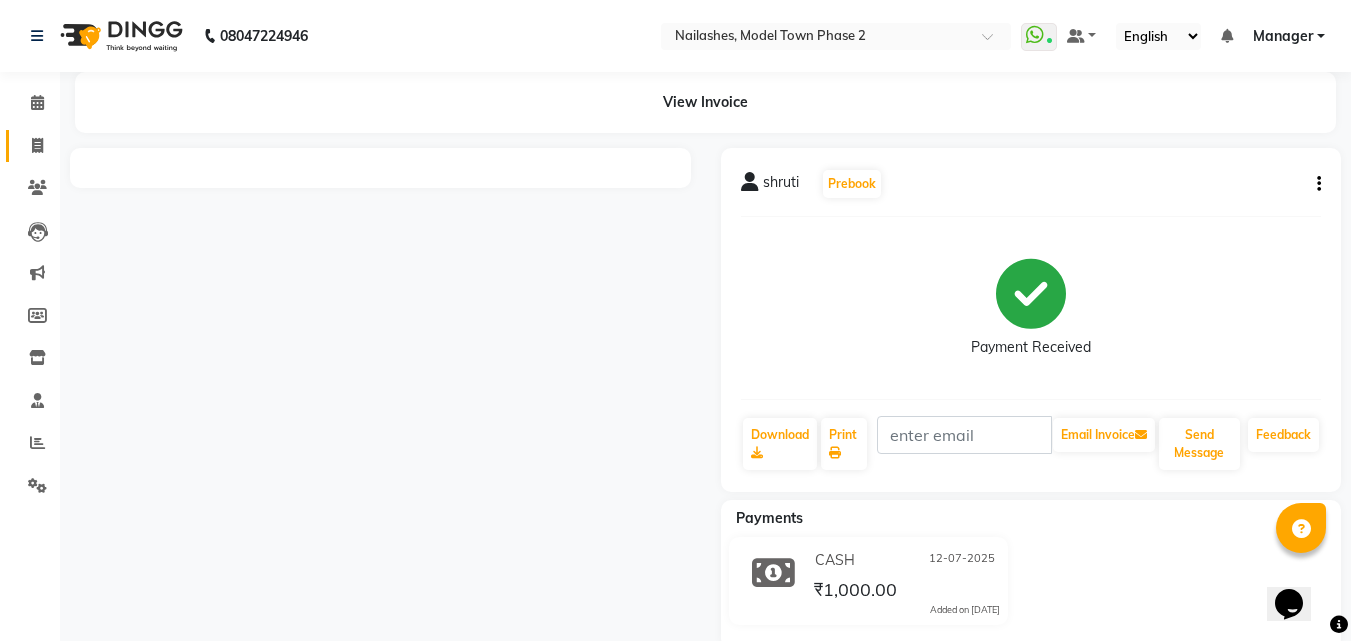 click on "Invoice" 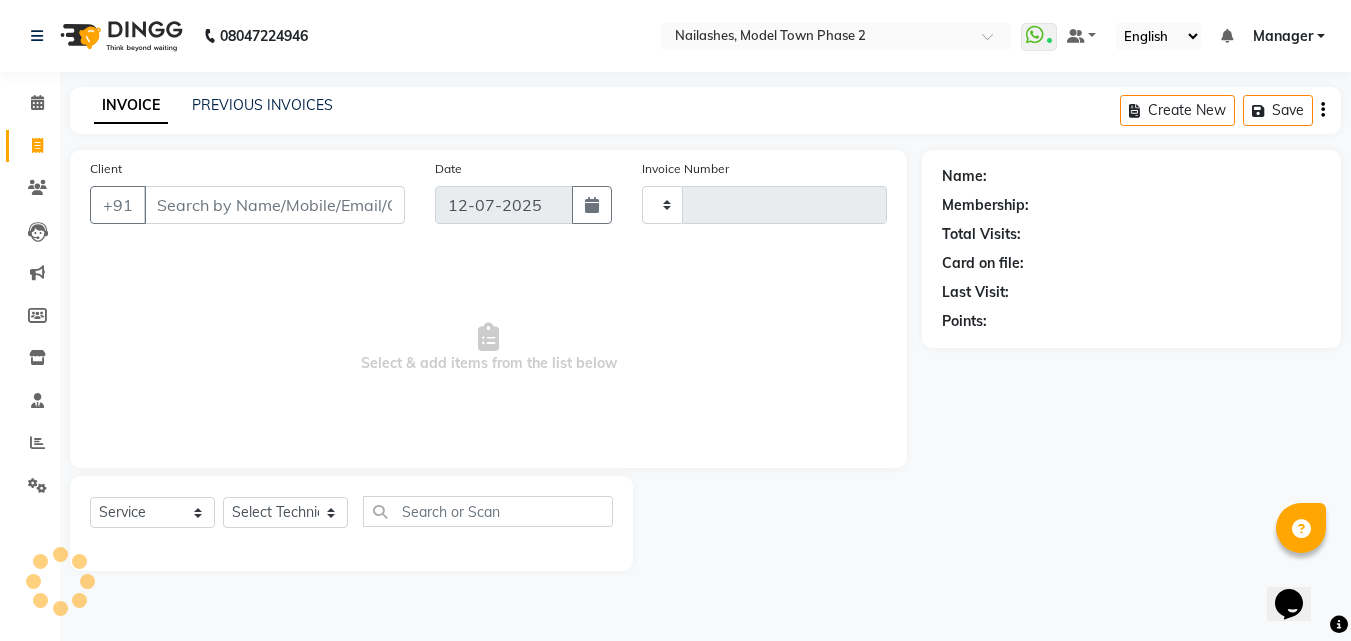 click on "Invoice" 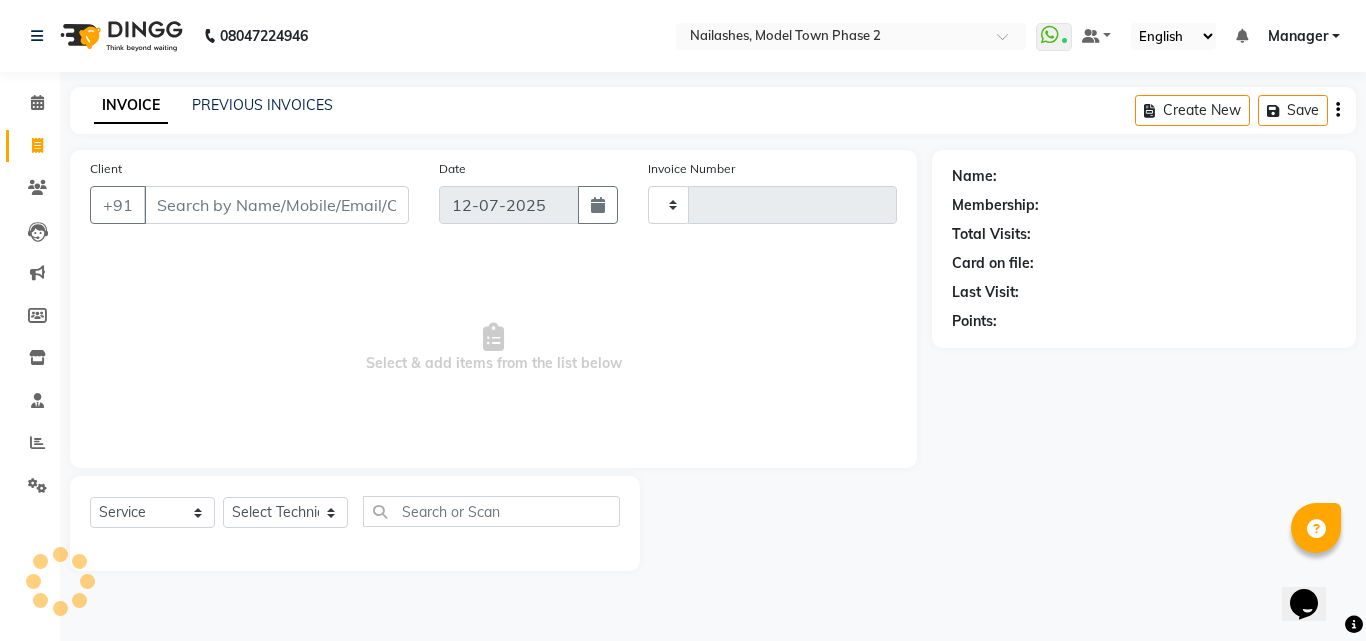 select on "service" 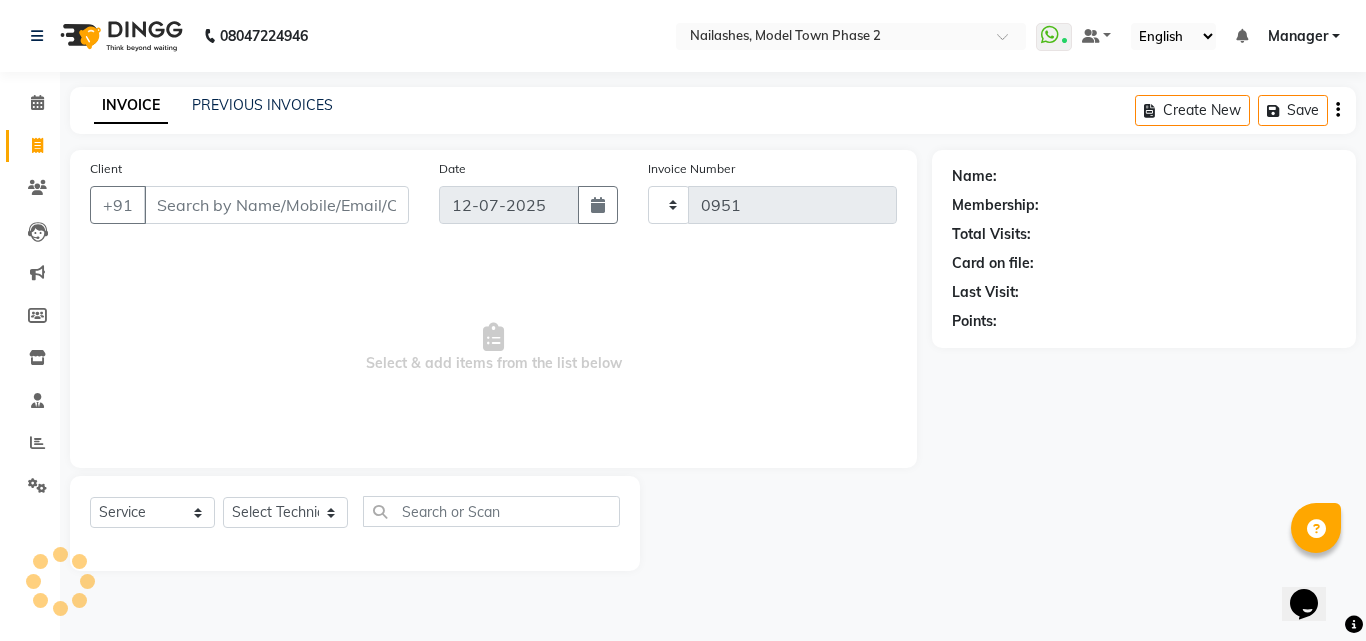 select on "3840" 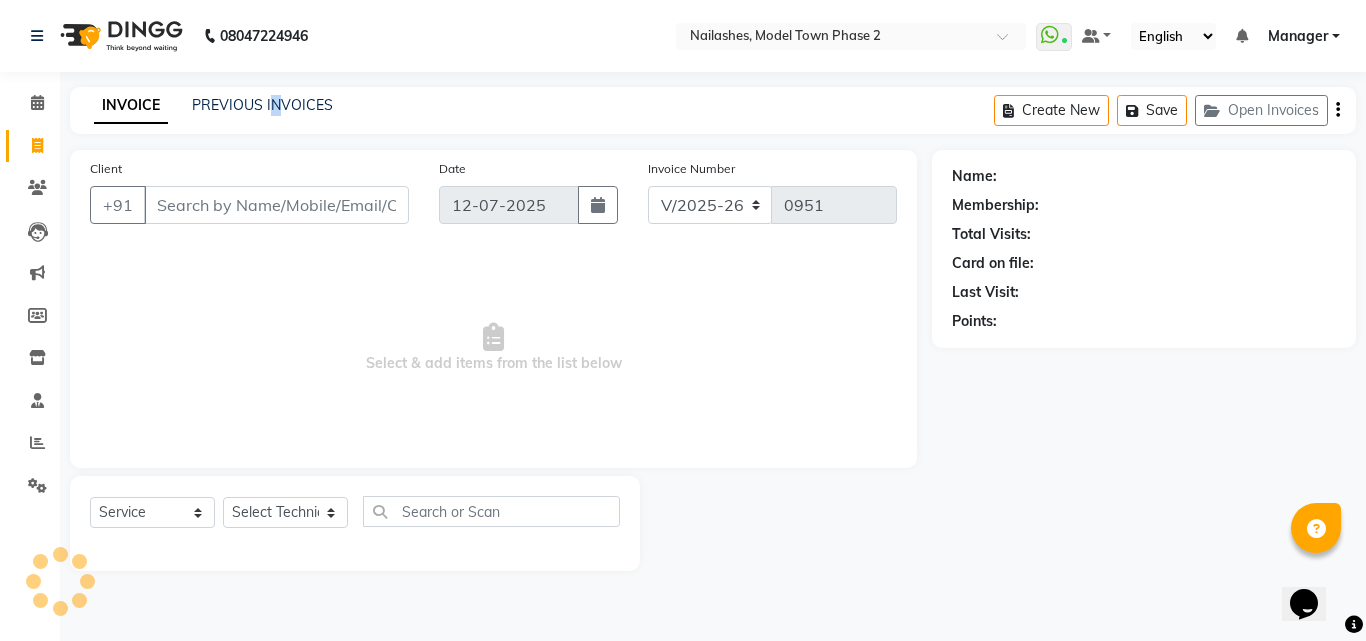 click on "INVOICE PREVIOUS INVOICES Create New   Save   Open Invoices" 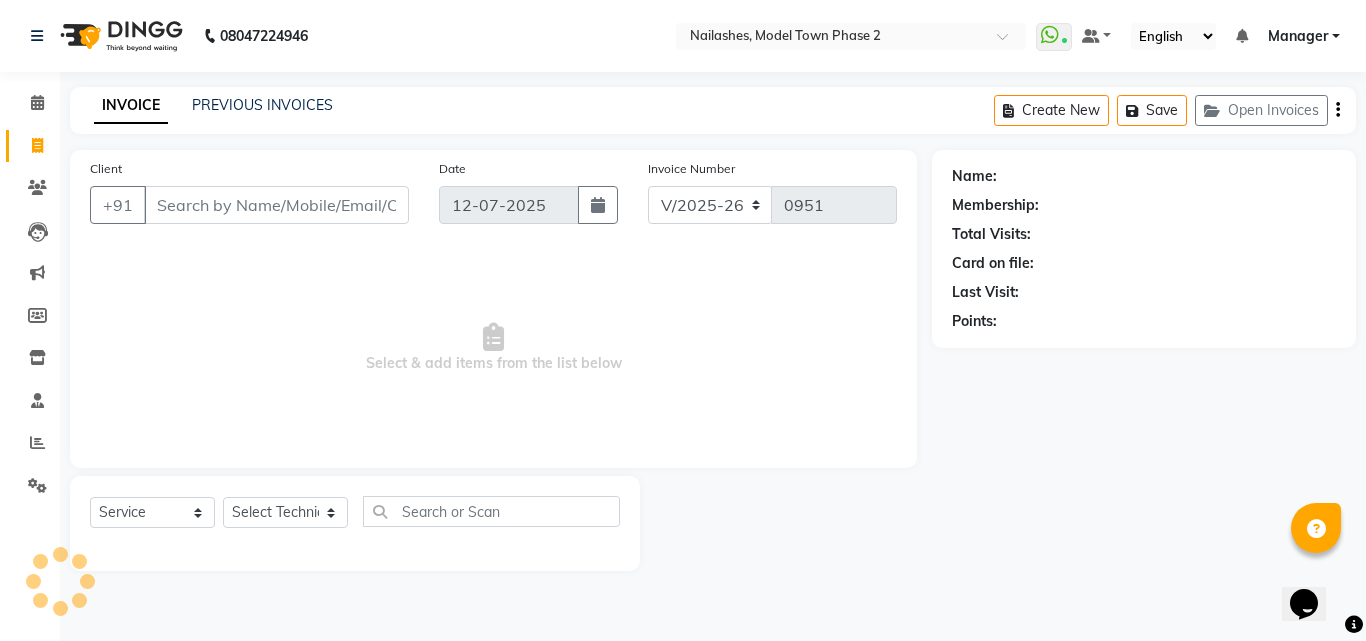 click on "PREVIOUS INVOICES" 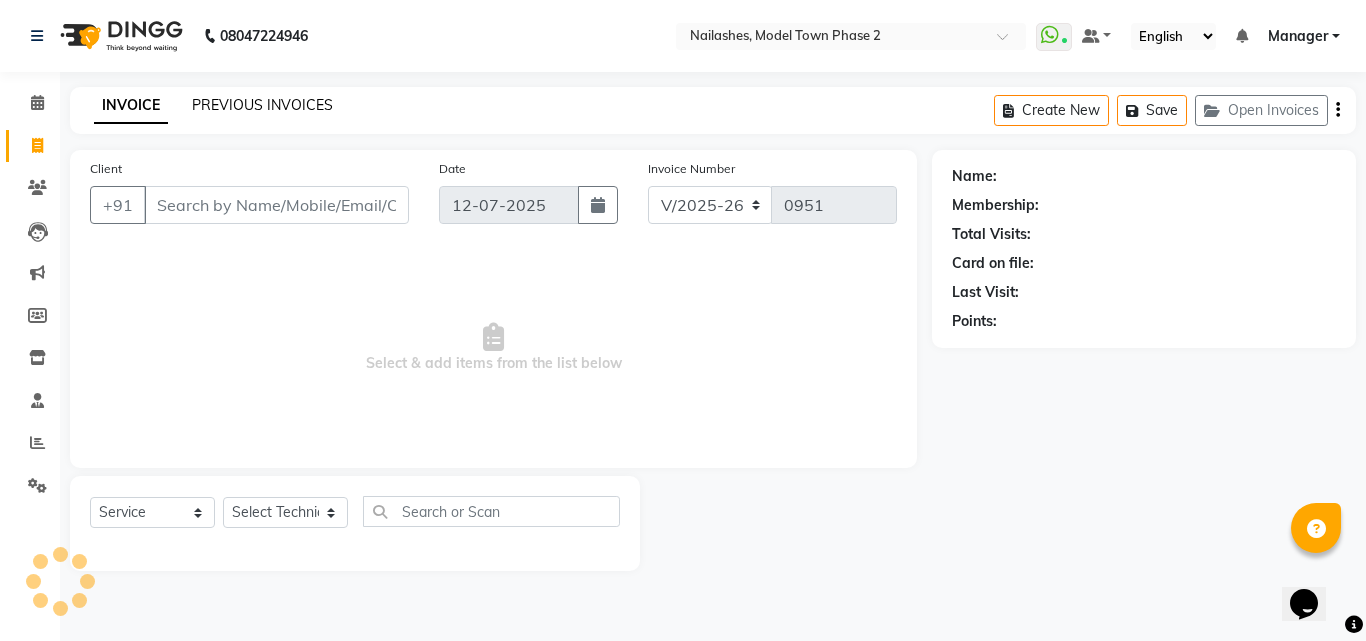 click on "PREVIOUS INVOICES" 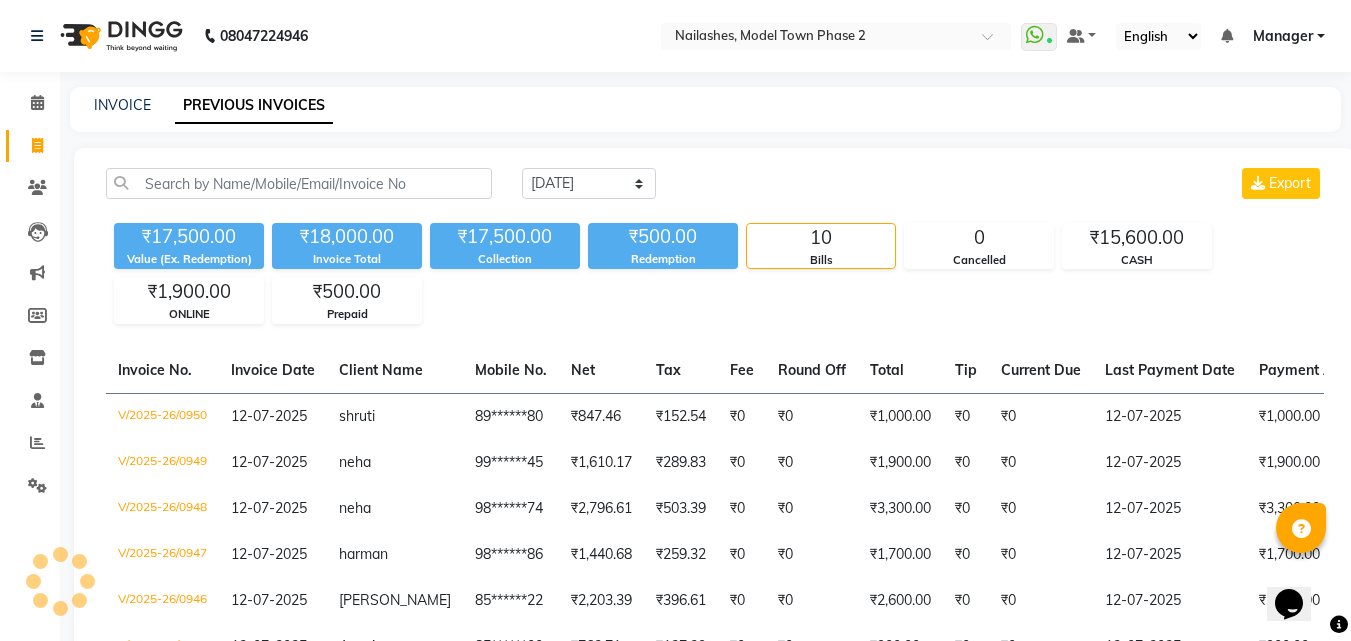 click on "INVOICE PREVIOUS INVOICES" 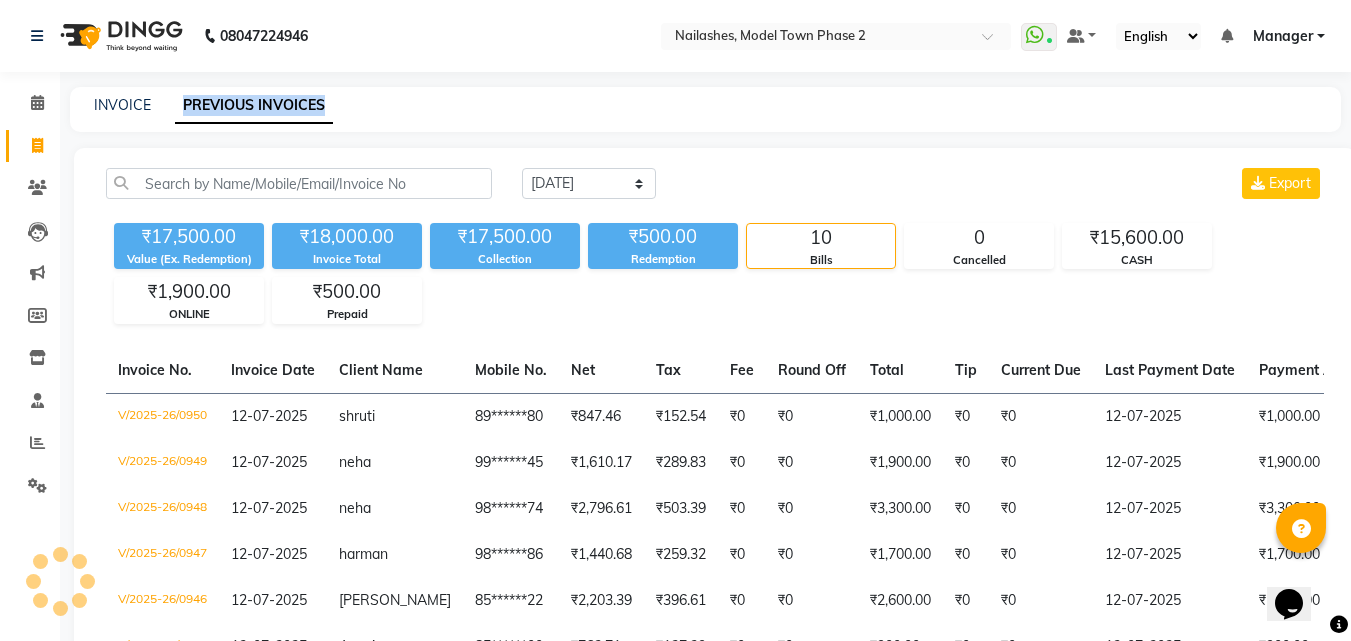 click on "INVOICE PREVIOUS INVOICES" 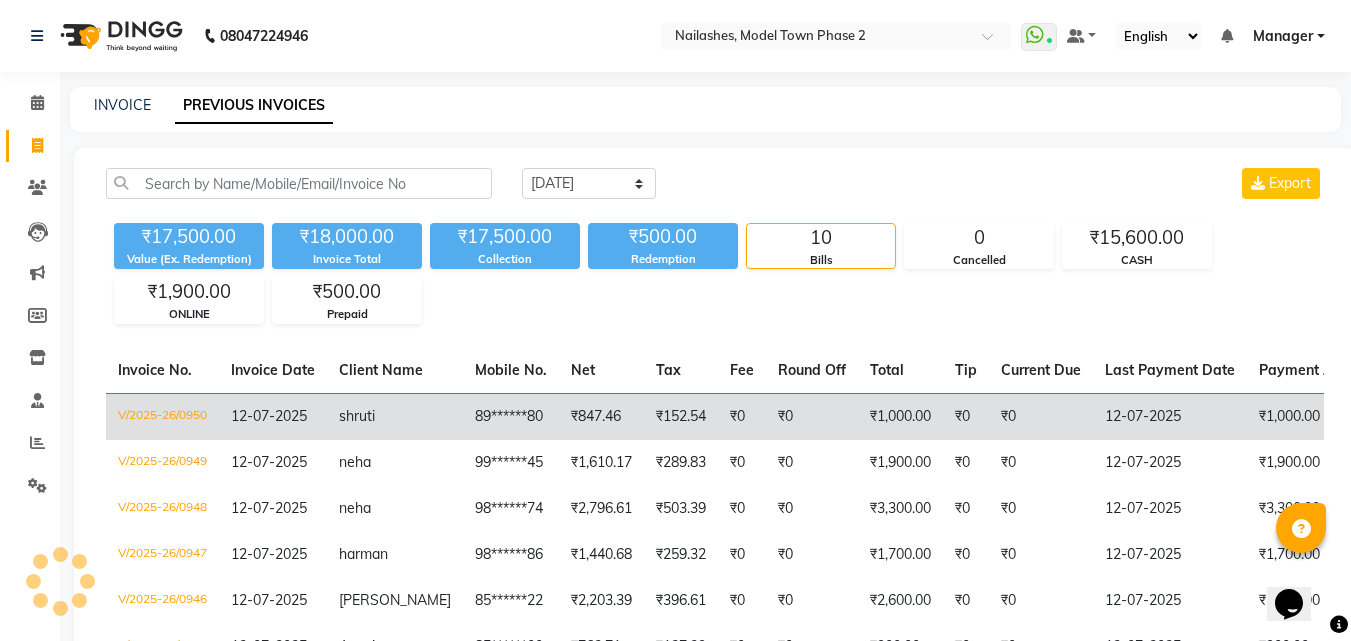 click on "₹152.54" 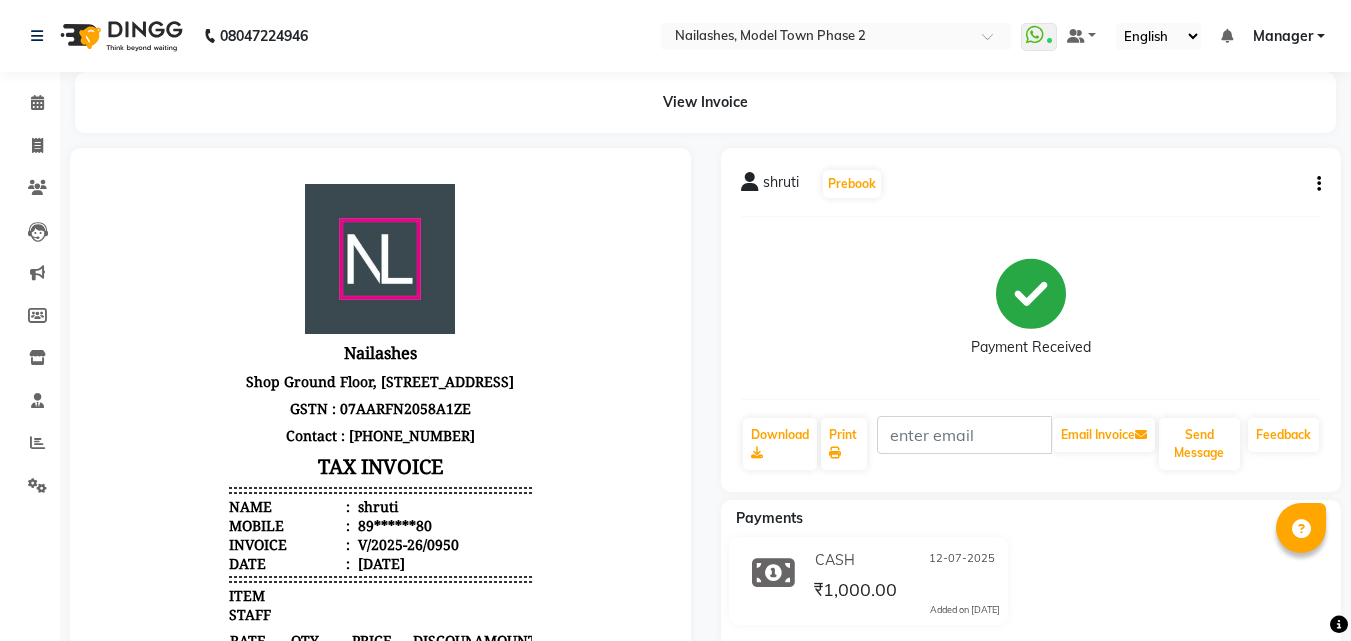 scroll, scrollTop: 0, scrollLeft: 0, axis: both 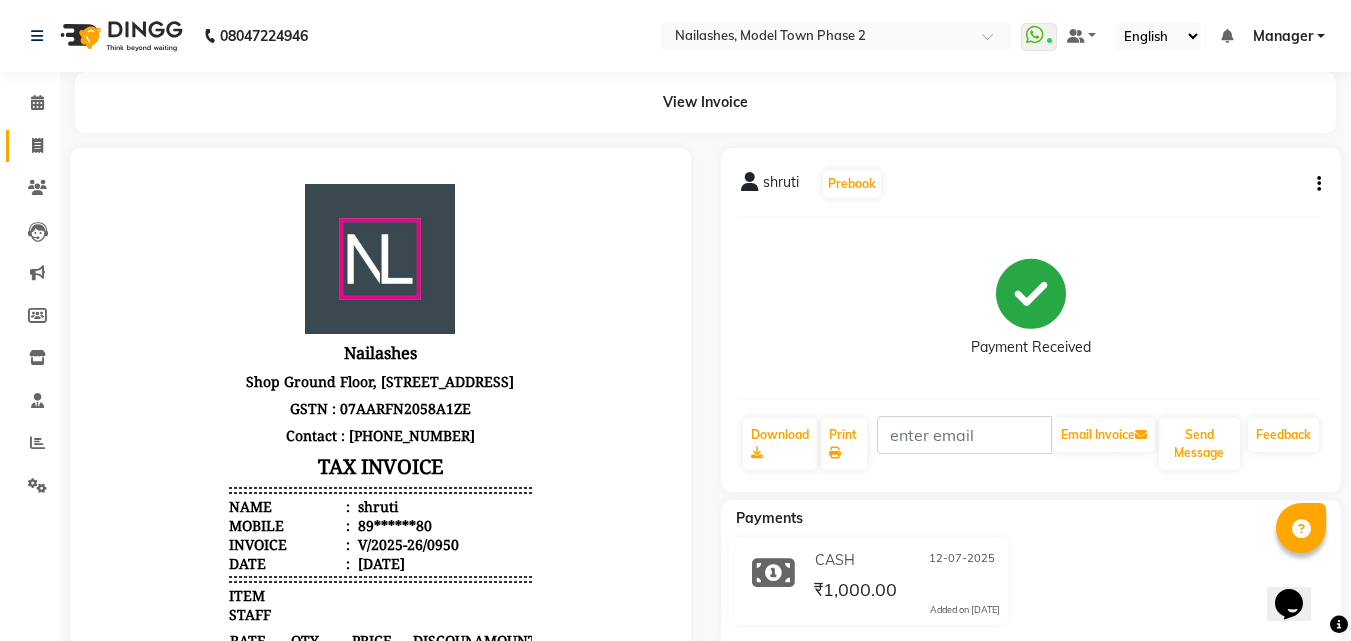 click on "Invoice" 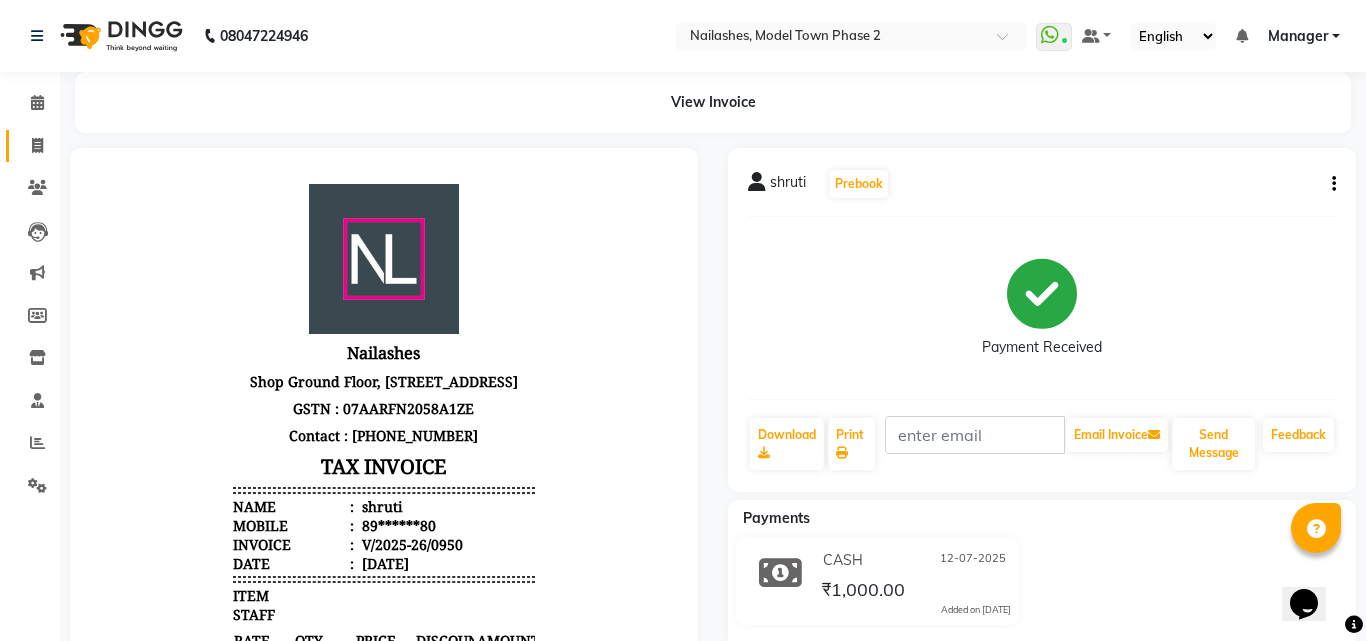 select on "3840" 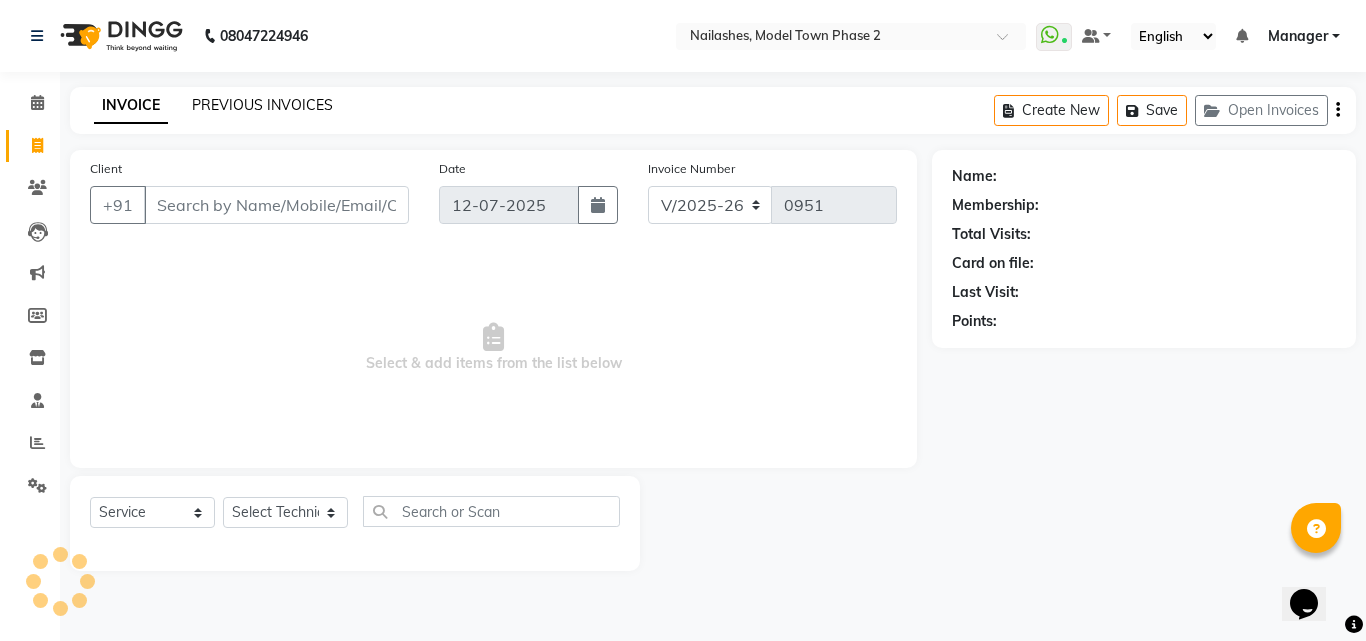 click on "PREVIOUS INVOICES" 